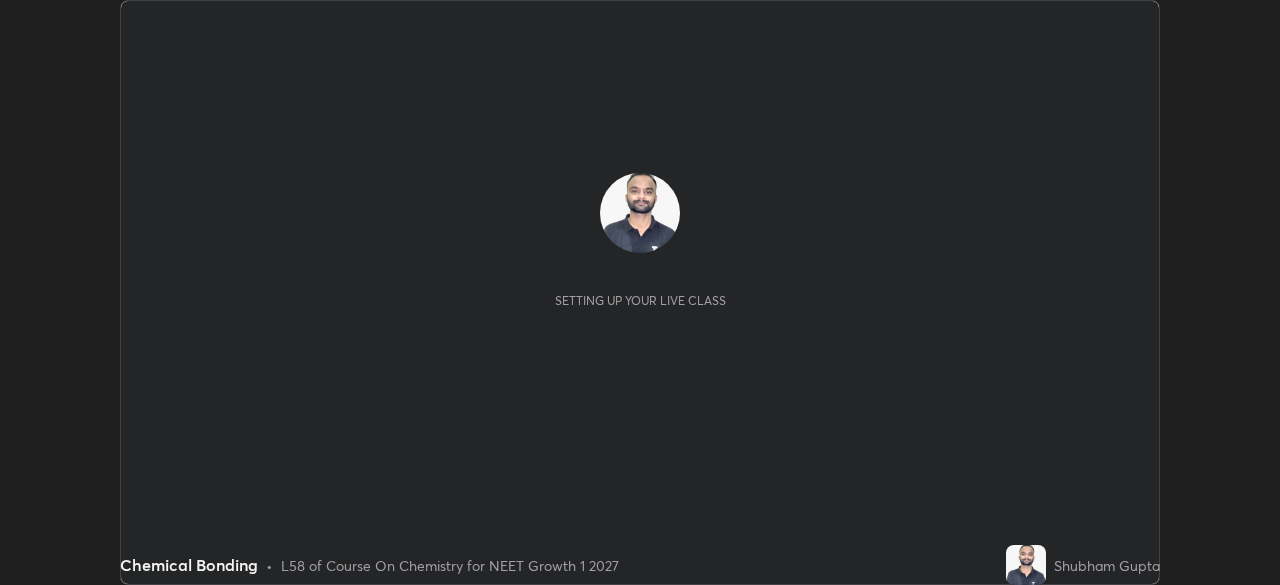 scroll, scrollTop: 0, scrollLeft: 0, axis: both 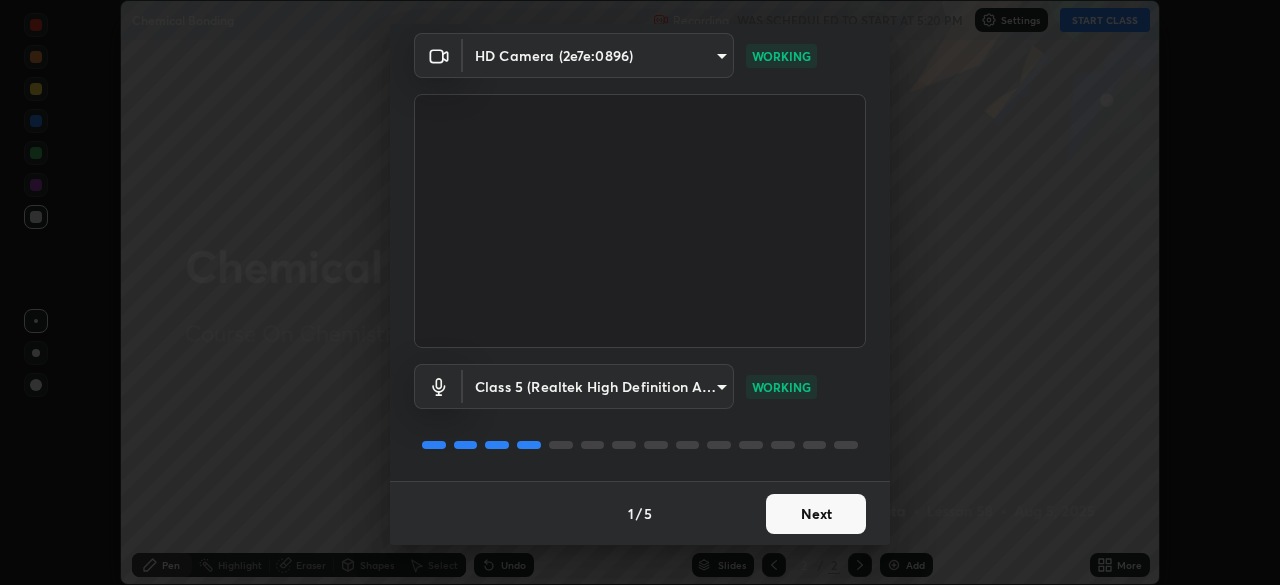 click on "Next" at bounding box center [816, 514] 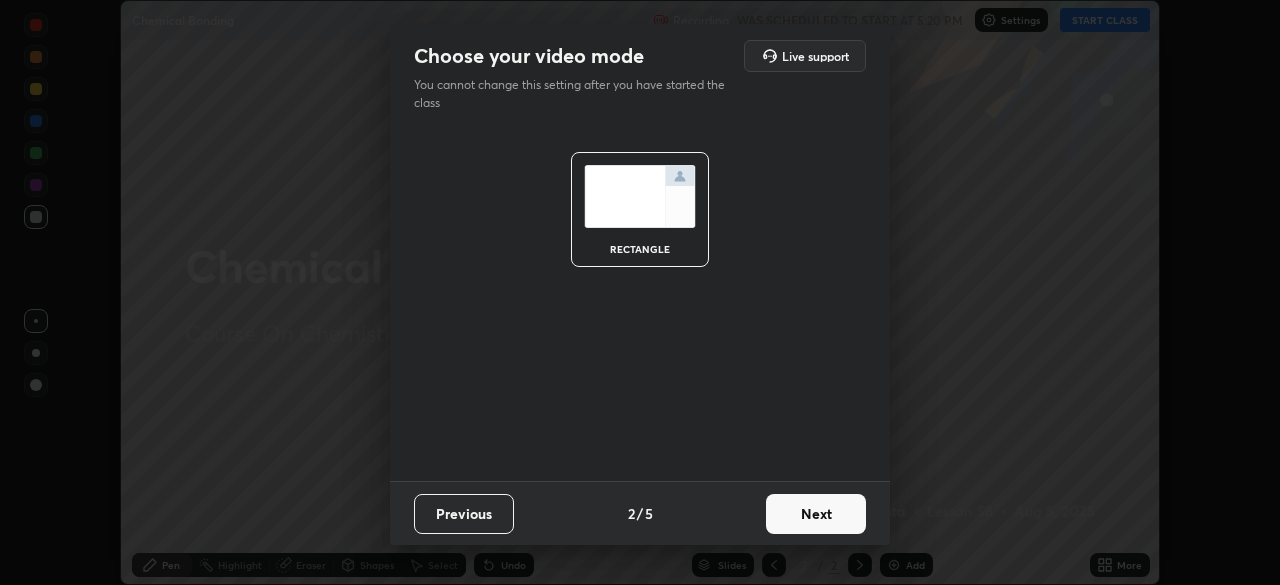 scroll, scrollTop: 0, scrollLeft: 0, axis: both 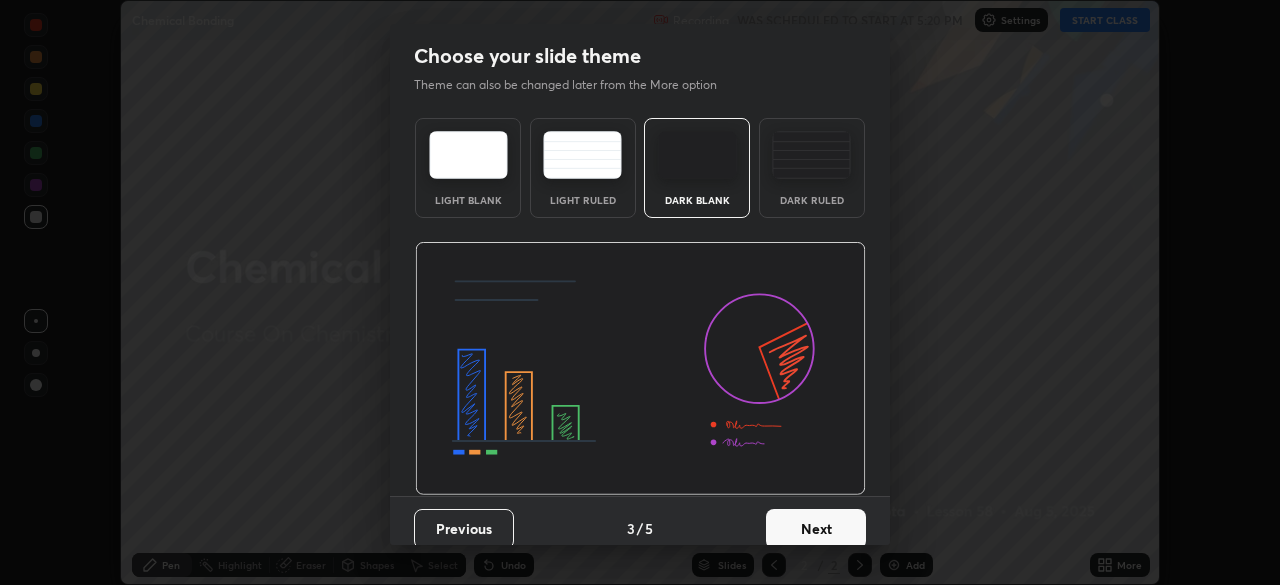 click on "Next" at bounding box center [816, 529] 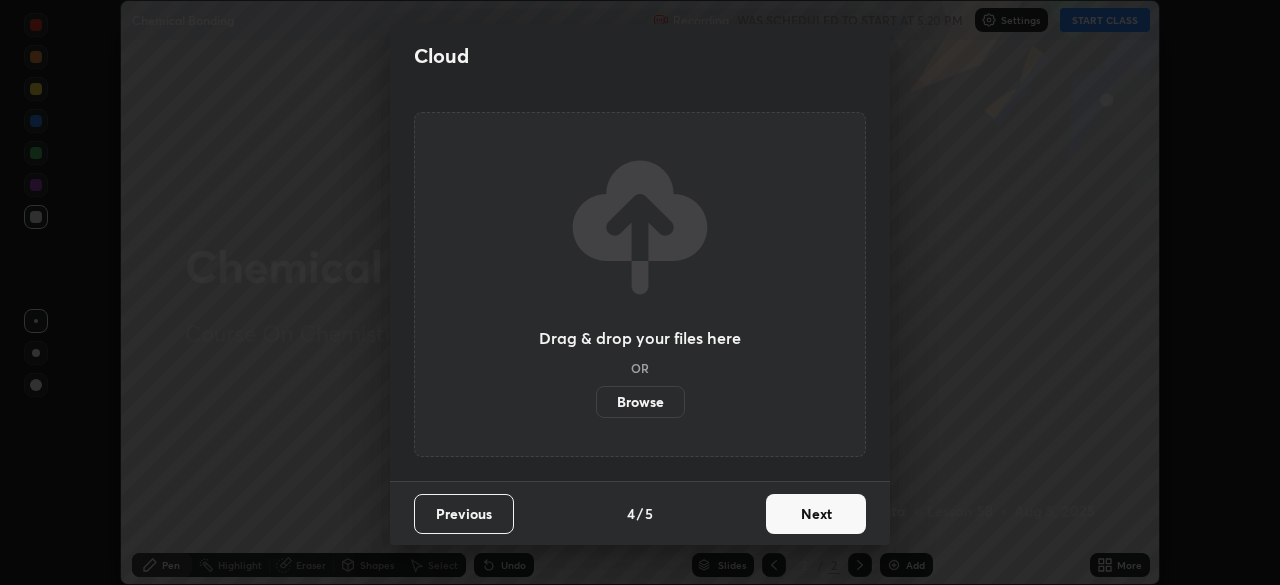 click on "Next" at bounding box center [816, 514] 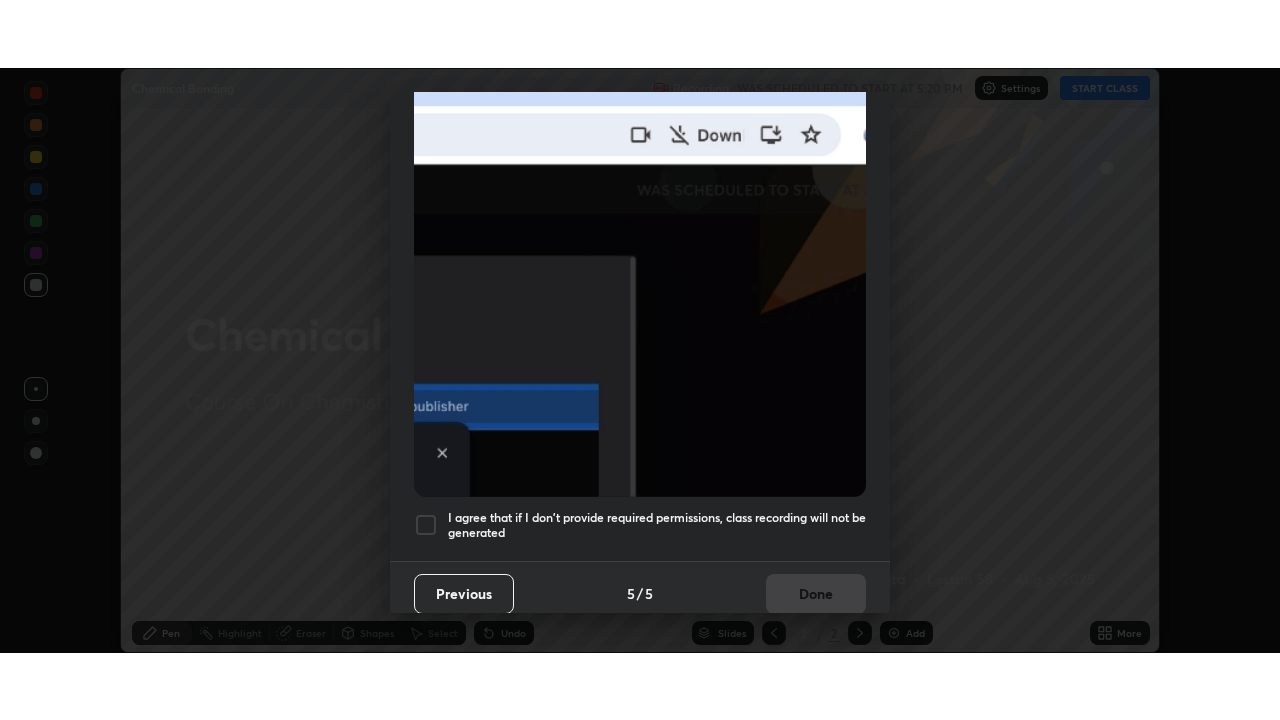 scroll, scrollTop: 479, scrollLeft: 0, axis: vertical 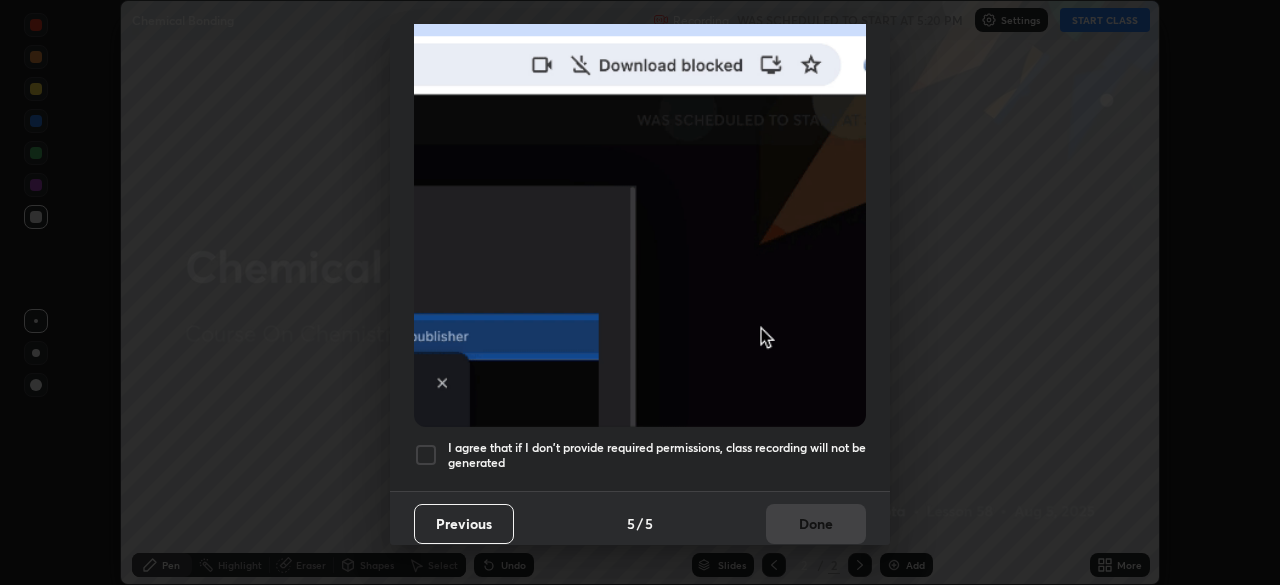 click on "I agree that if I don't provide required permissions, class recording will not be generated" at bounding box center (657, 455) 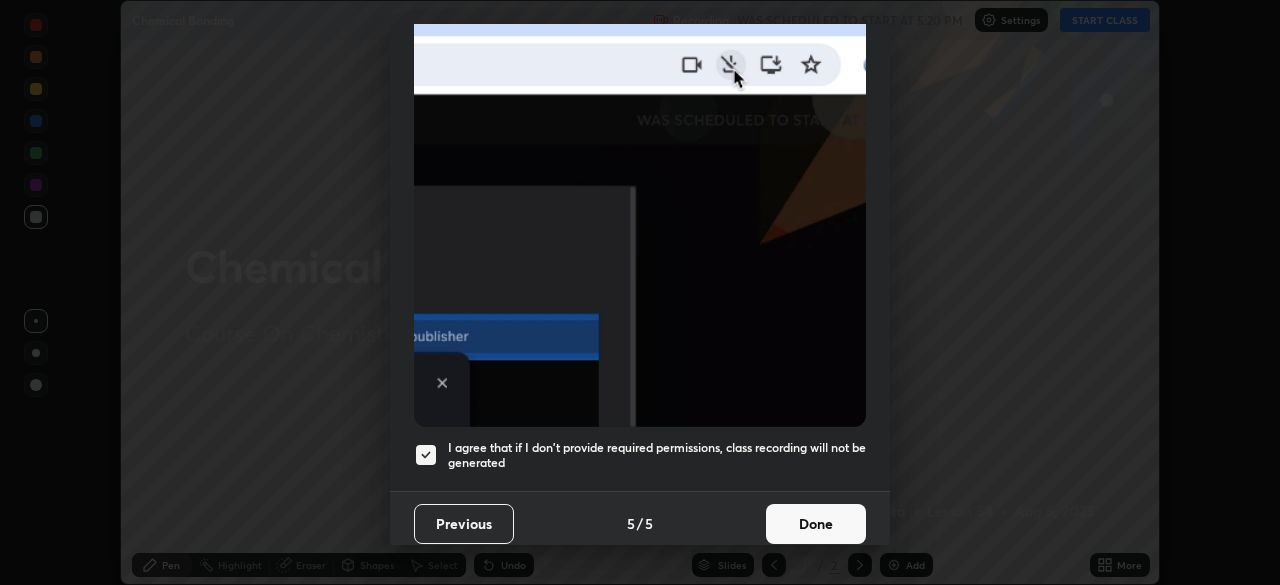 click on "Done" at bounding box center [816, 524] 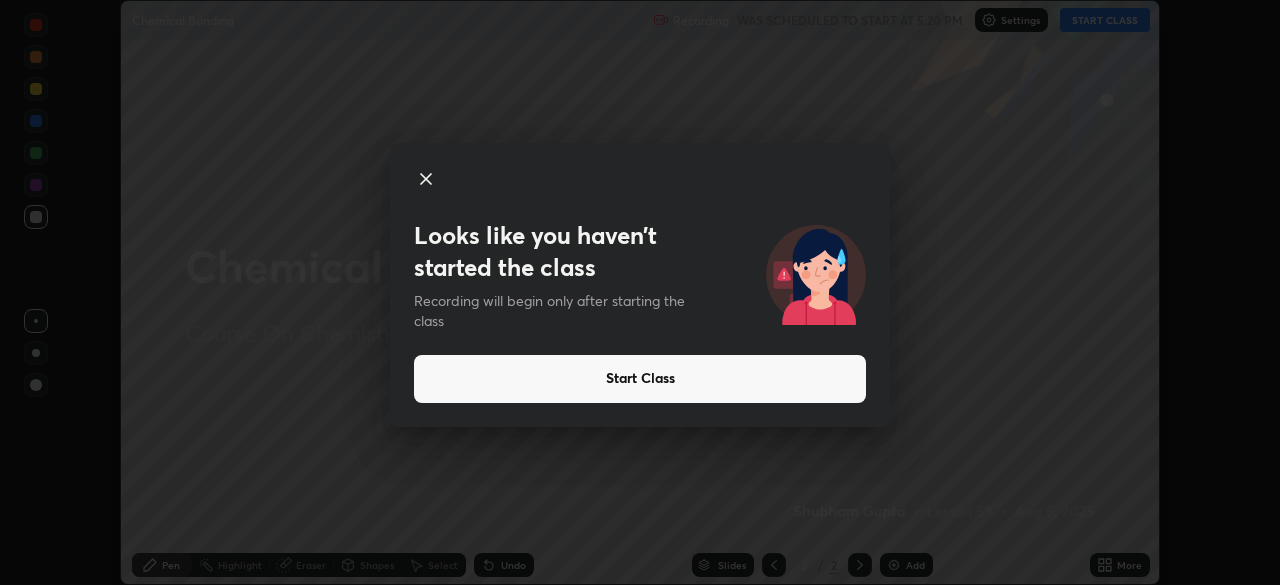 click on "Start Class" at bounding box center (640, 379) 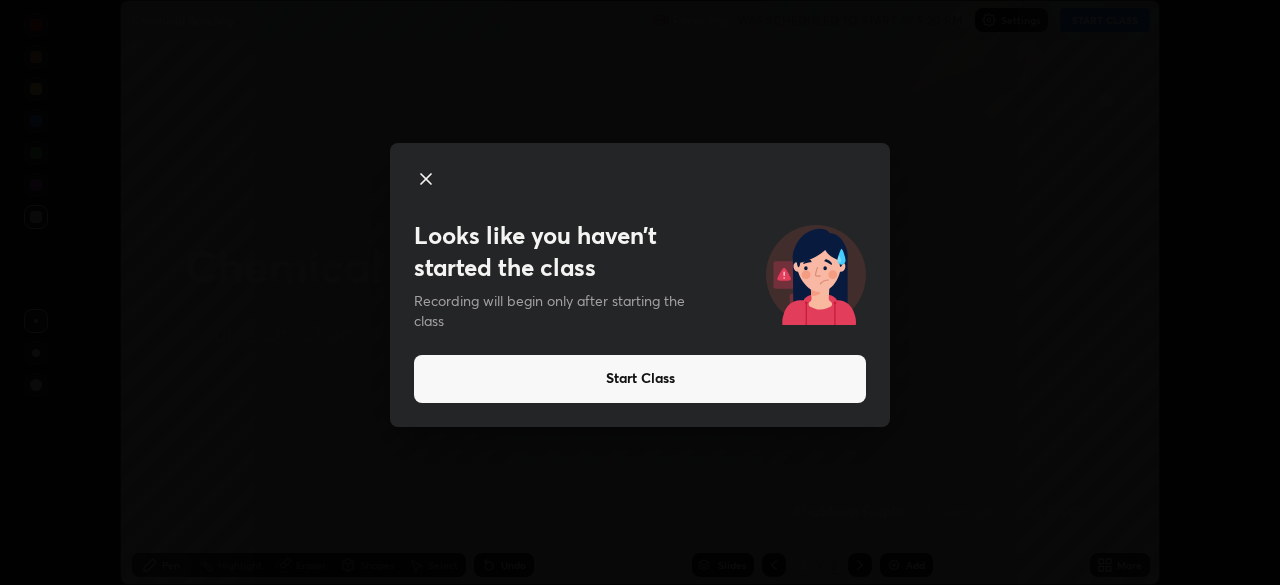 click 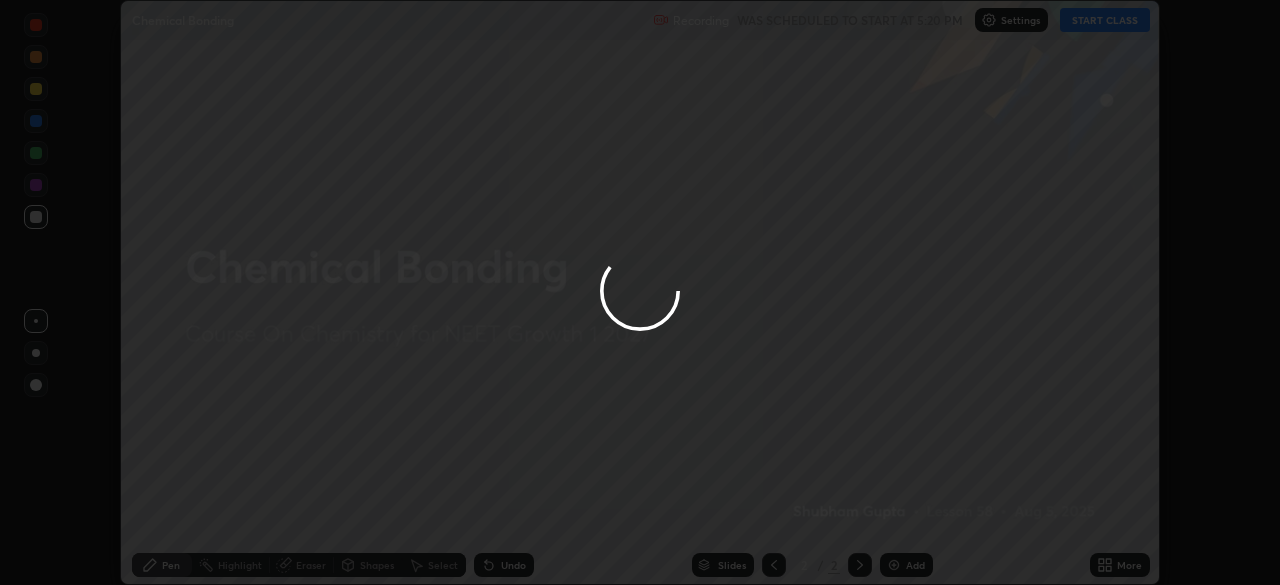 click at bounding box center [640, 292] 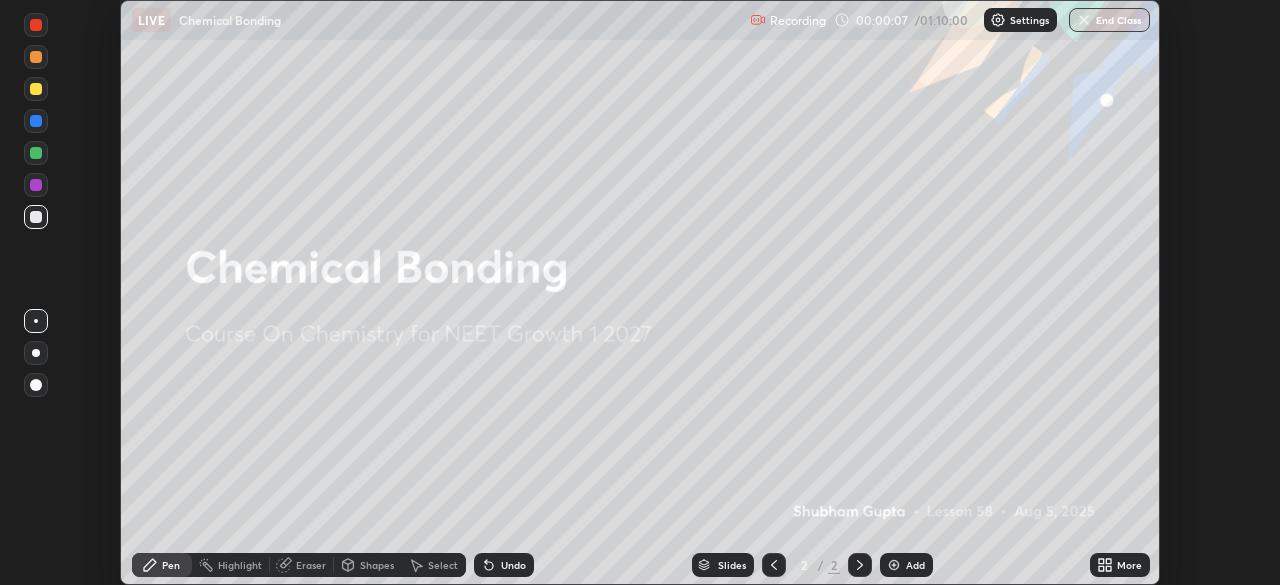 click on "Add" at bounding box center [906, 565] 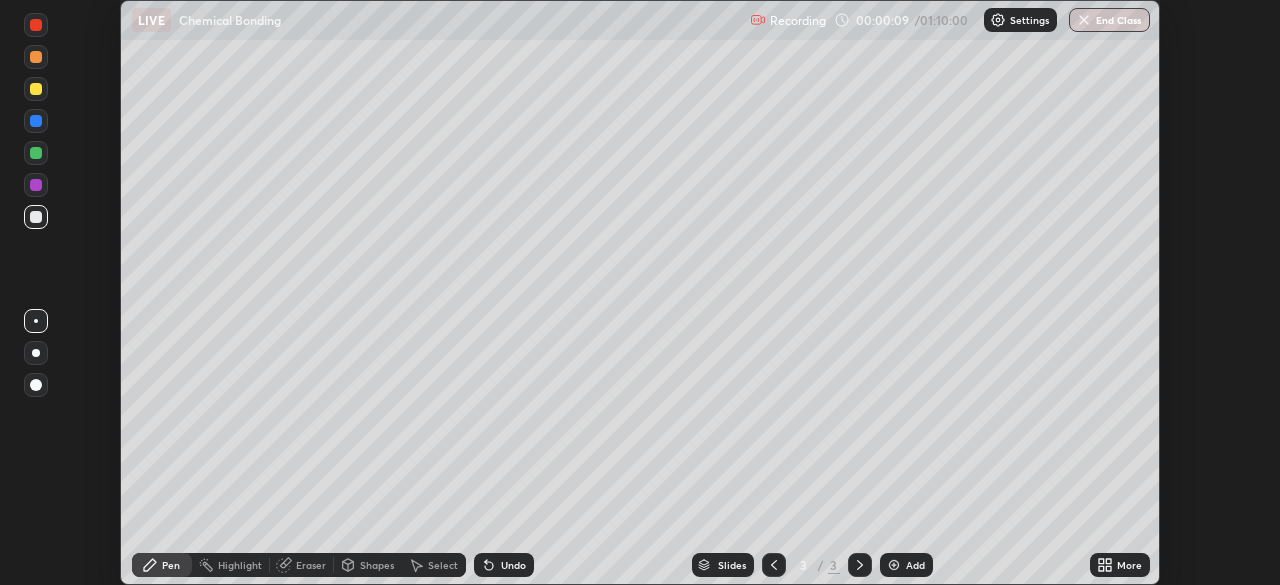 click 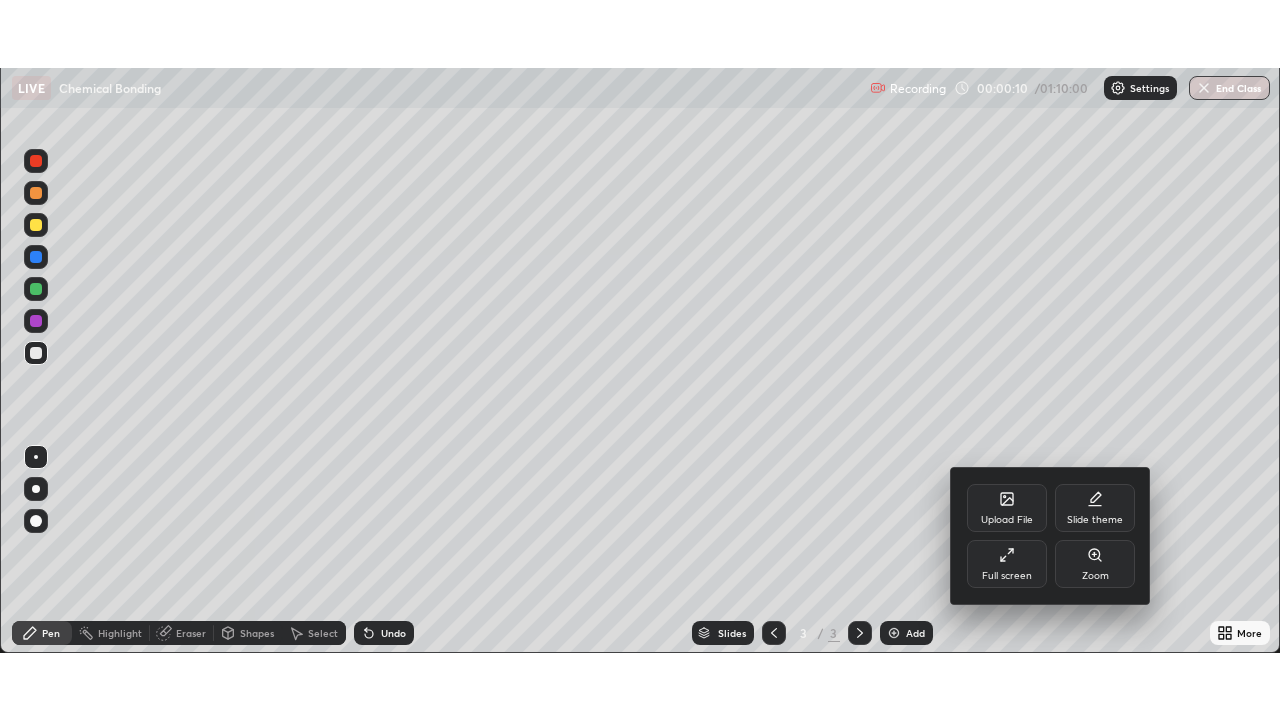 scroll, scrollTop: 99280, scrollLeft: 98720, axis: both 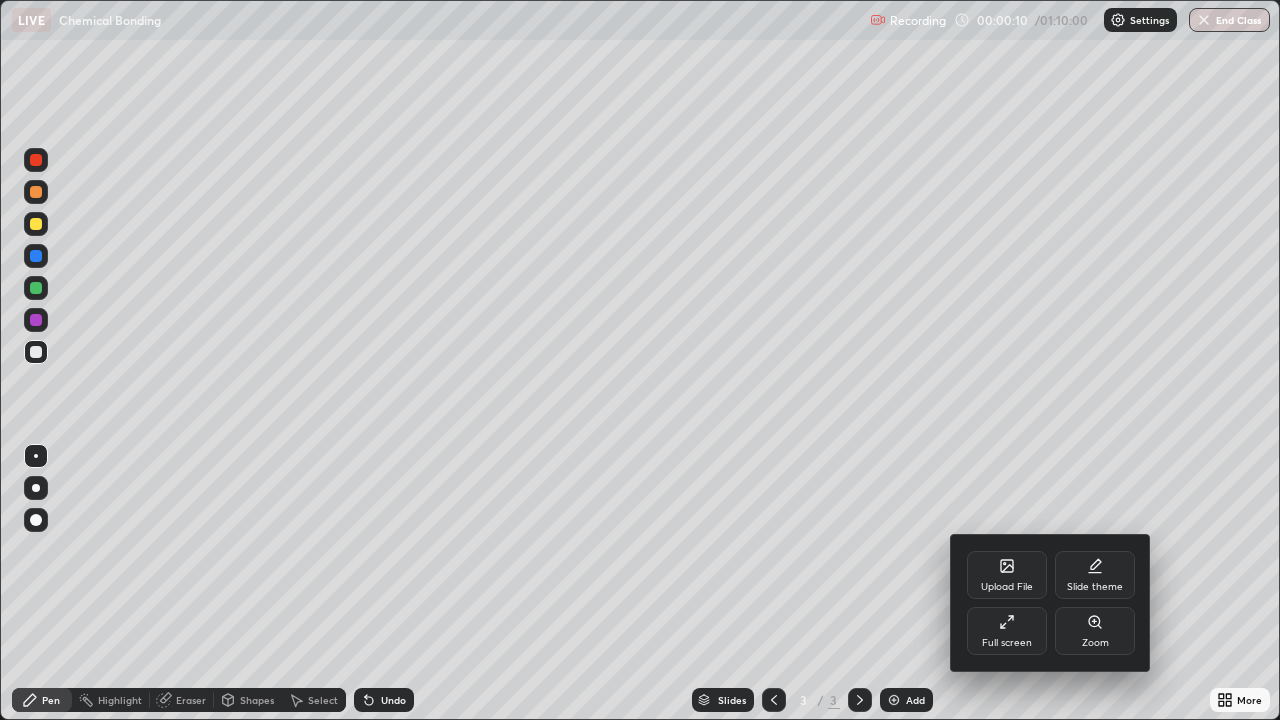 click on "Upload File" at bounding box center [1007, 587] 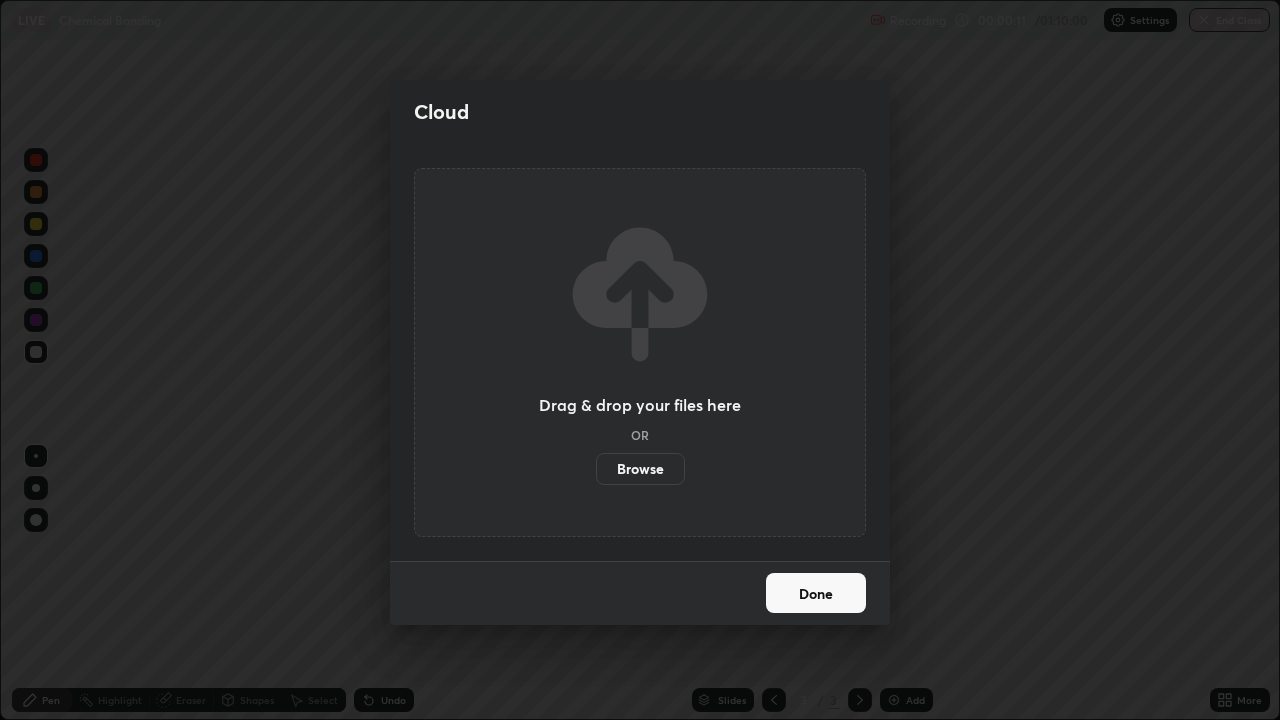 click on "Cloud Drag & drop your files here OR Browse Done" at bounding box center (640, 360) 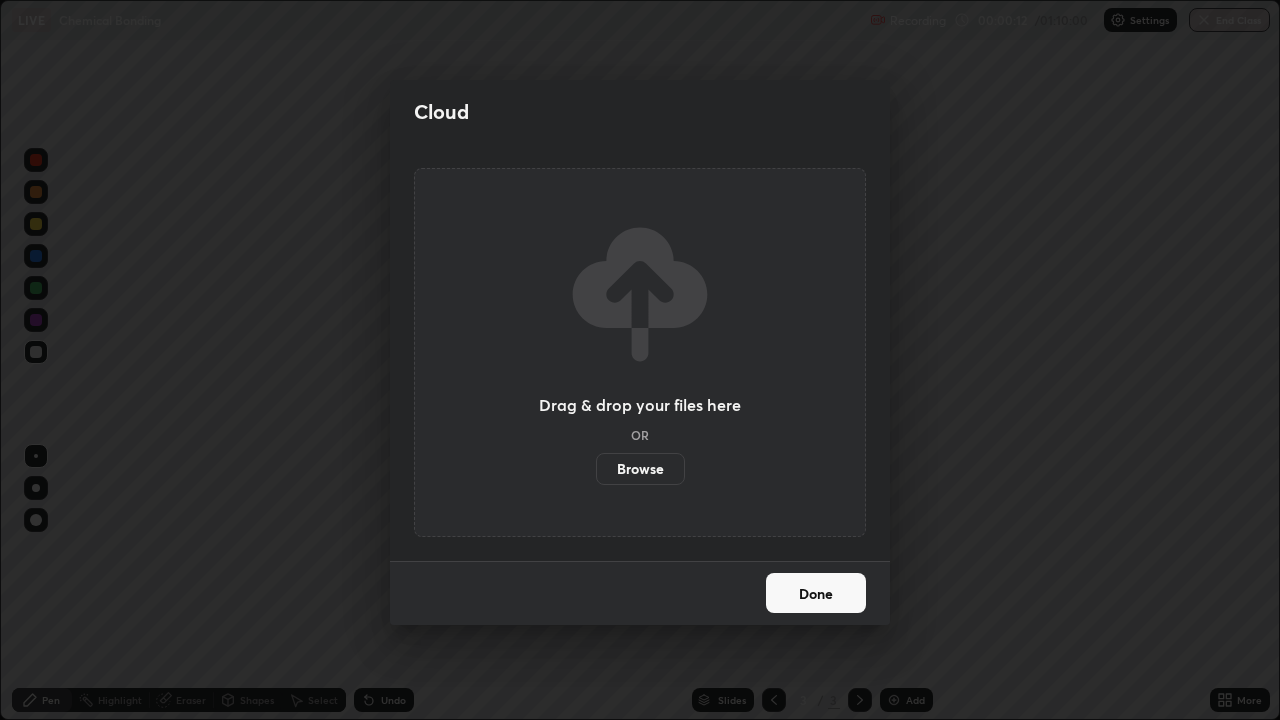 click on "Done" at bounding box center (816, 593) 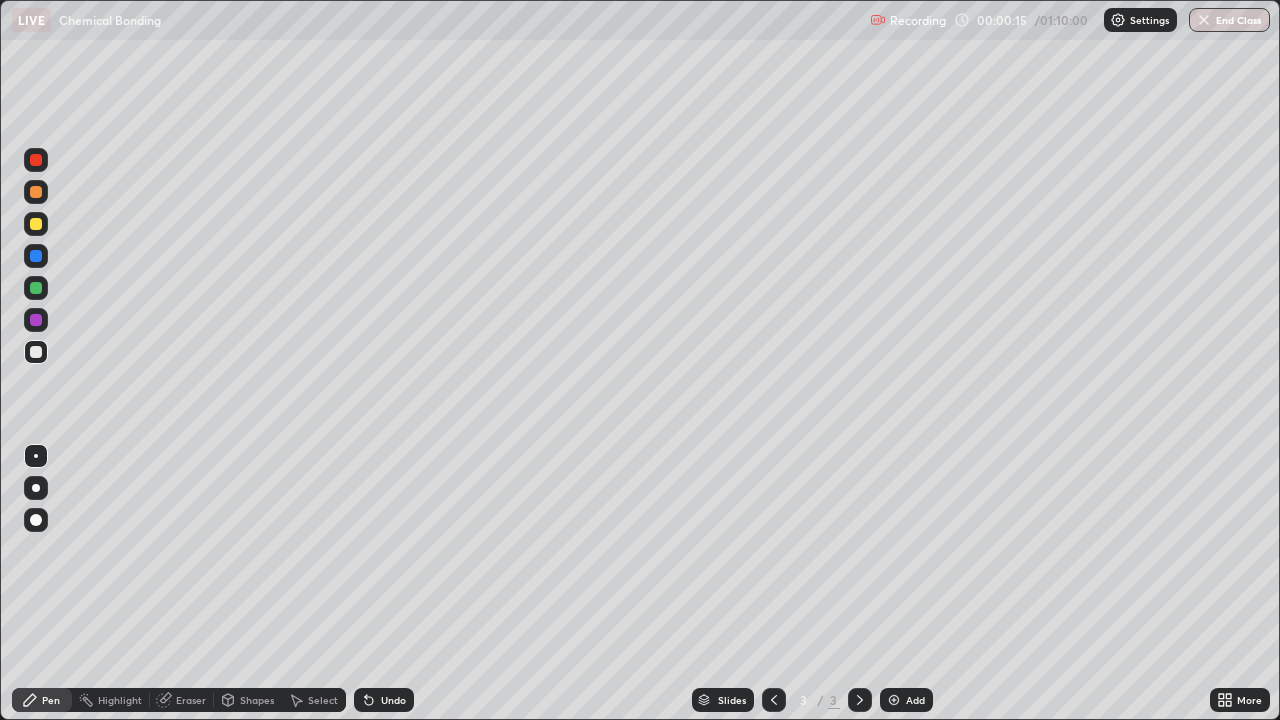 click at bounding box center [36, 488] 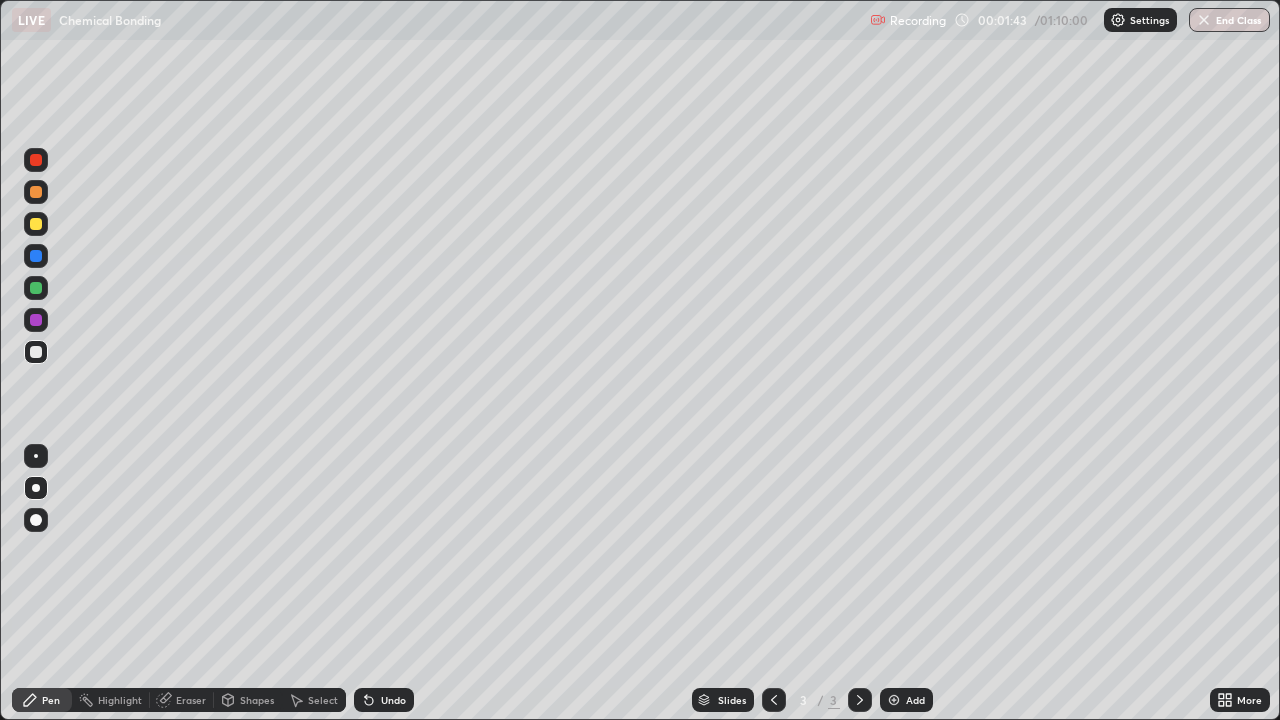 click at bounding box center (36, 224) 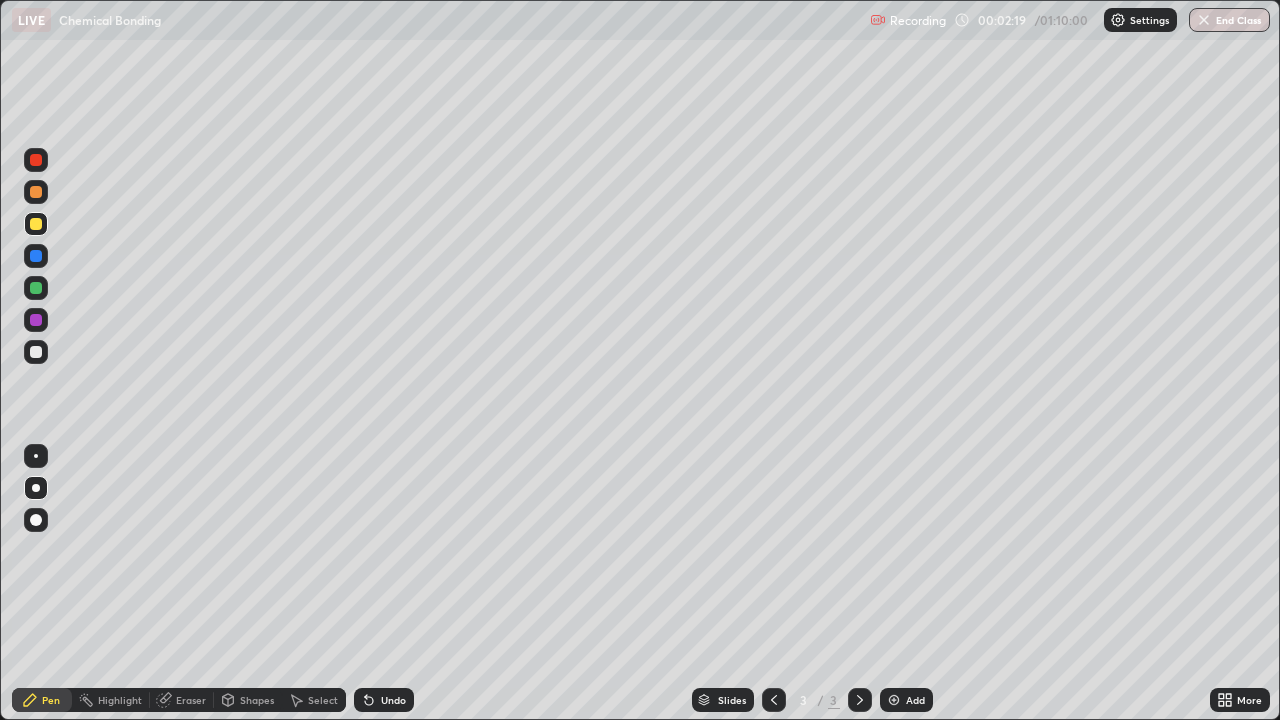 click on "Shapes" at bounding box center (248, 700) 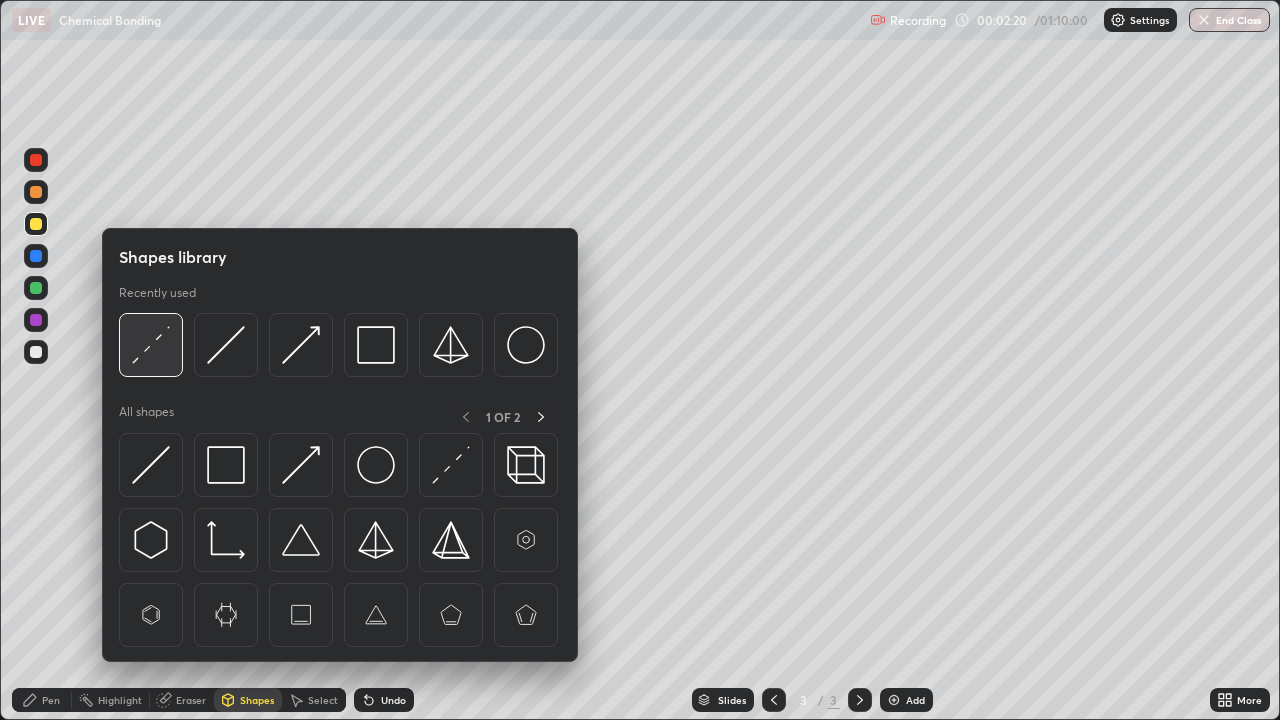 click at bounding box center [151, 345] 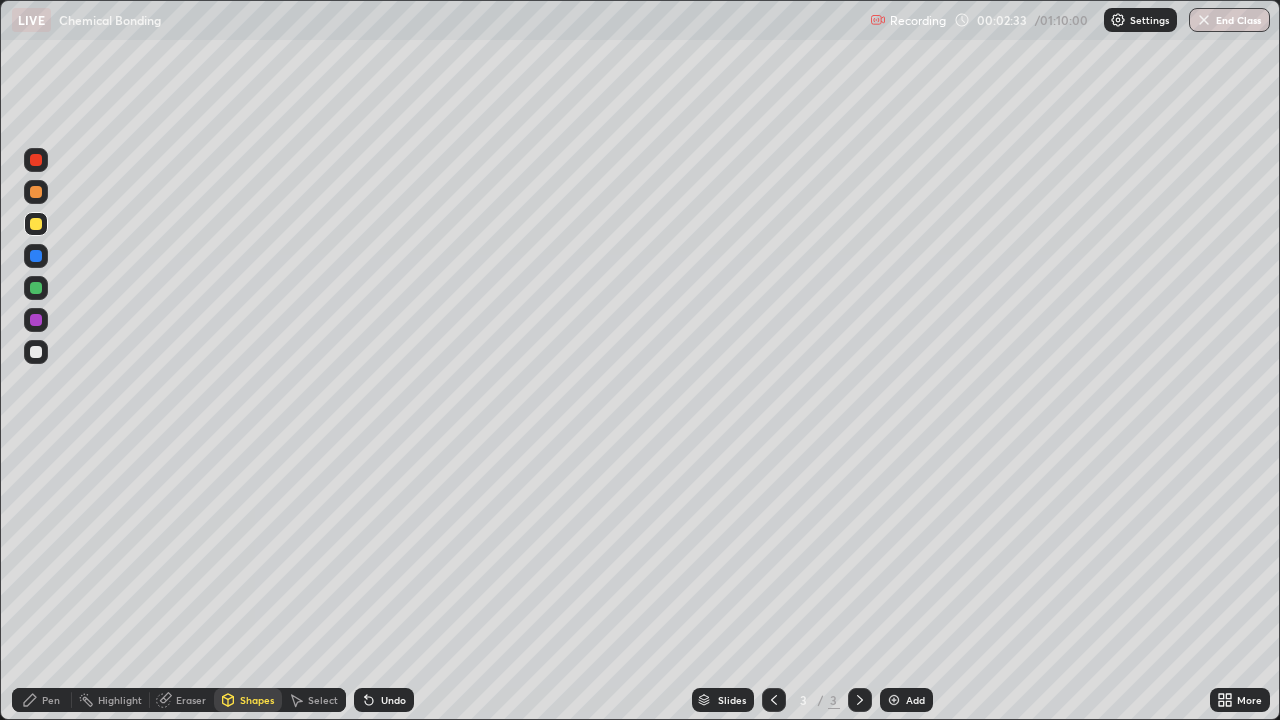 click at bounding box center [36, 352] 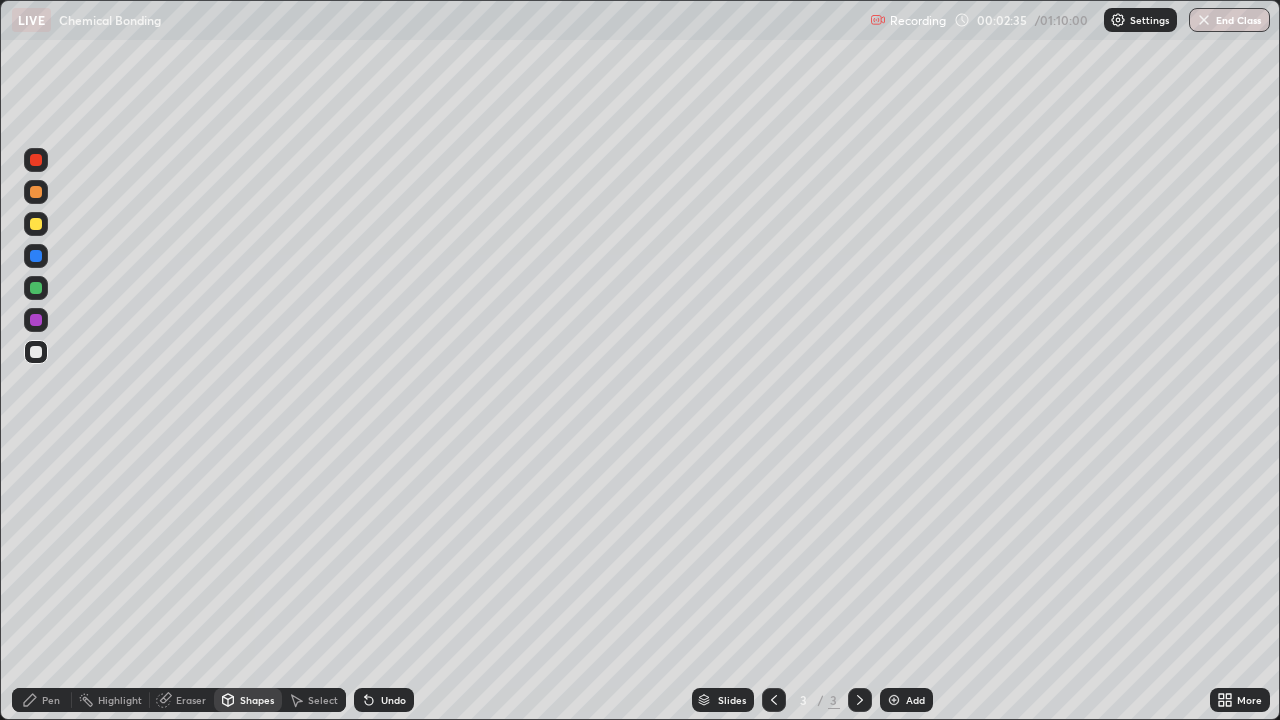 click on "Undo" at bounding box center [393, 700] 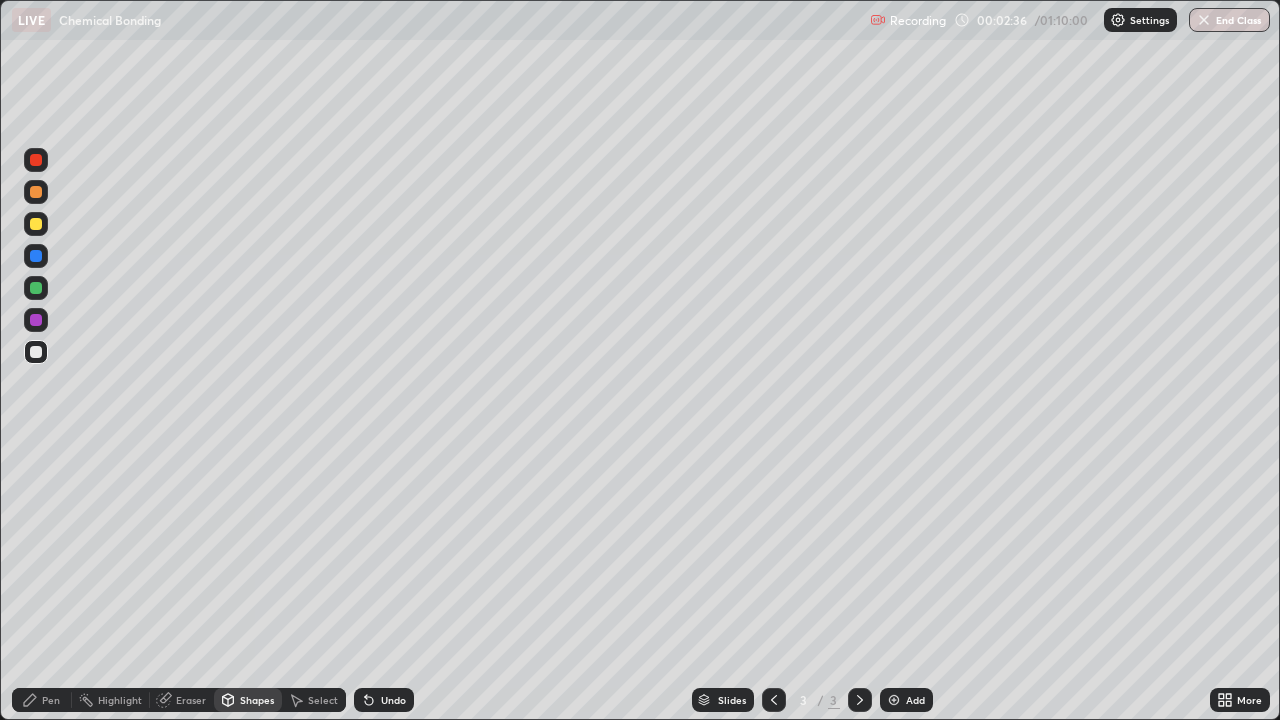 click on "Pen" at bounding box center (51, 700) 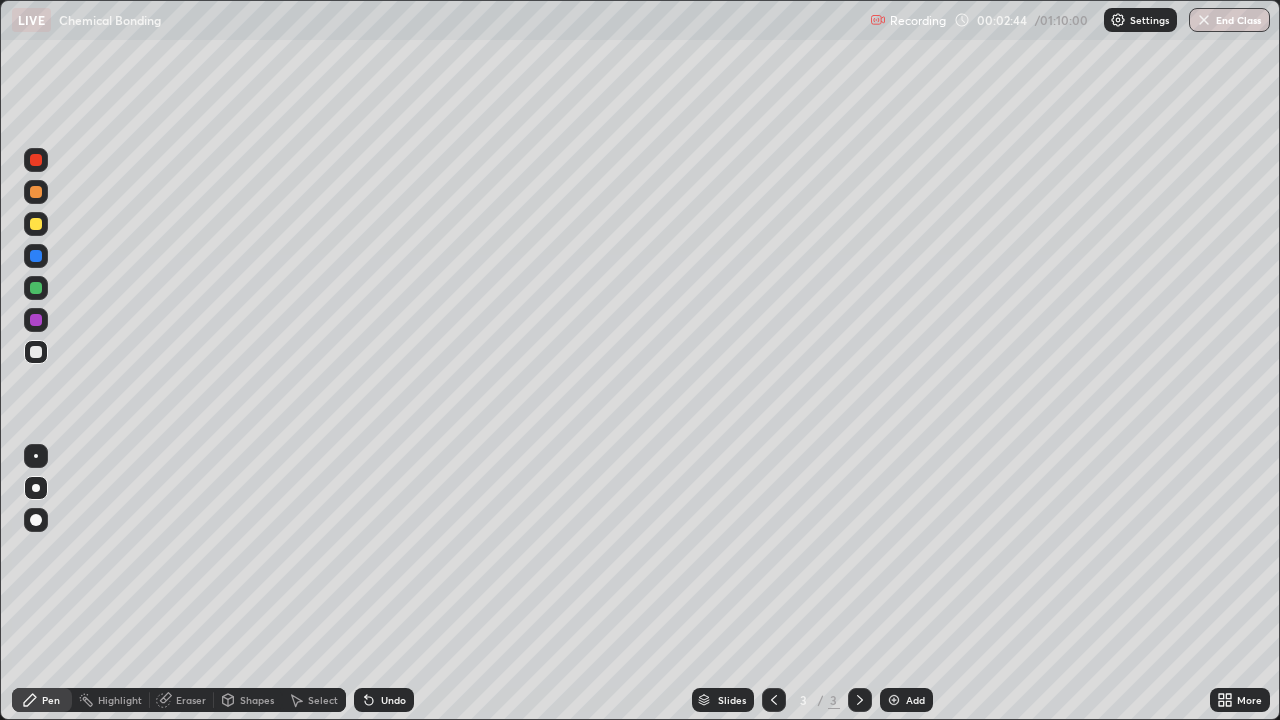 click on "Undo" at bounding box center (384, 700) 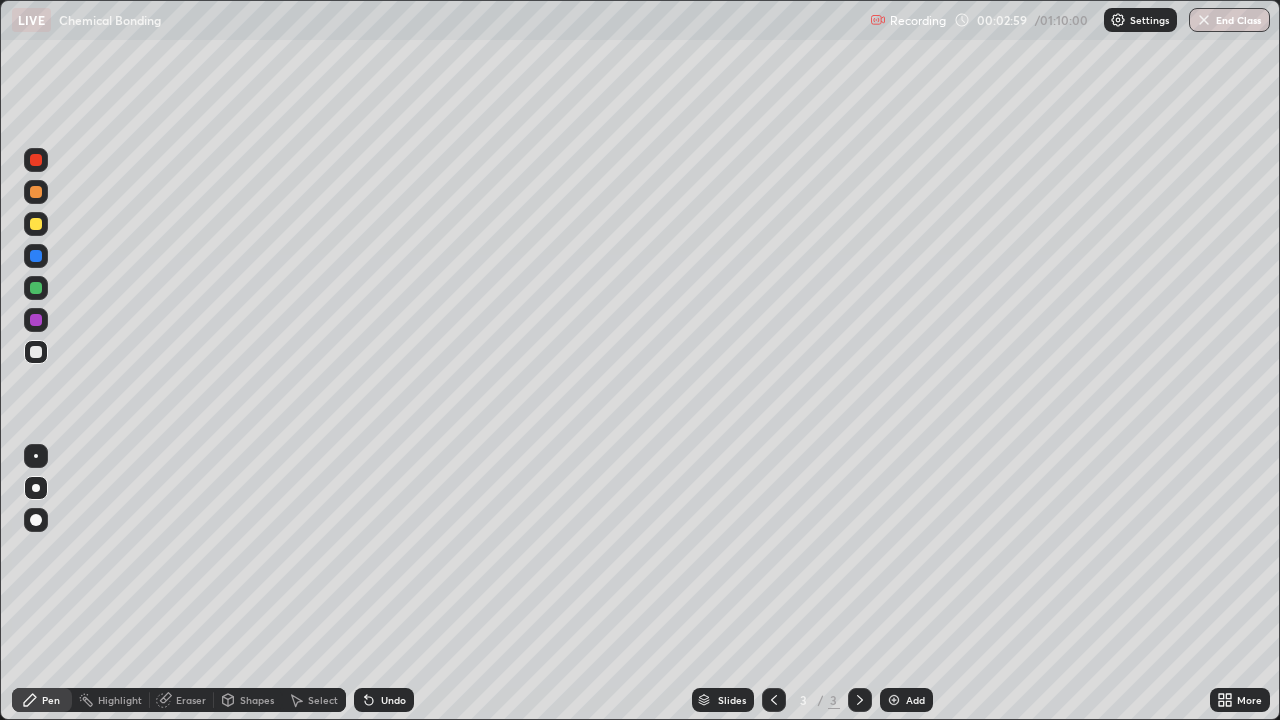 click on "Highlight" at bounding box center [120, 700] 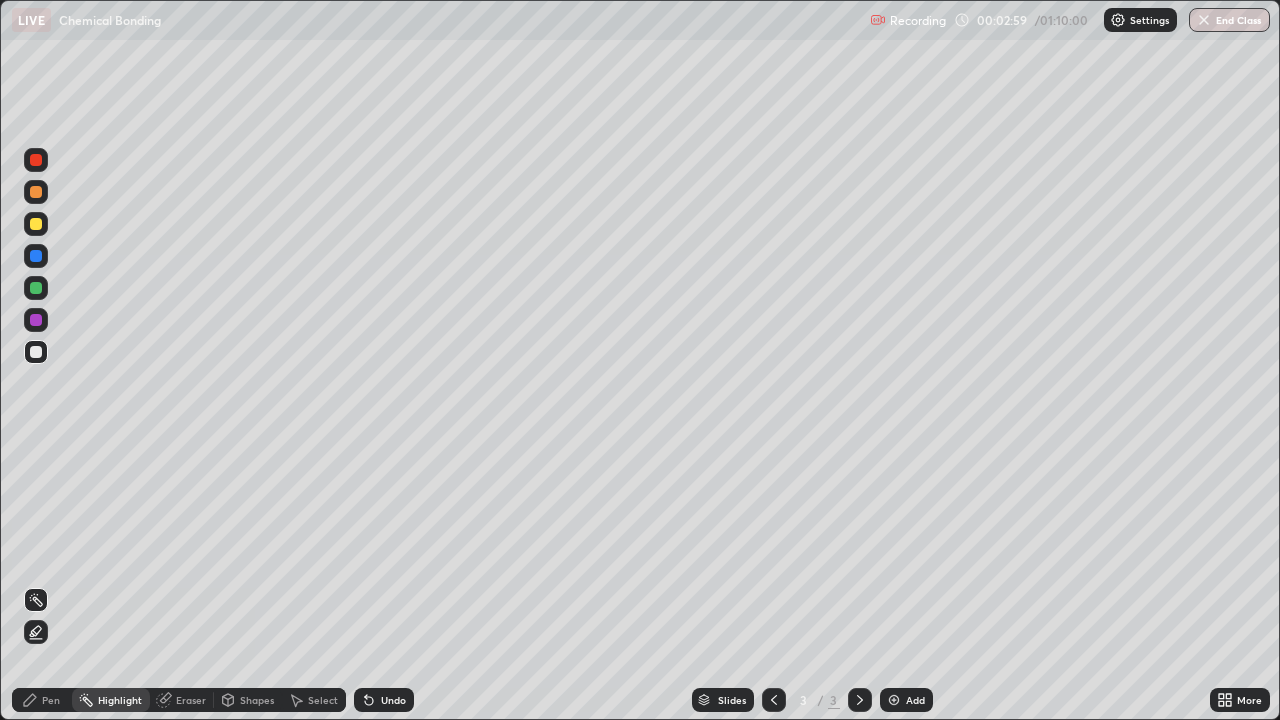 click 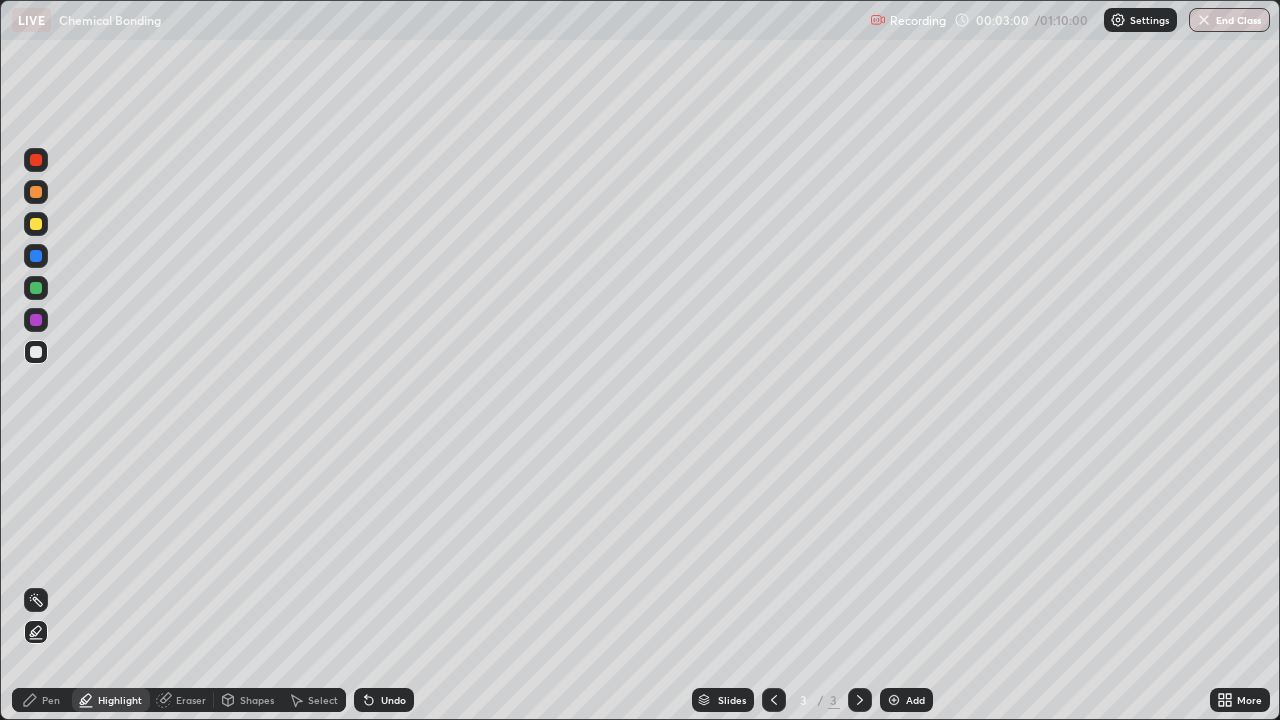 click at bounding box center (36, 352) 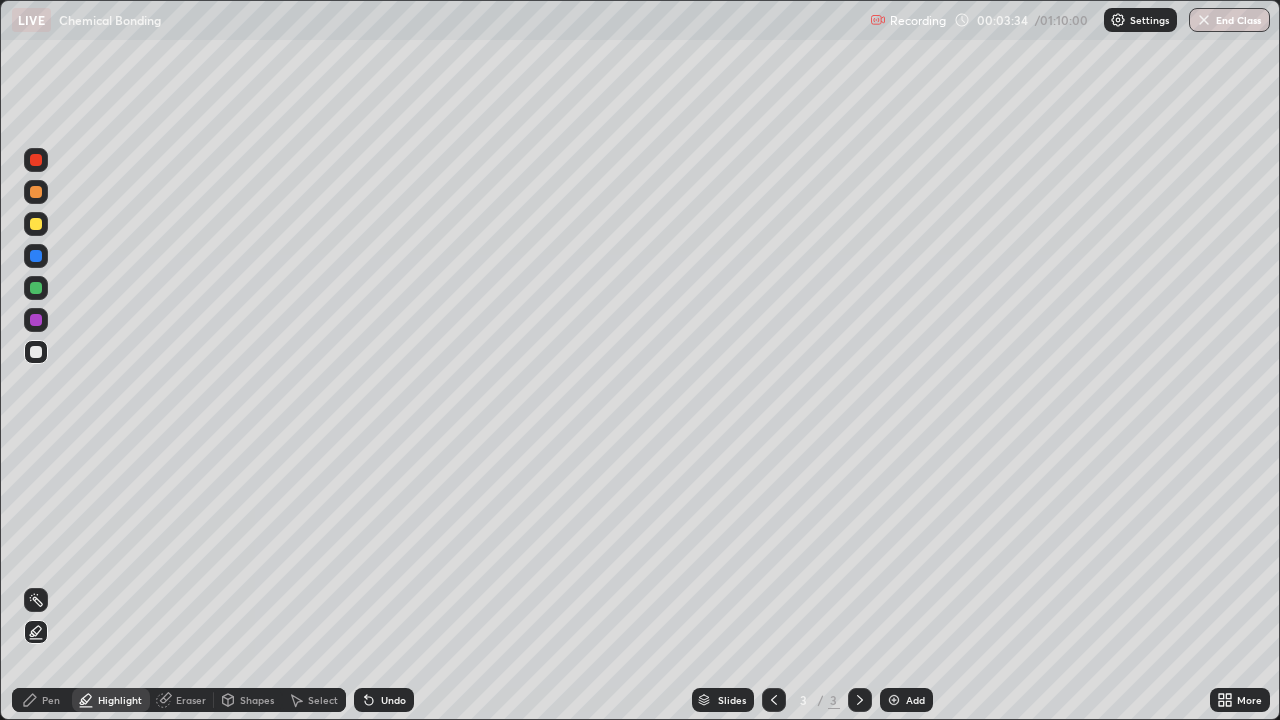 click on "Pen" at bounding box center [51, 700] 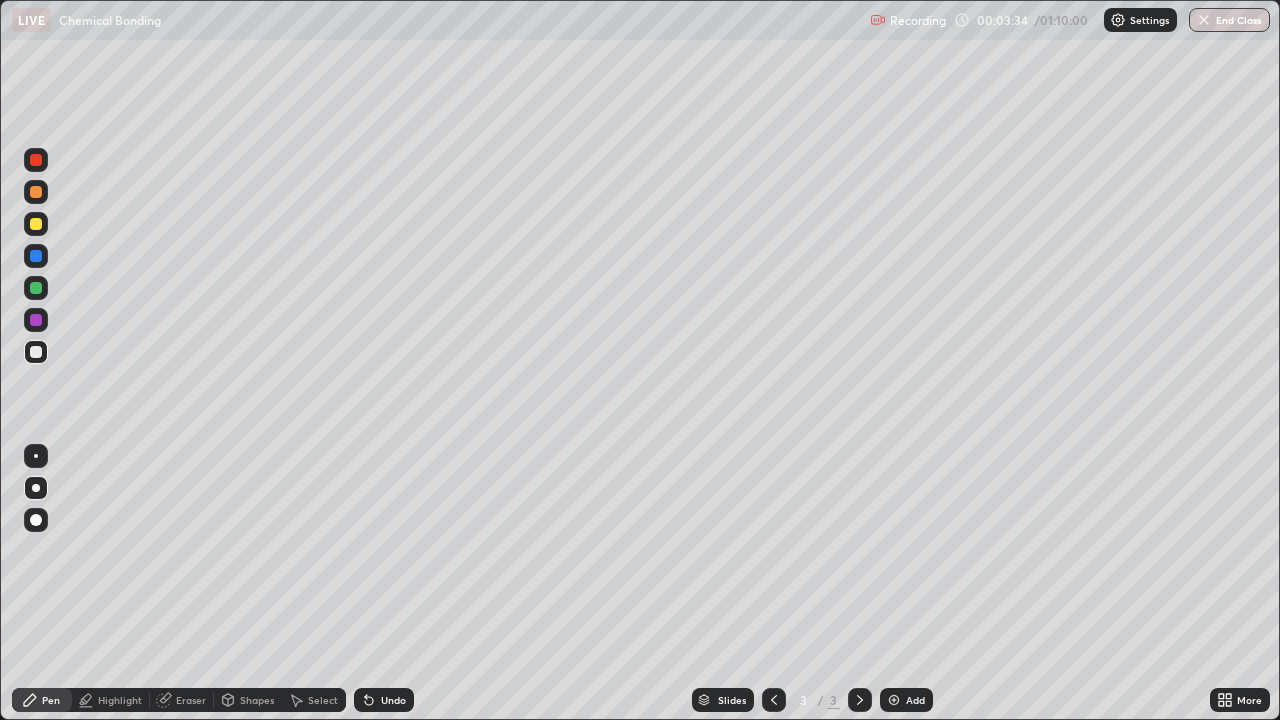 click at bounding box center (36, 352) 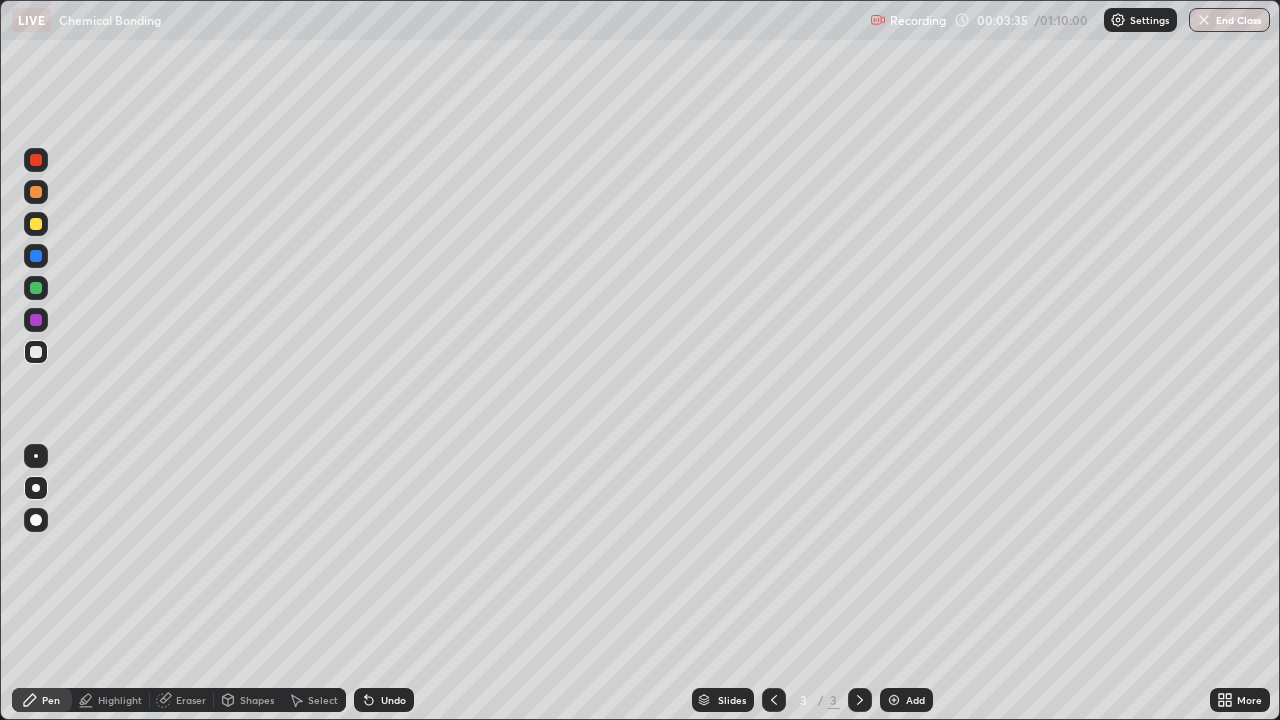 click on "Pen" at bounding box center (42, 700) 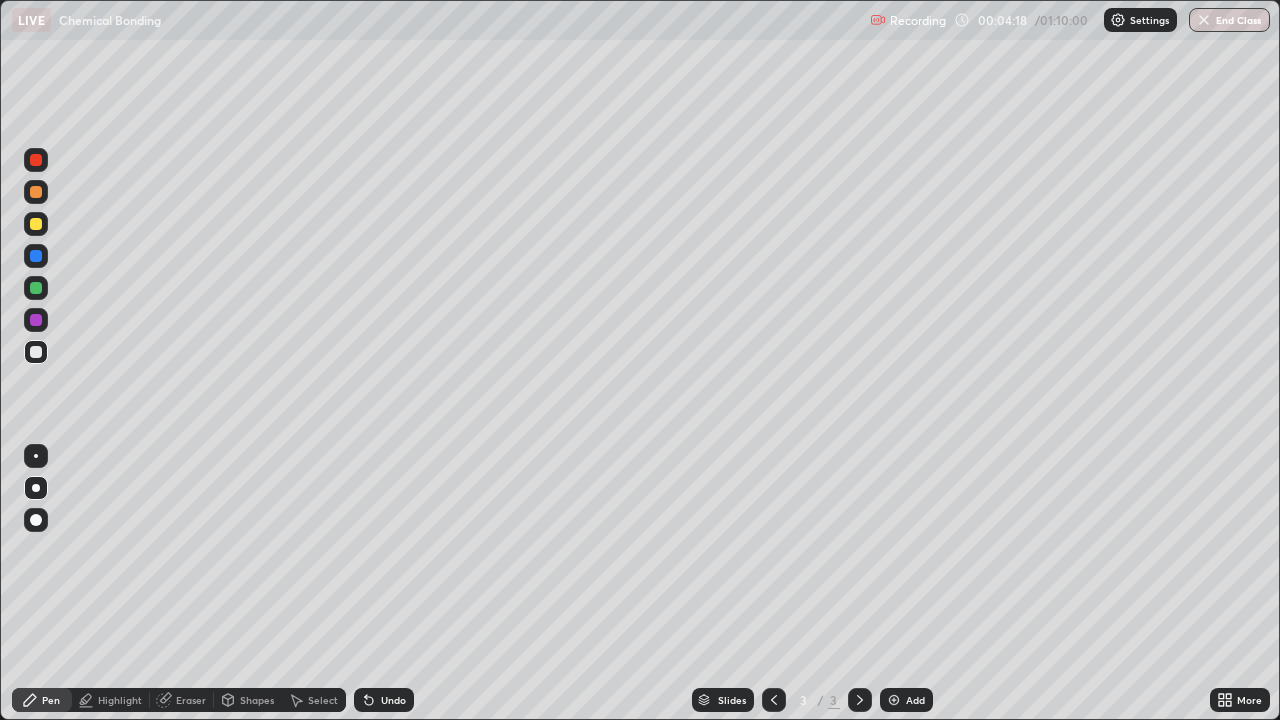 click at bounding box center (894, 700) 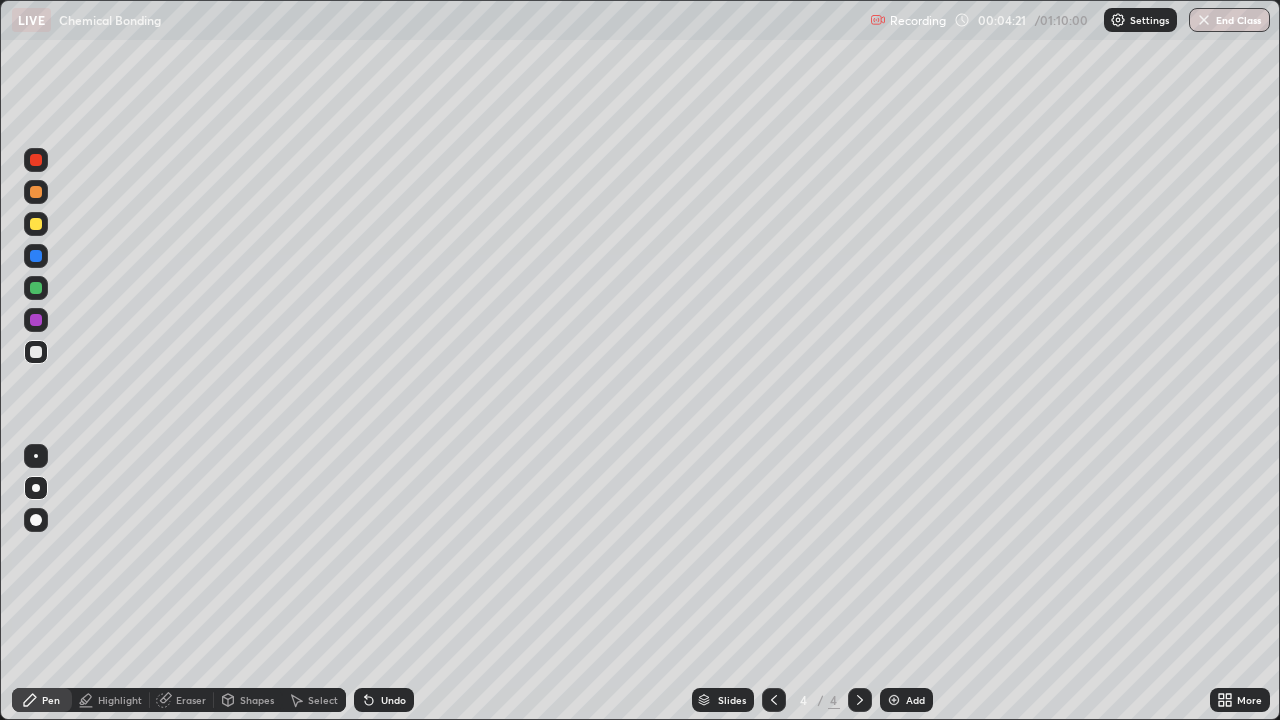 click on "Pen" at bounding box center [51, 700] 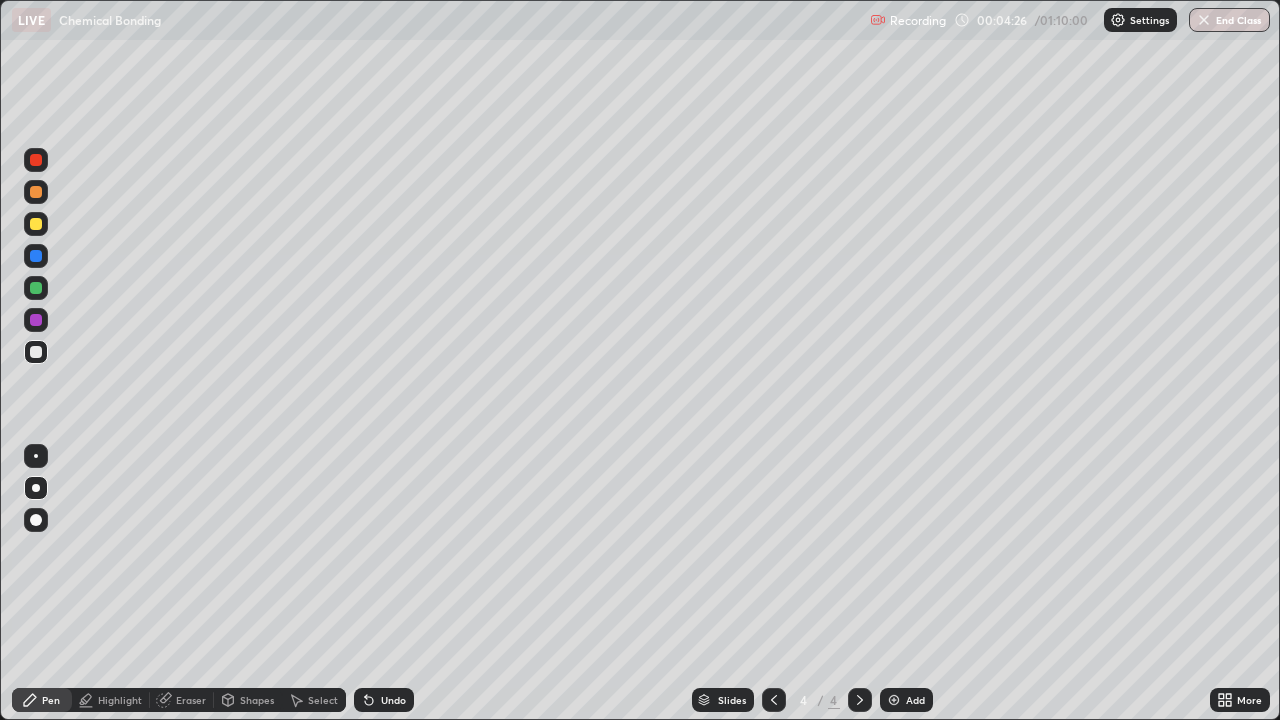 click at bounding box center (36, 224) 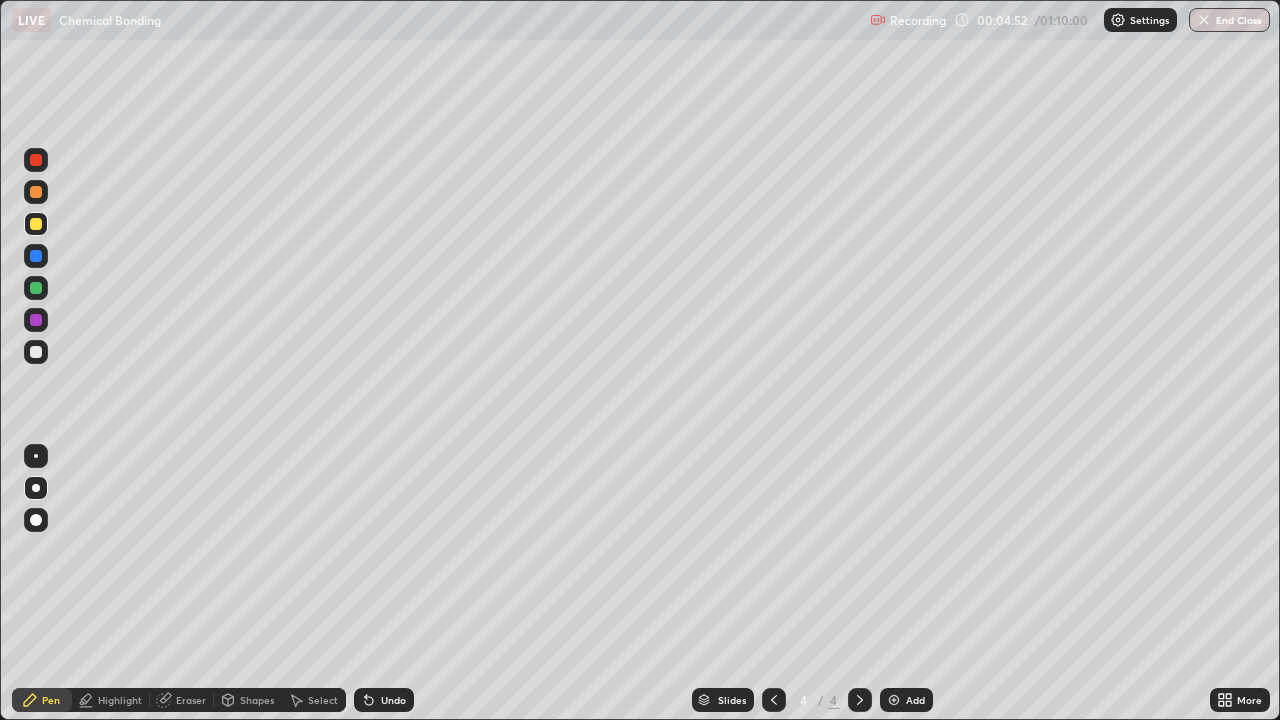 click at bounding box center [36, 352] 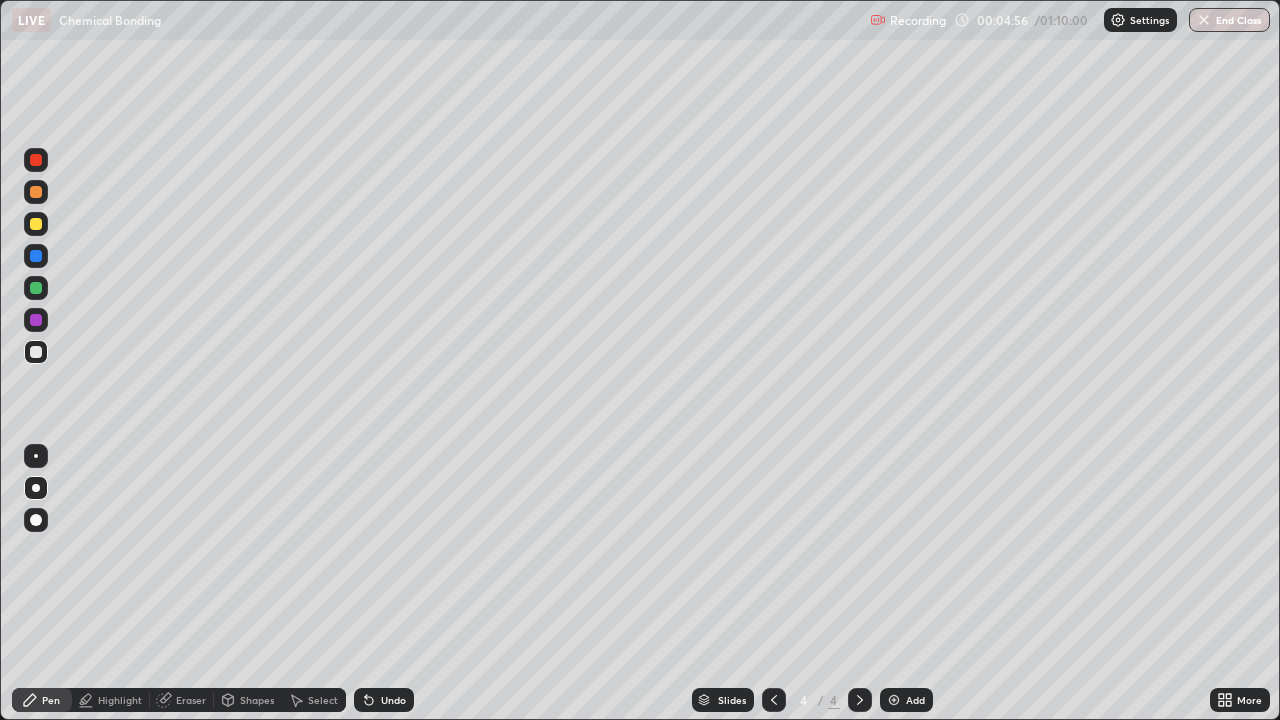 click at bounding box center [36, 352] 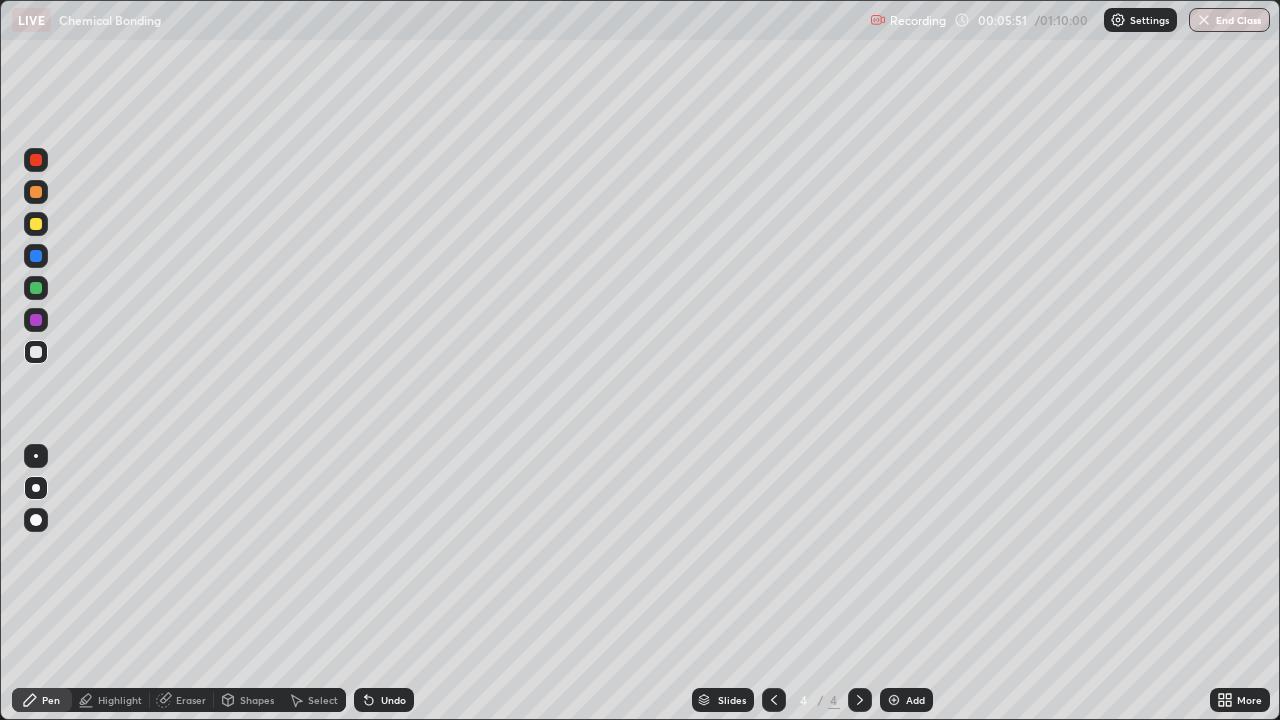 click at bounding box center (36, 320) 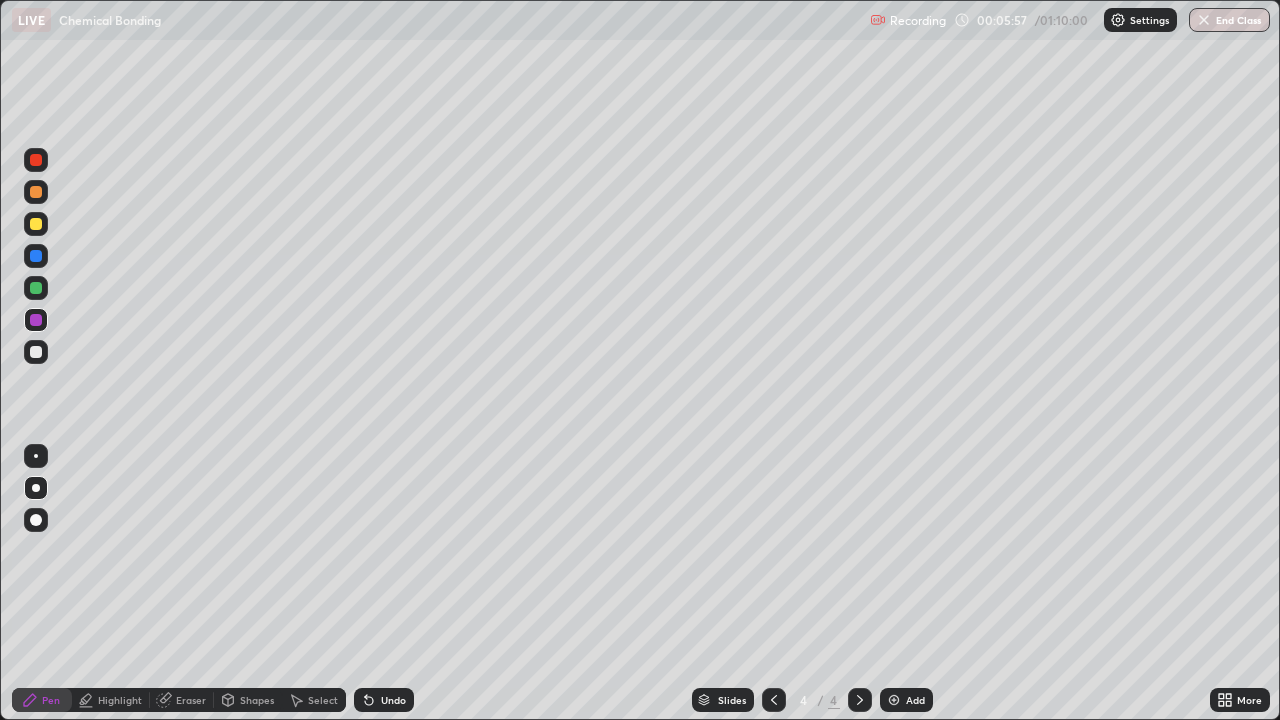 click on "Highlight" at bounding box center [120, 700] 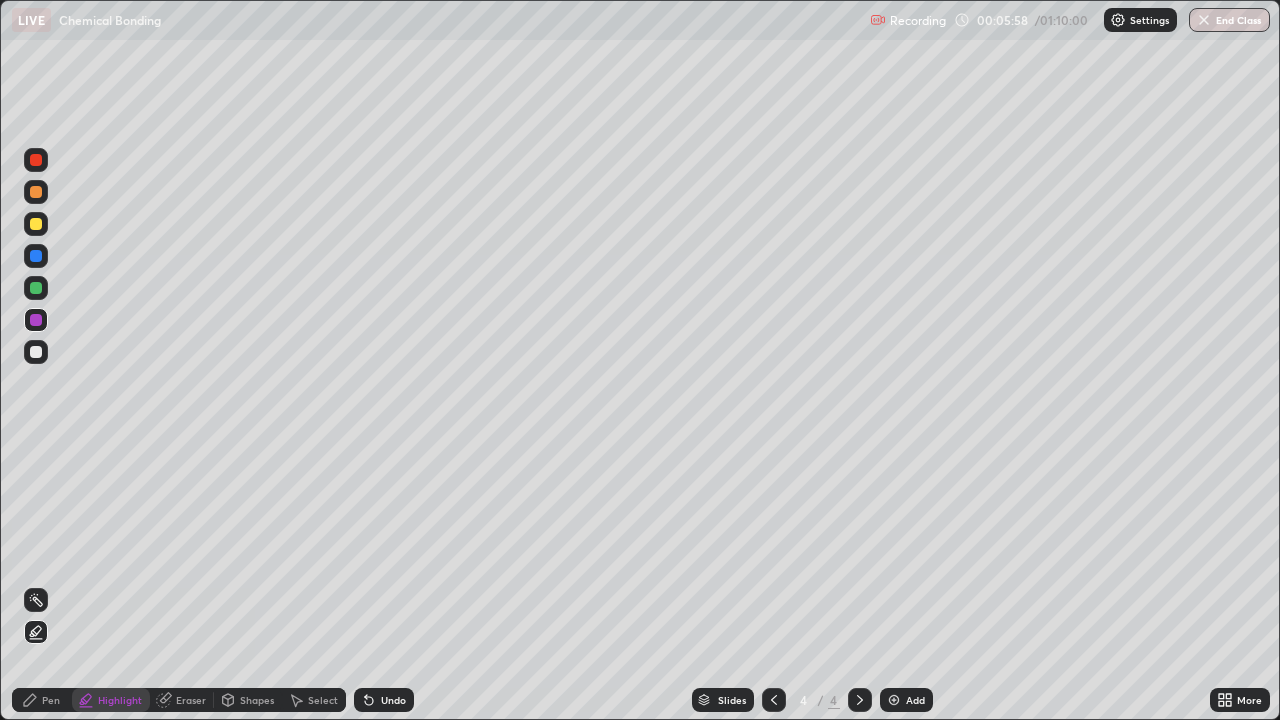 click 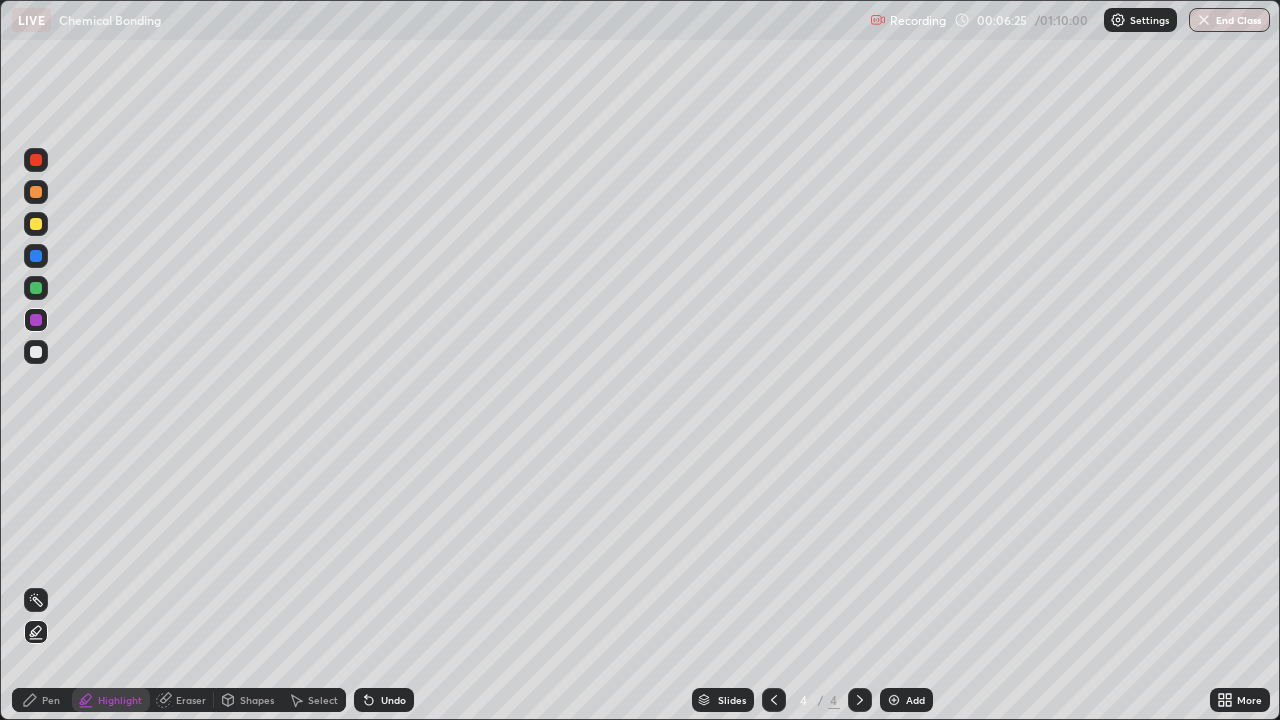 click 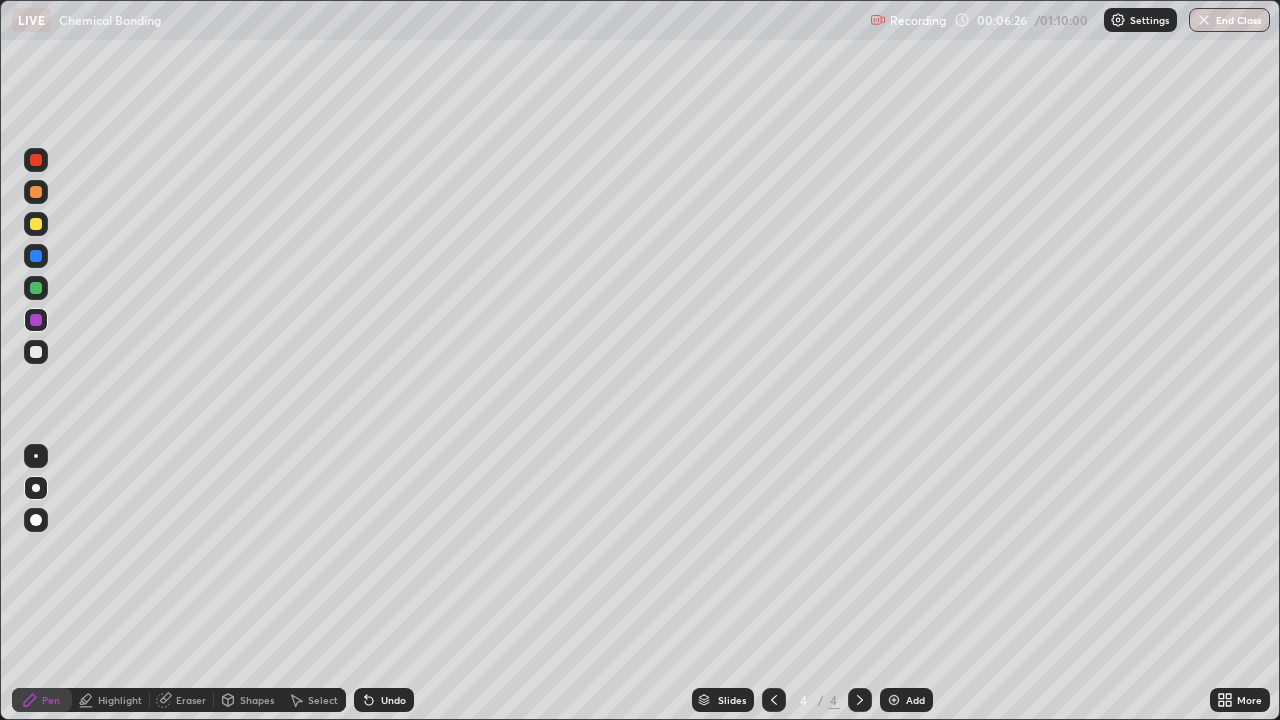 click at bounding box center [36, 320] 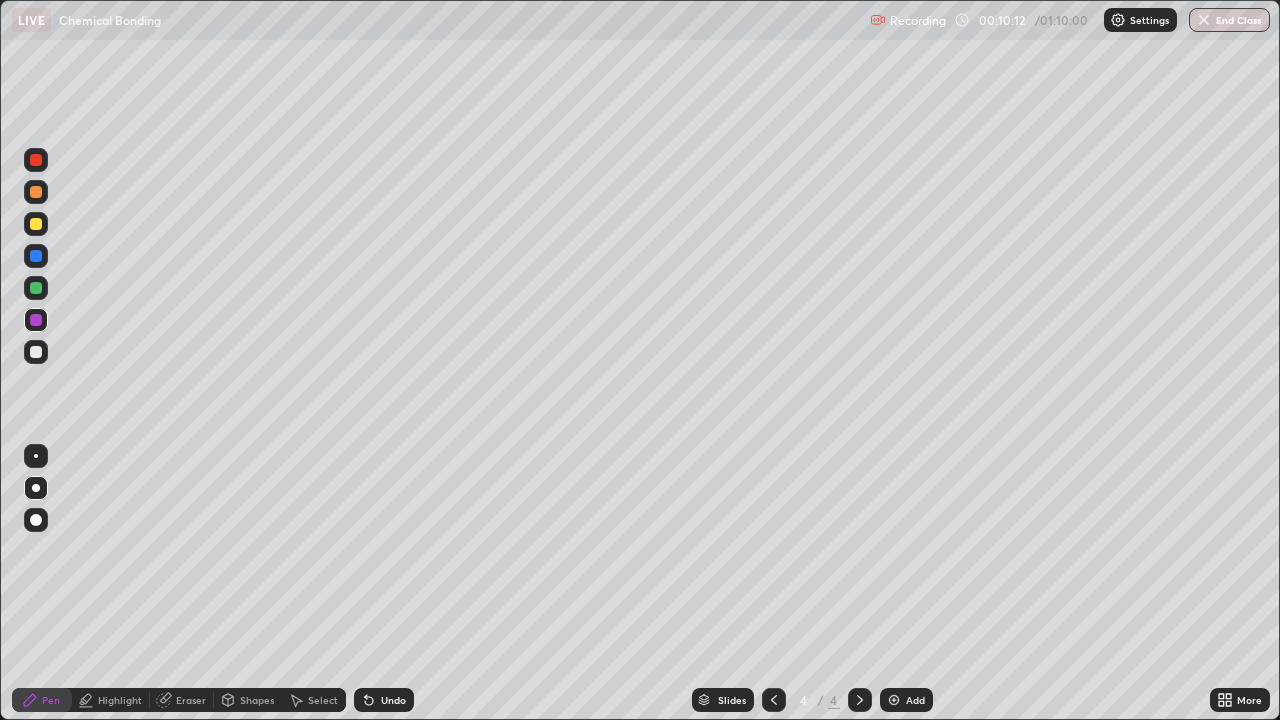 click on "Add" at bounding box center (906, 700) 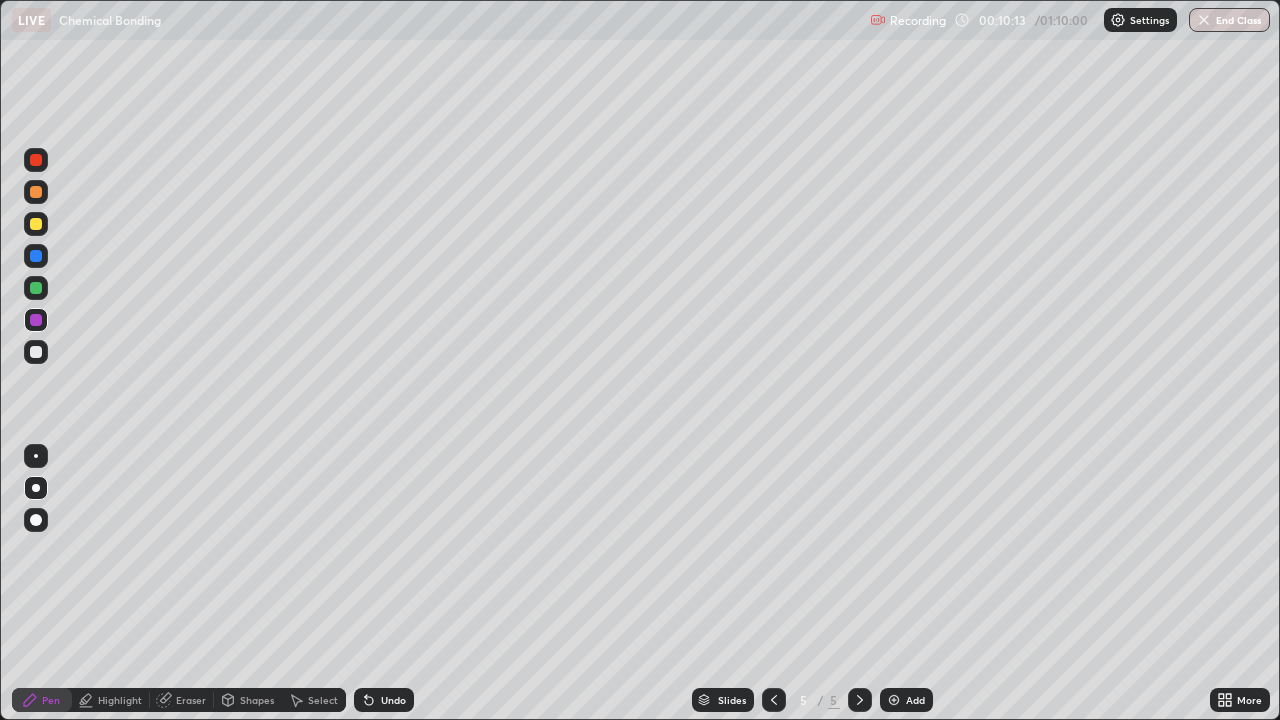 click at bounding box center (36, 352) 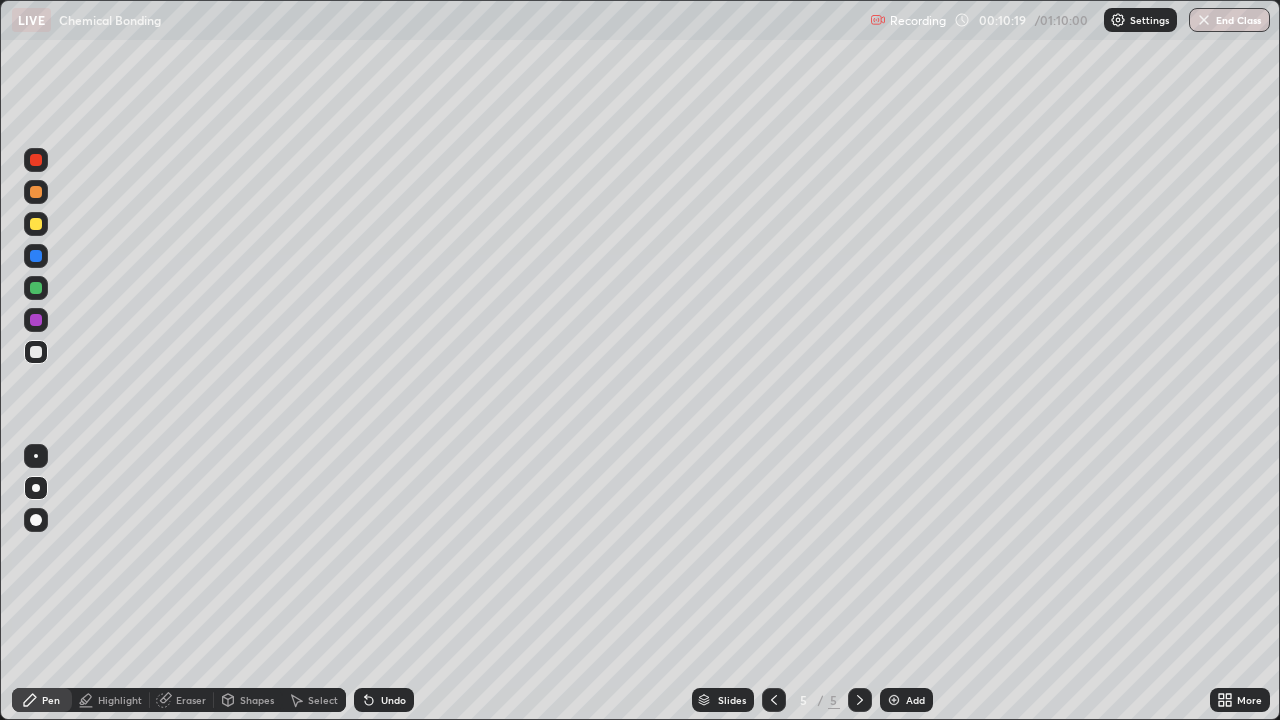 click at bounding box center (36, 352) 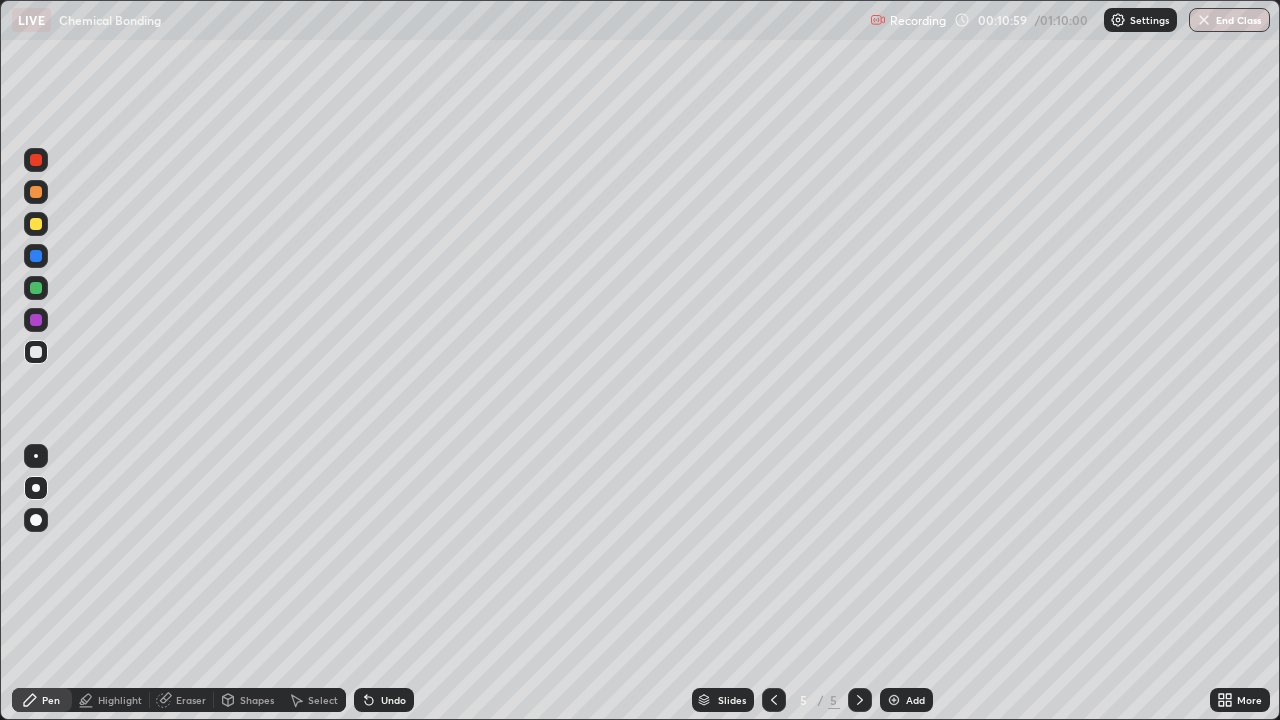 click at bounding box center (36, 224) 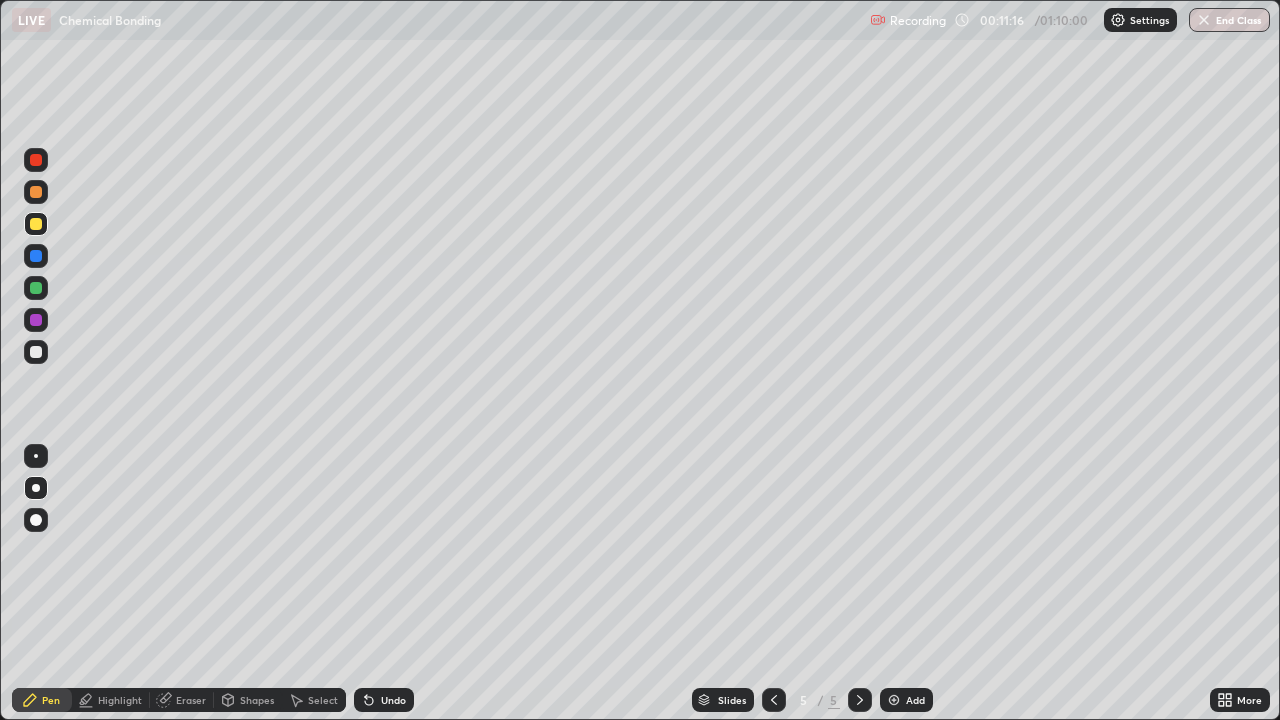 click 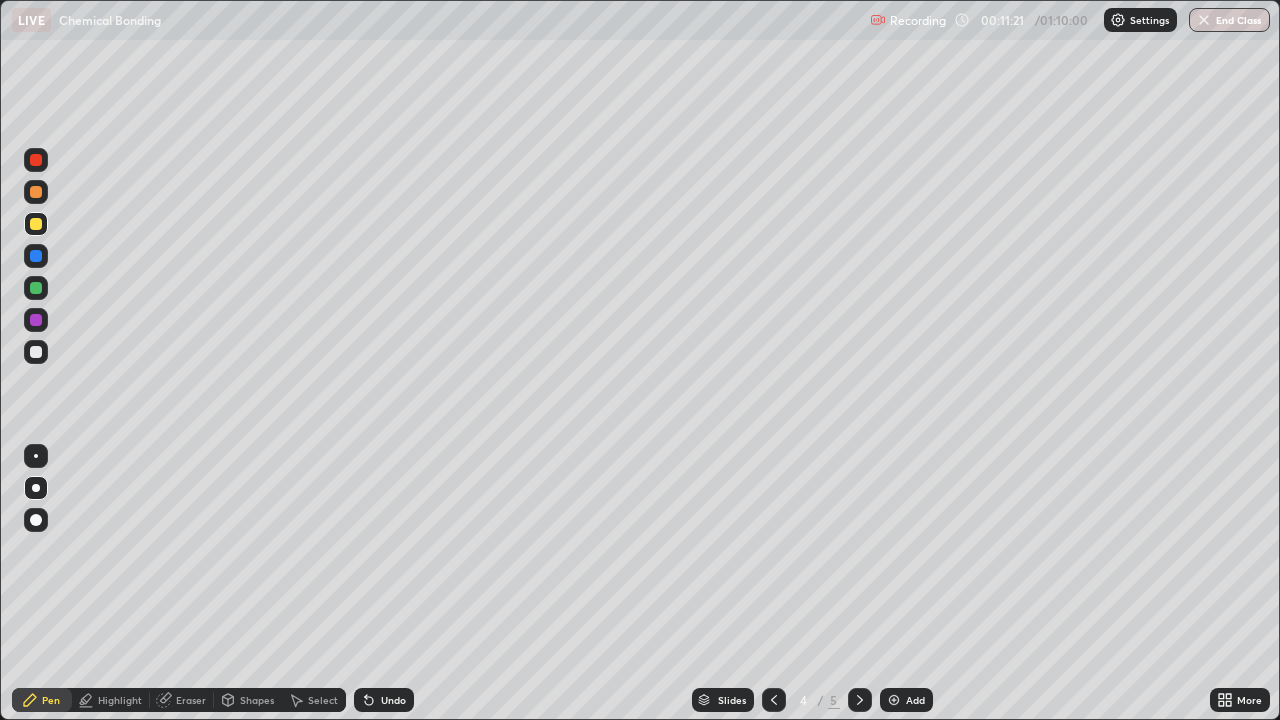click 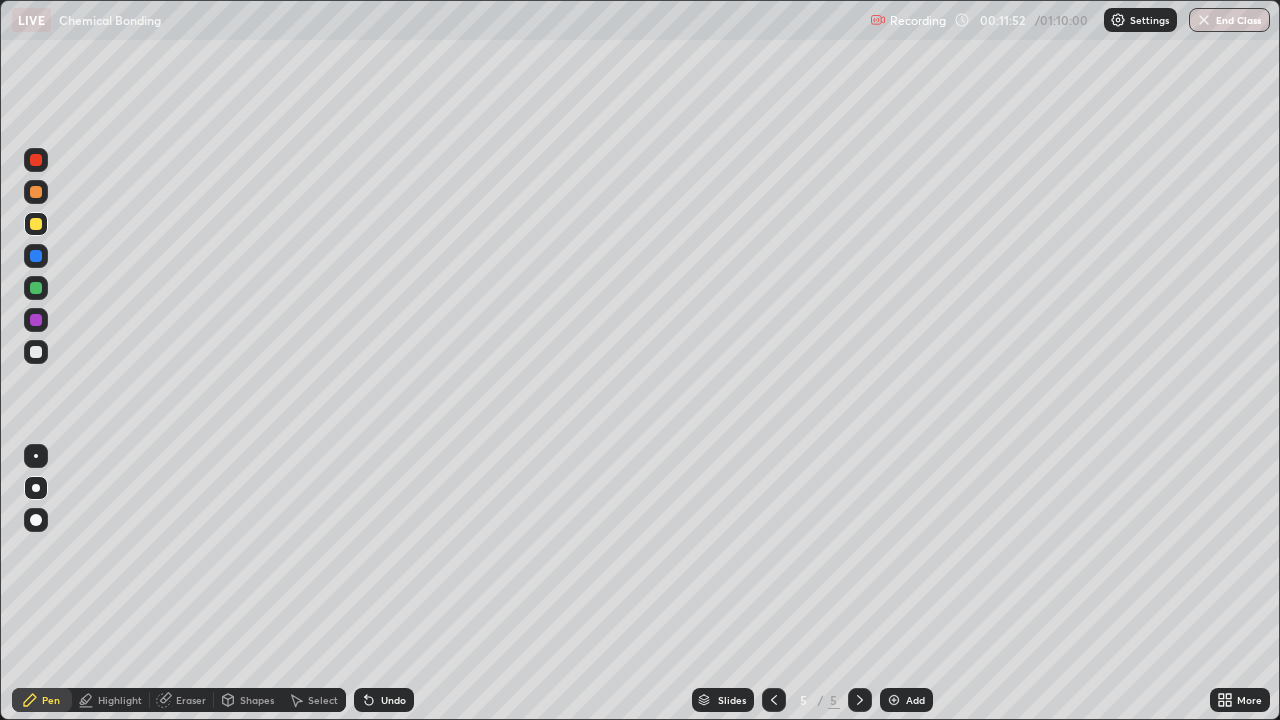 click at bounding box center (36, 352) 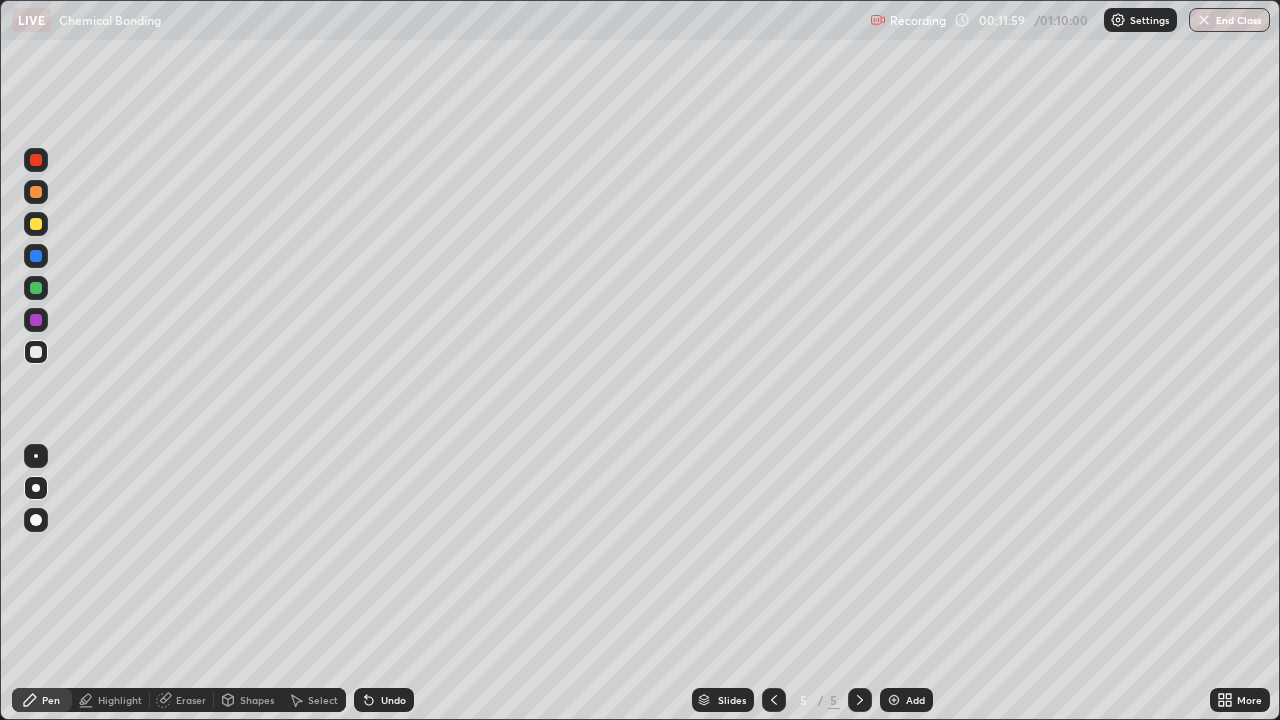 click at bounding box center [36, 288] 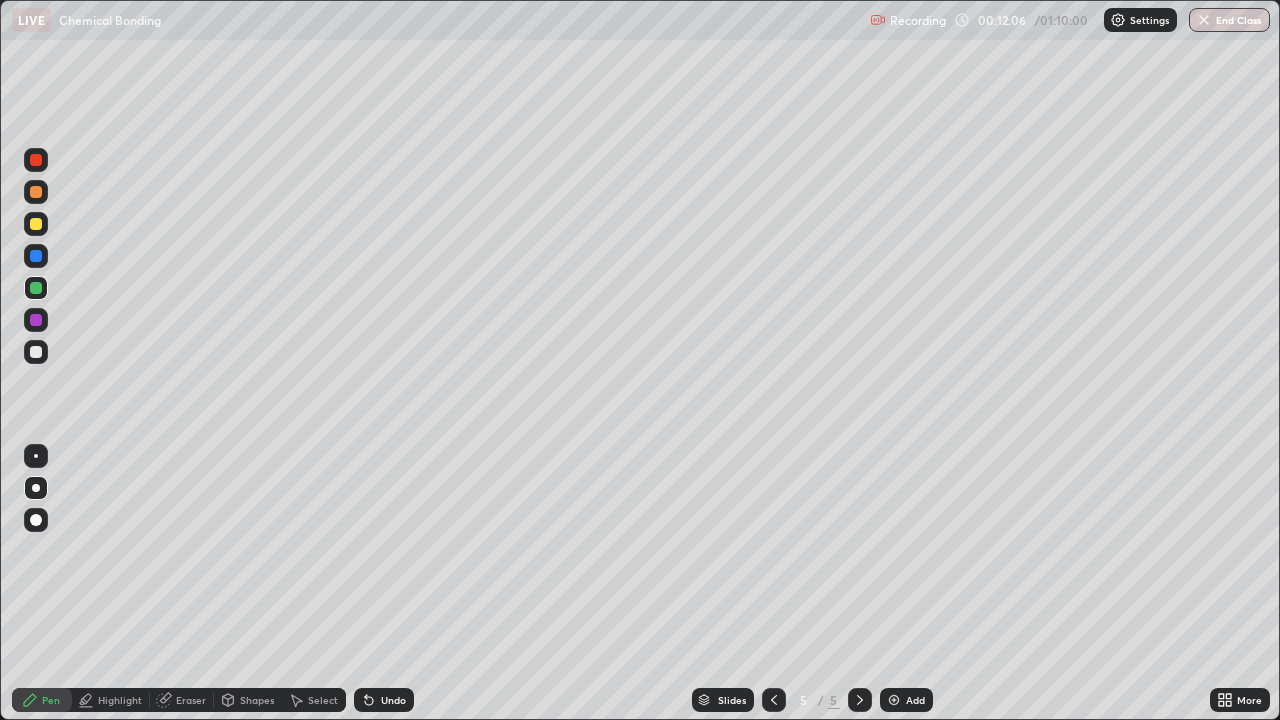 click at bounding box center (36, 288) 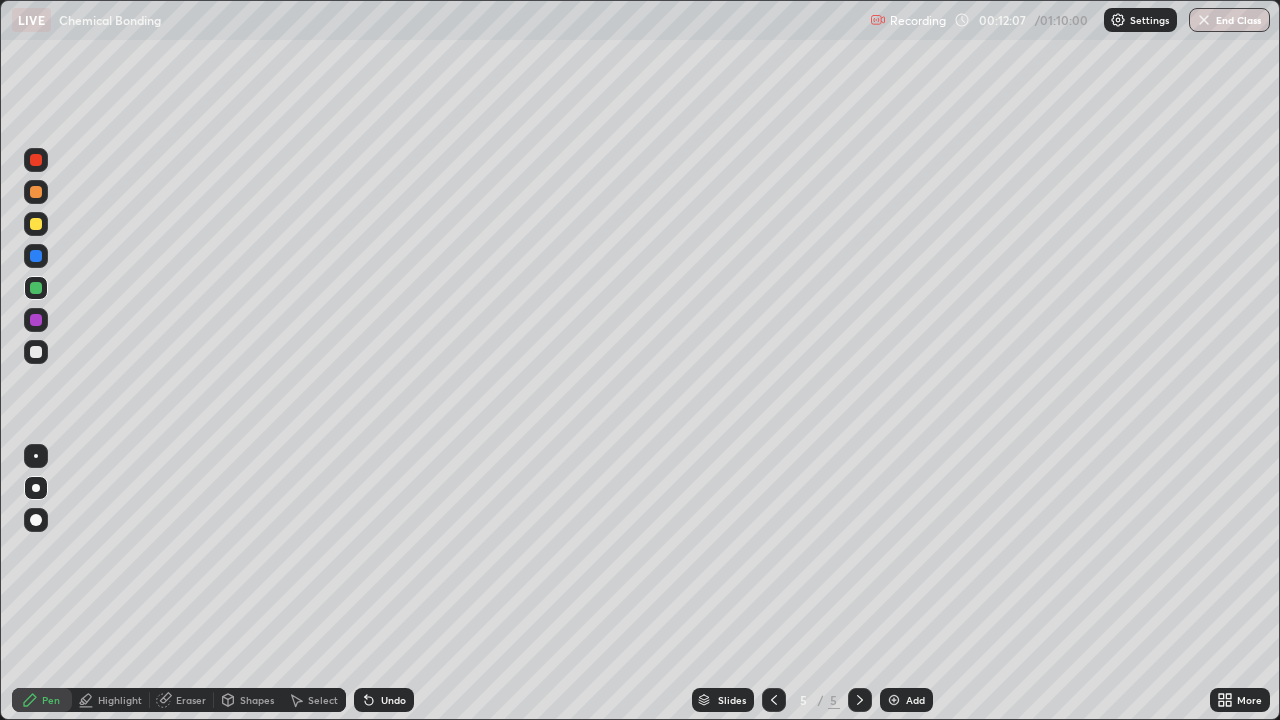 click at bounding box center (36, 256) 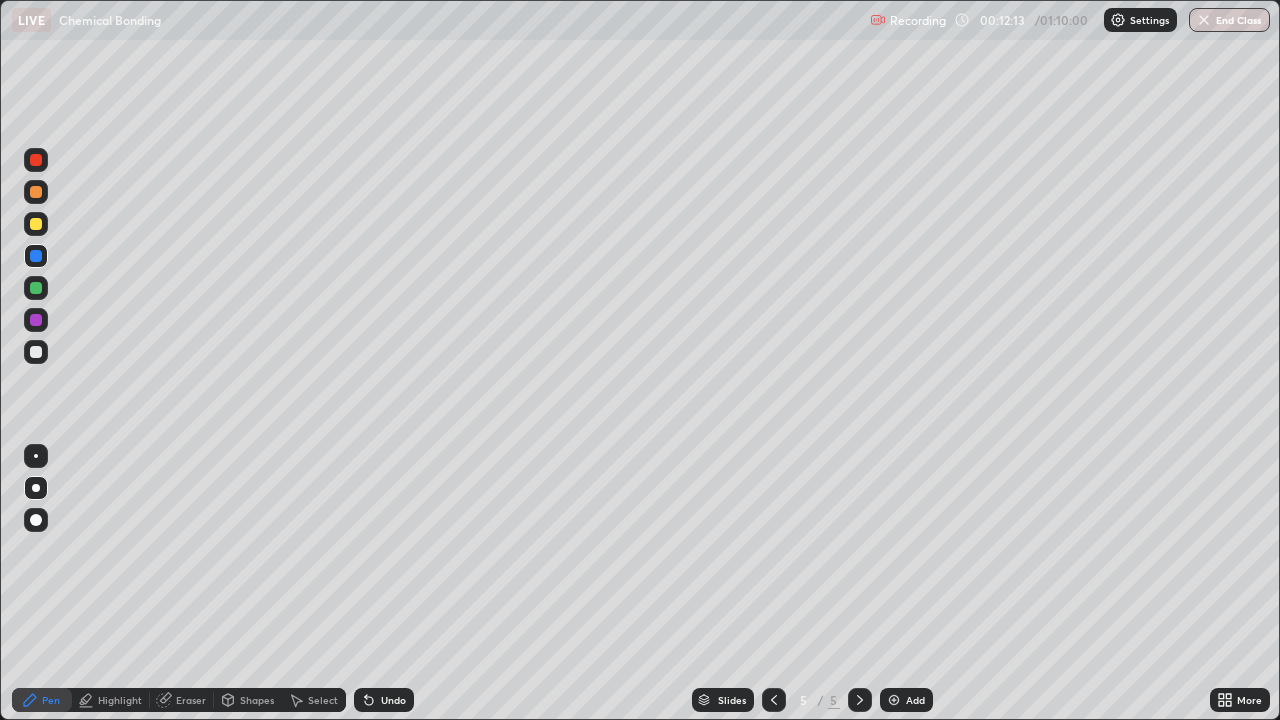 click on "Highlight" at bounding box center (120, 700) 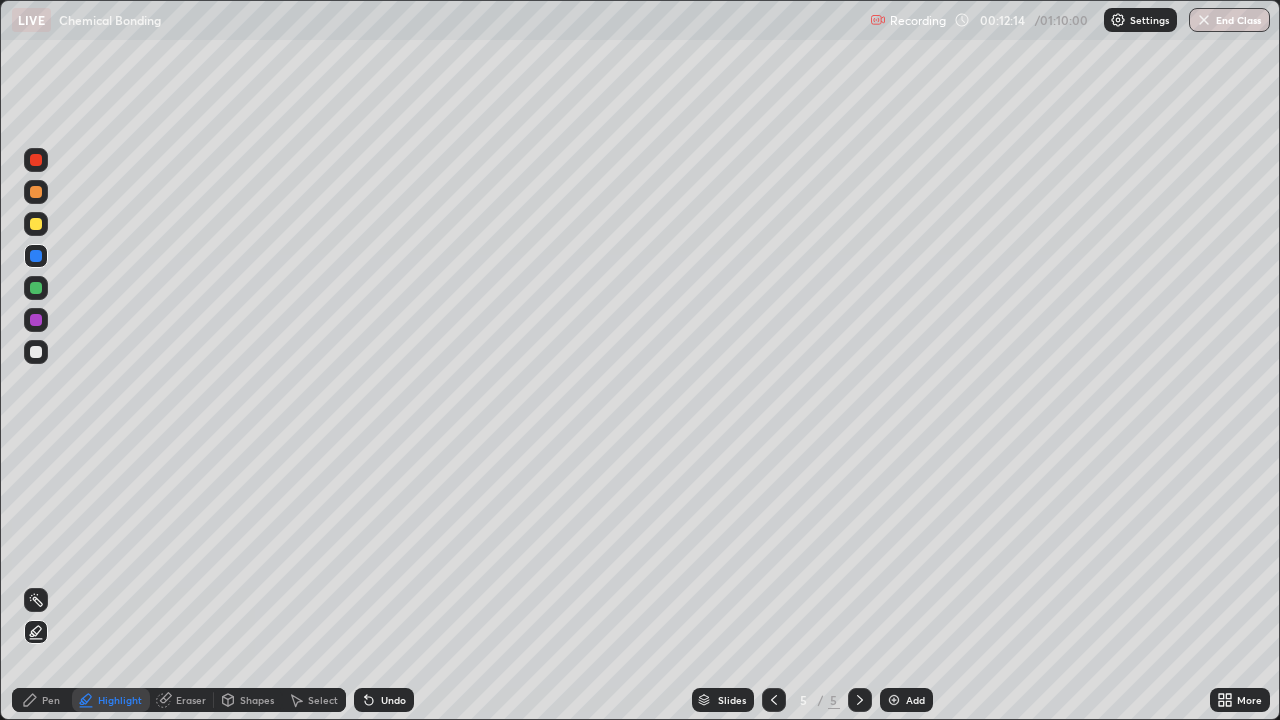 click 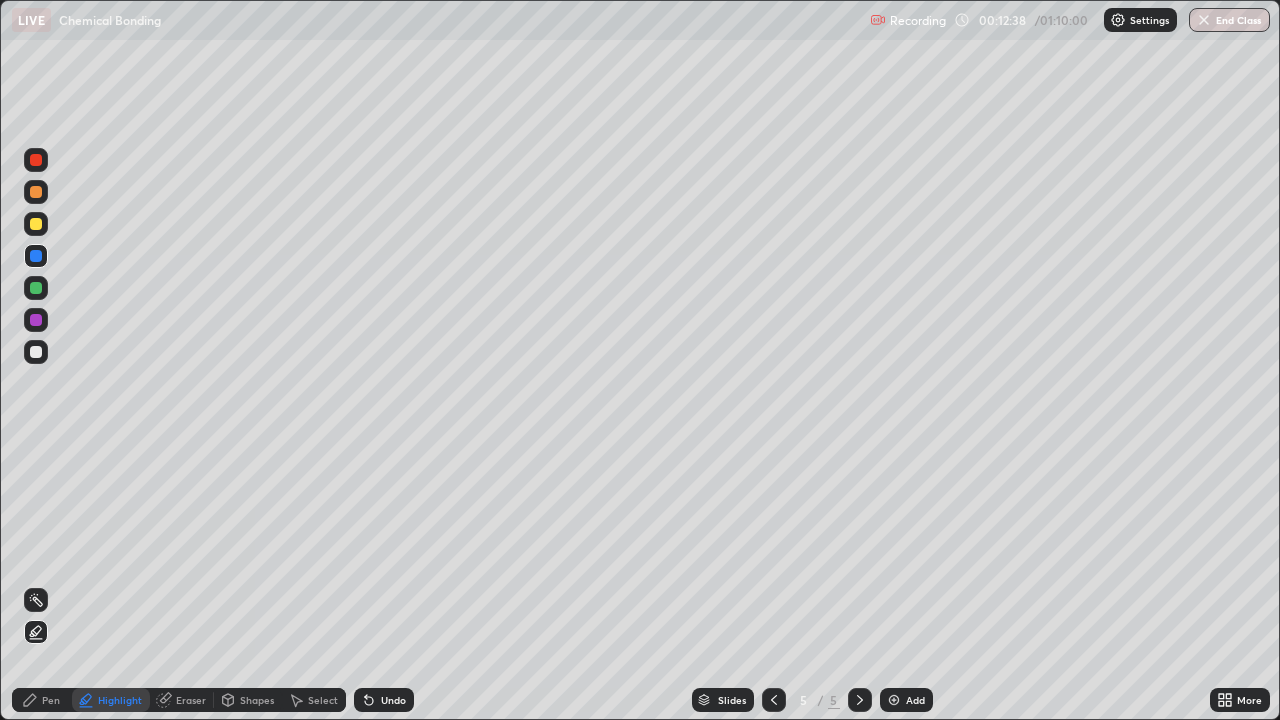 click at bounding box center (36, 288) 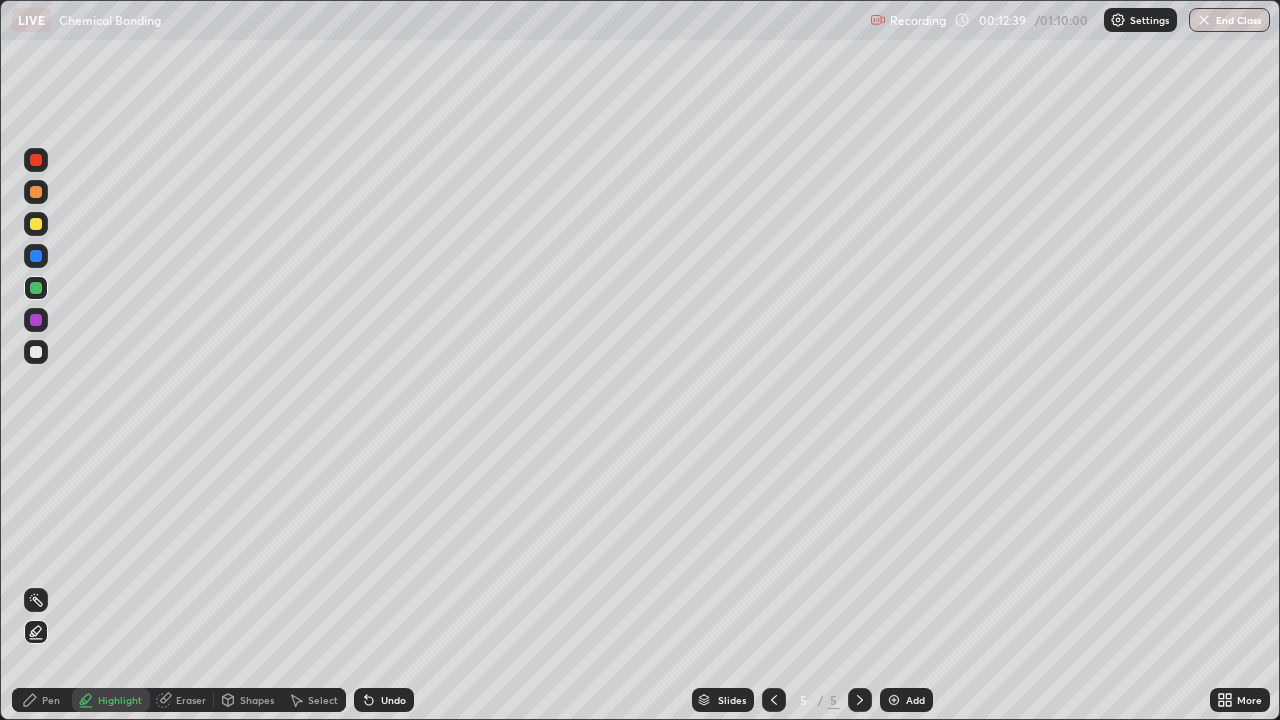 click on "Pen" at bounding box center (51, 700) 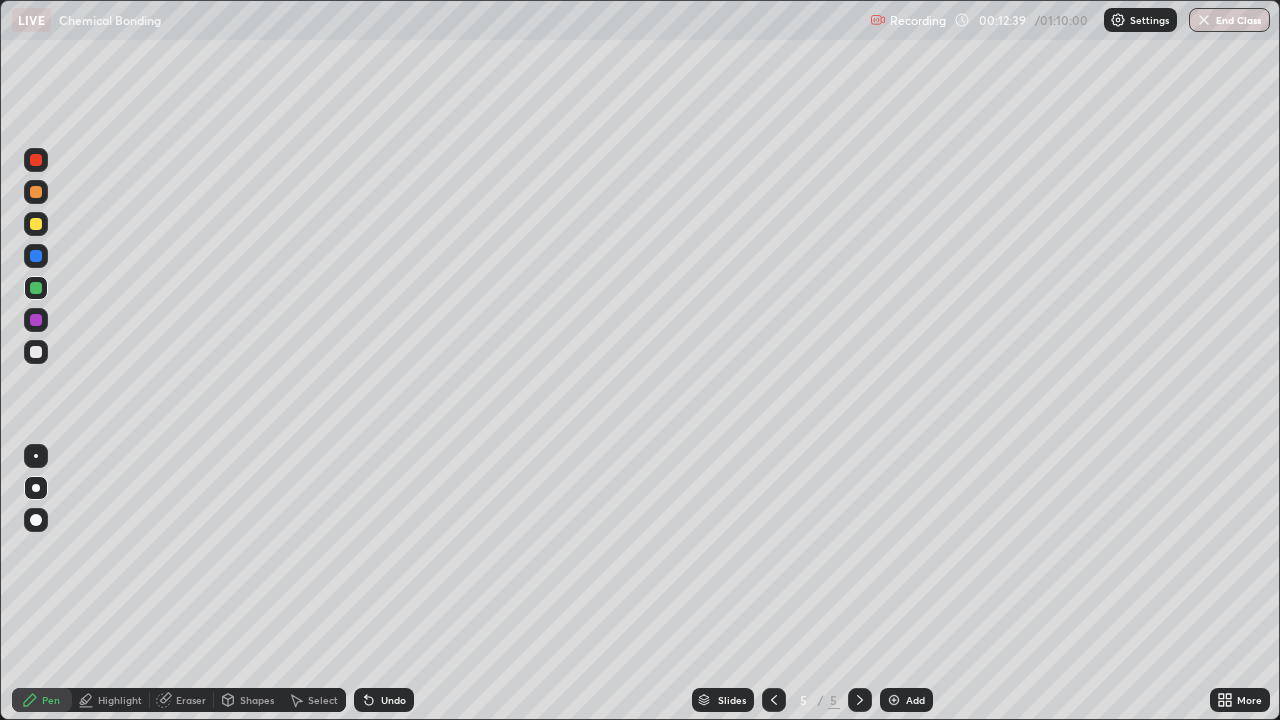 click at bounding box center (36, 224) 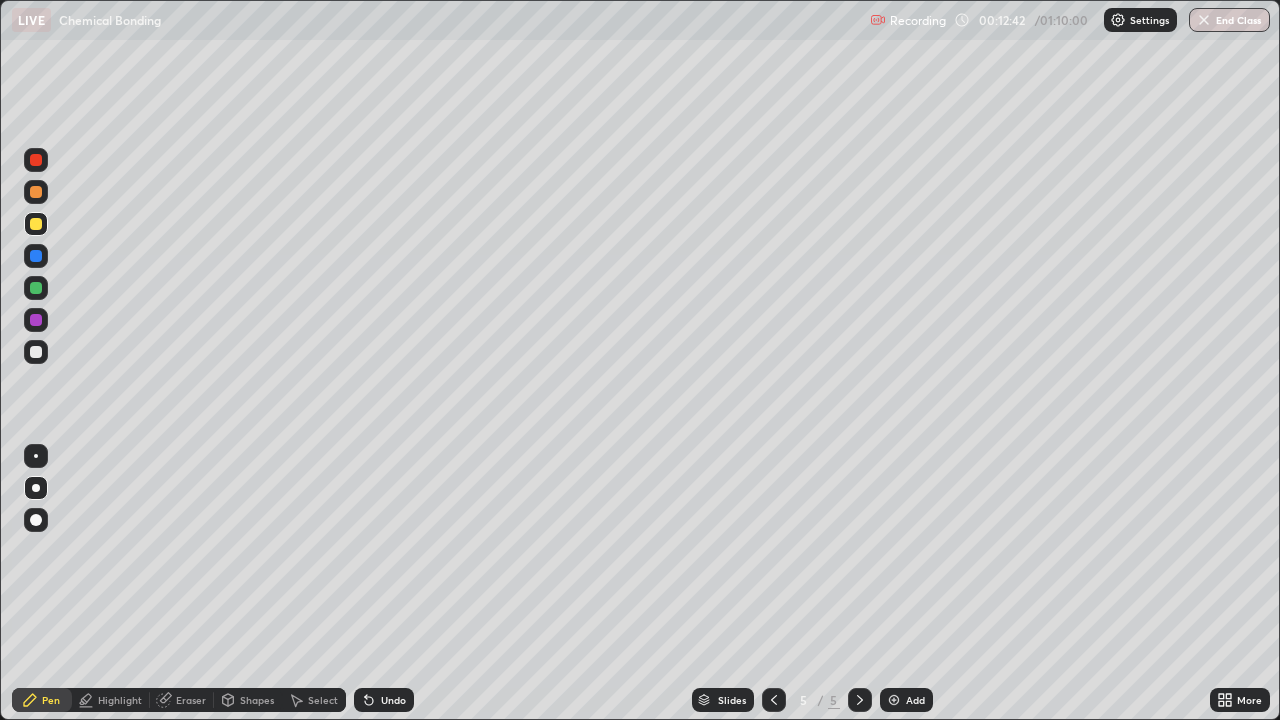 click at bounding box center [36, 160] 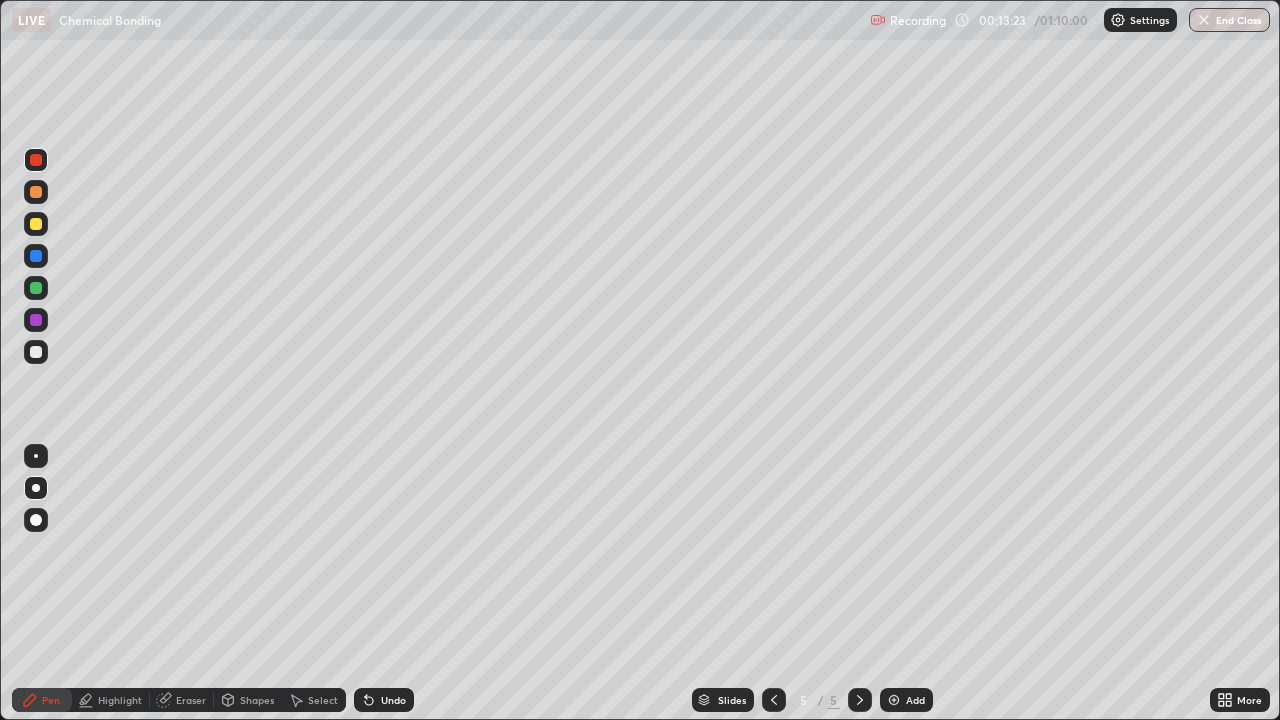 click on "Undo" at bounding box center [393, 700] 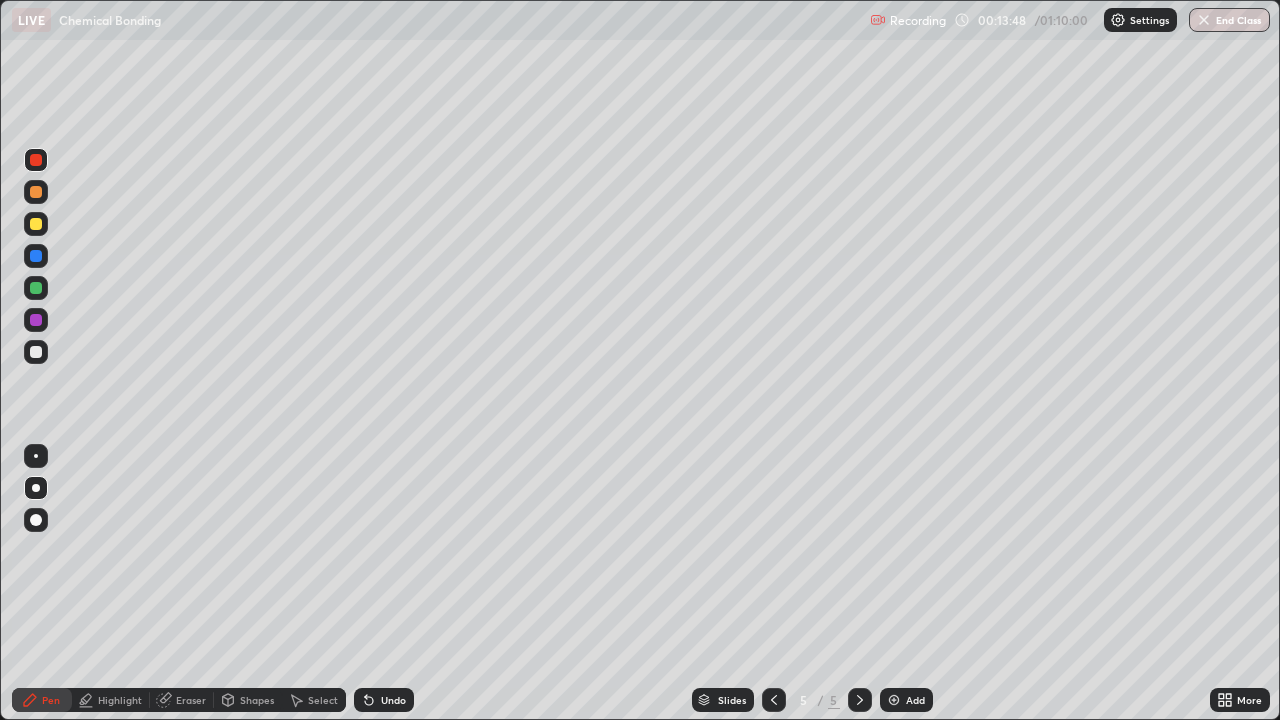 click at bounding box center [36, 288] 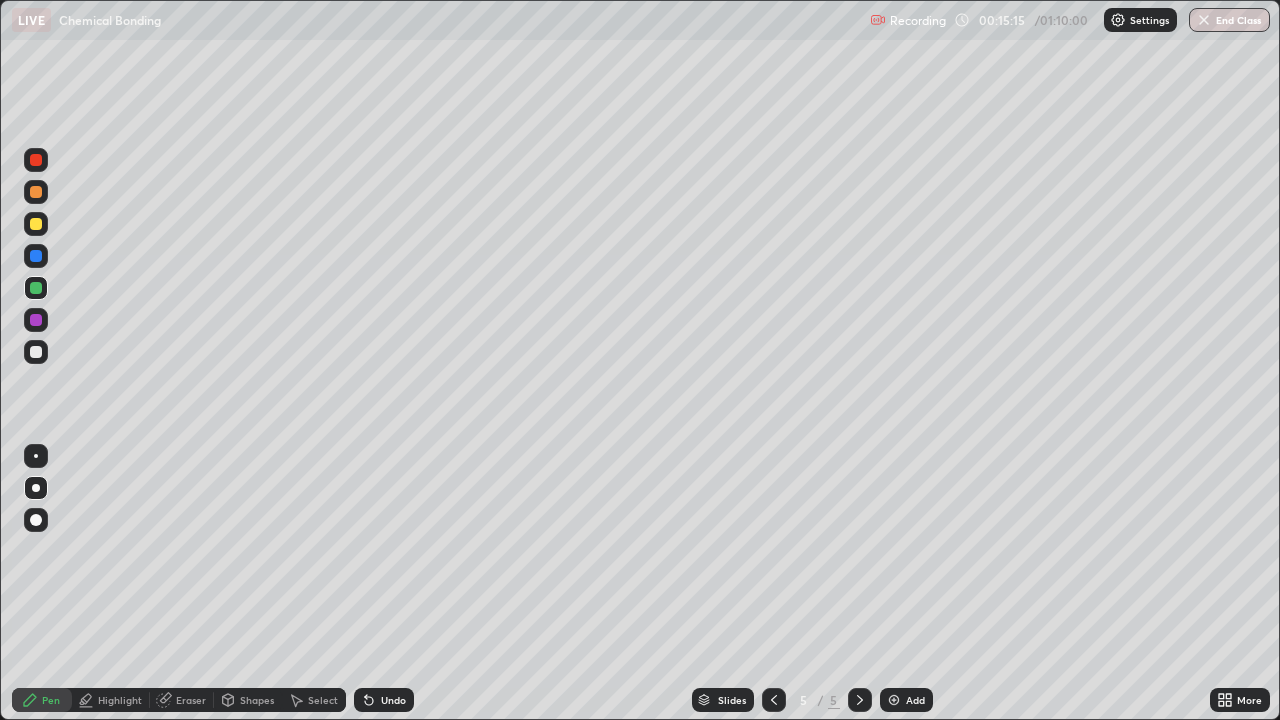 click on "Add" at bounding box center [906, 700] 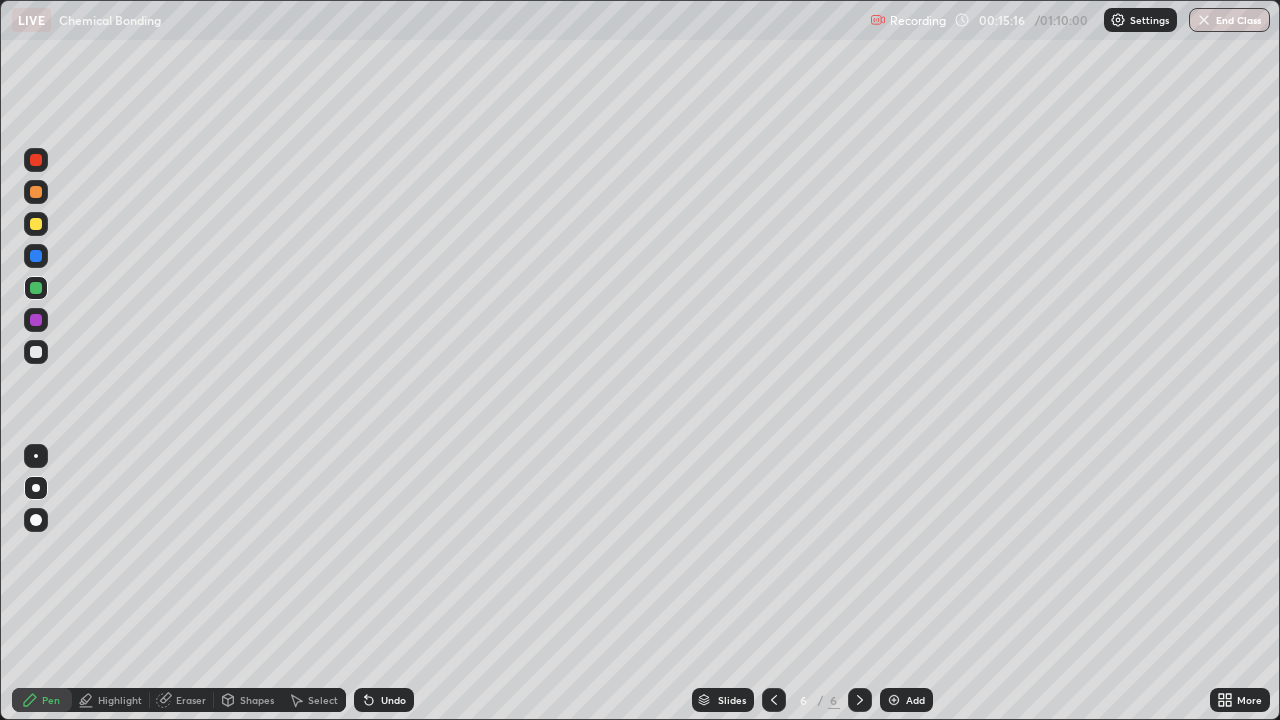 click at bounding box center (36, 352) 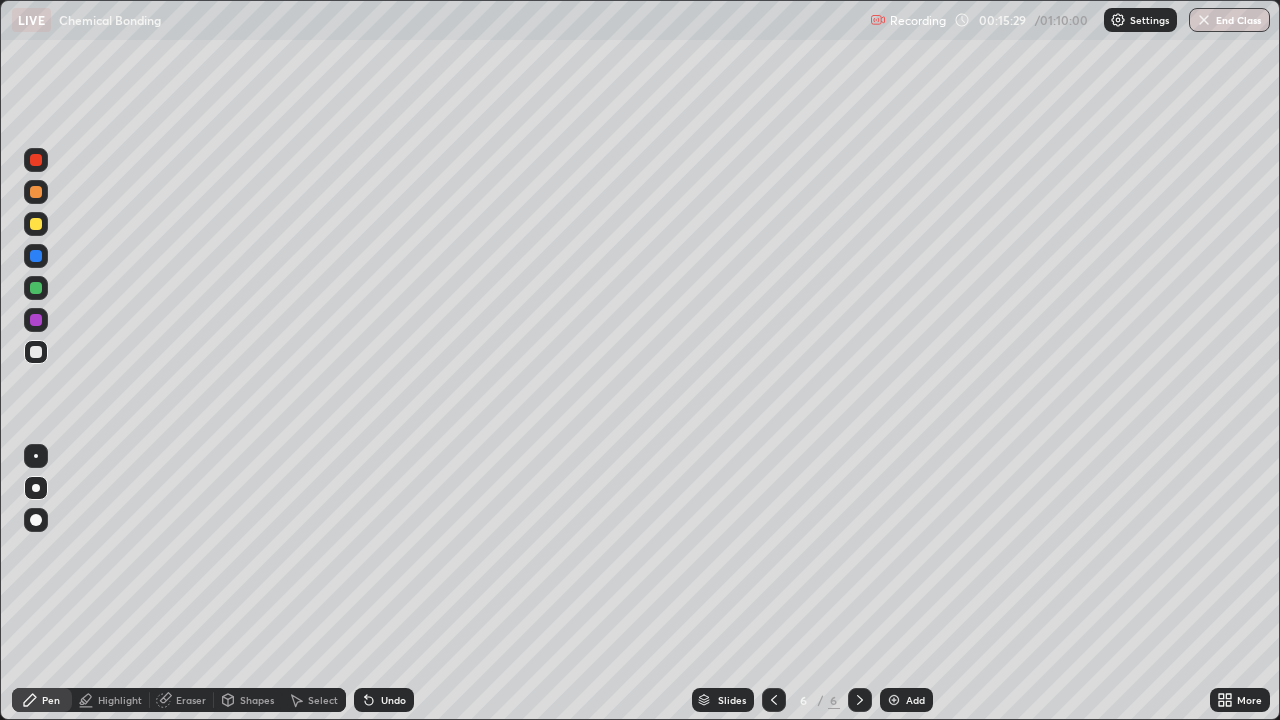 click 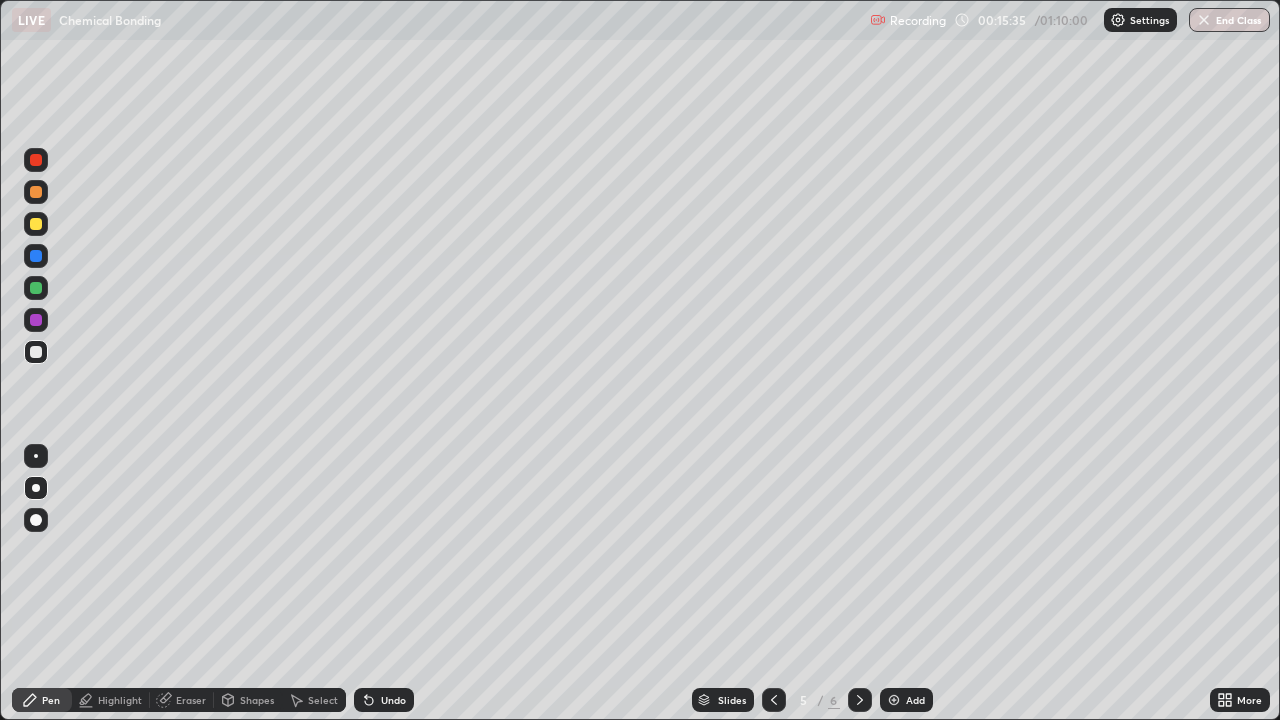 click 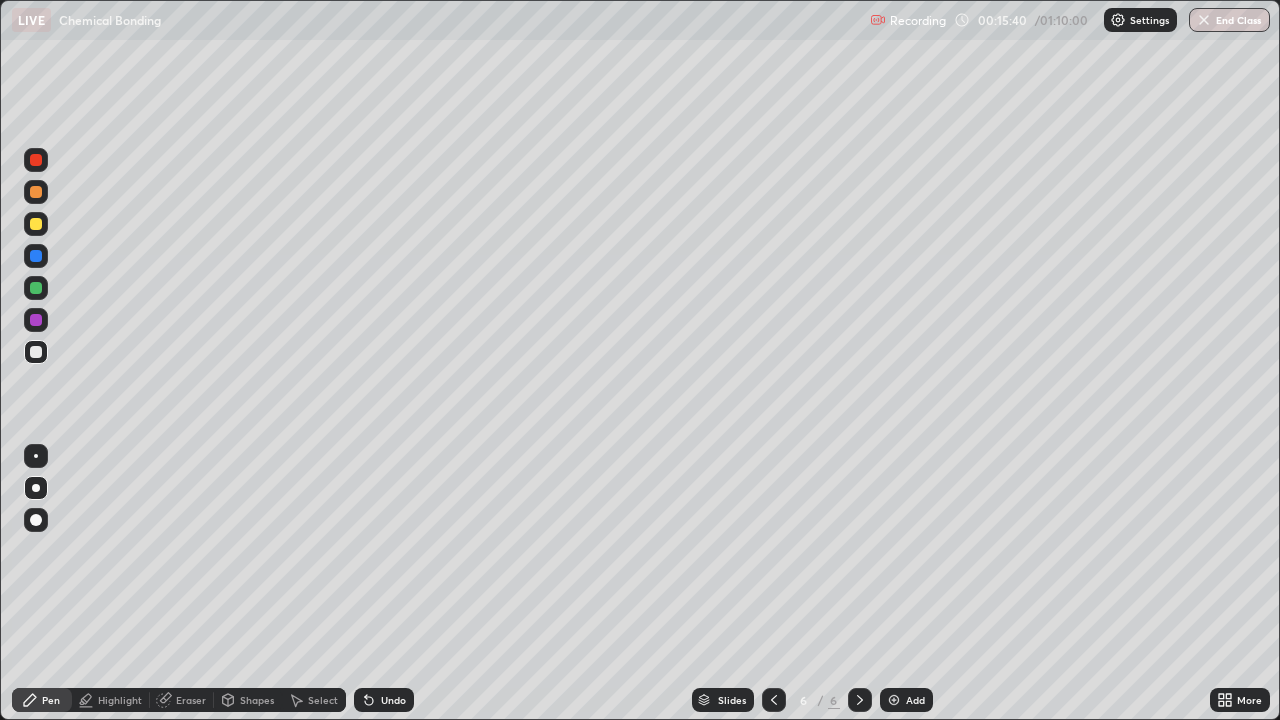 click at bounding box center (36, 224) 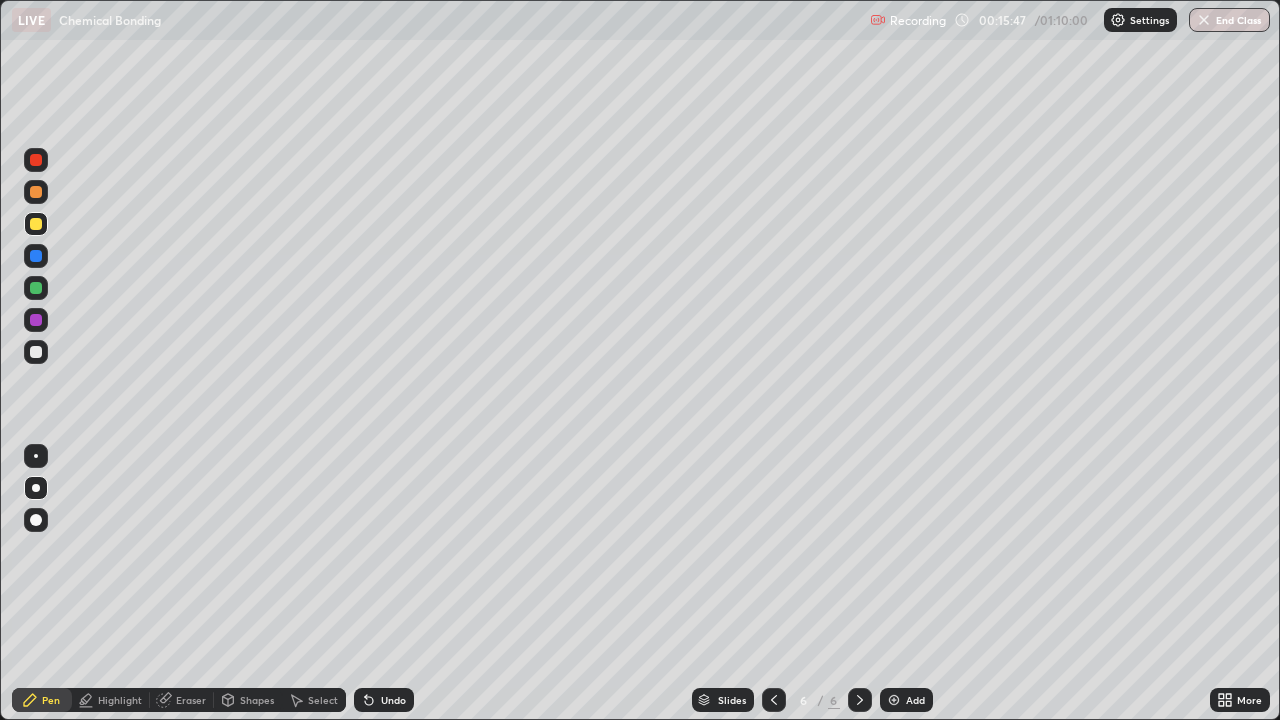 click at bounding box center [36, 224] 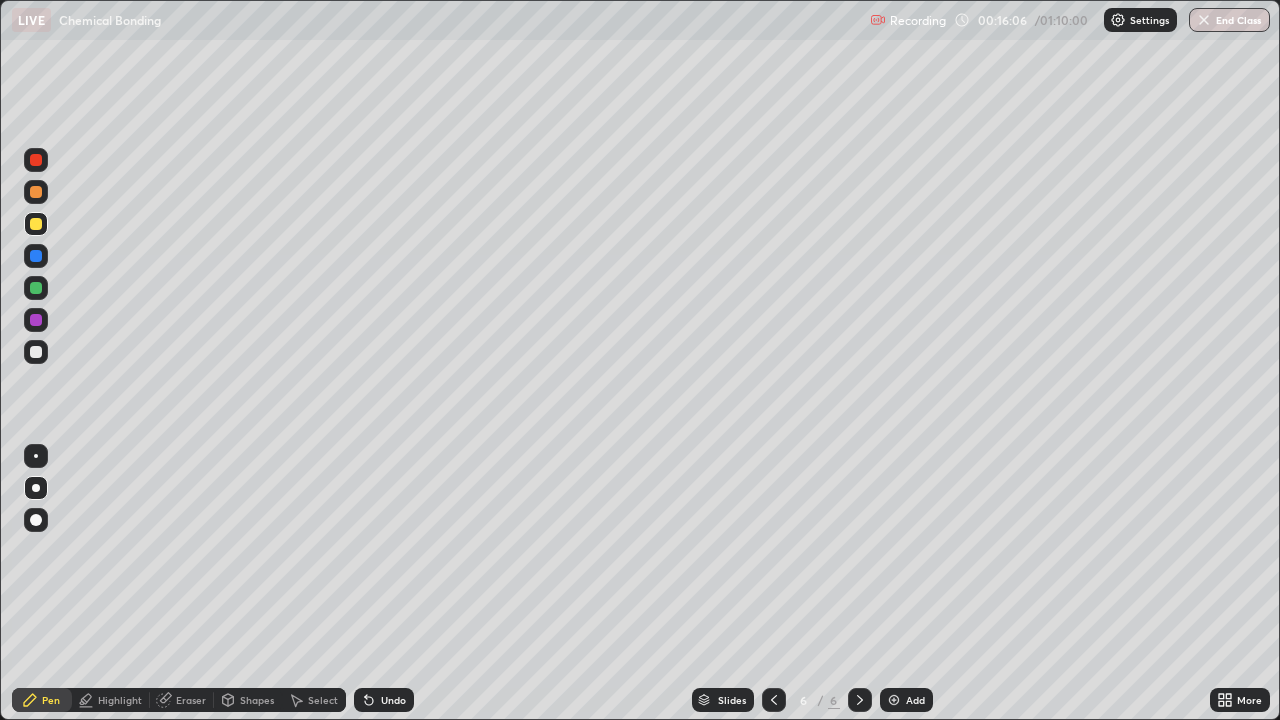 click at bounding box center [36, 288] 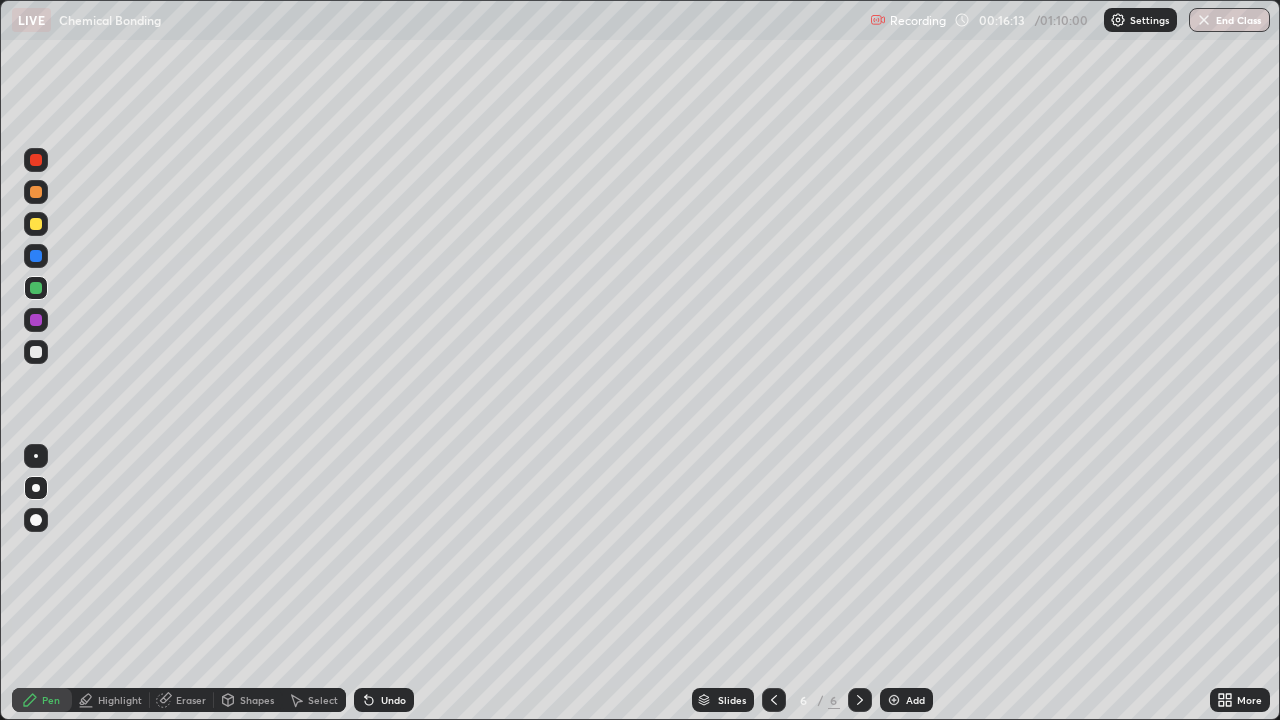 click at bounding box center (36, 288) 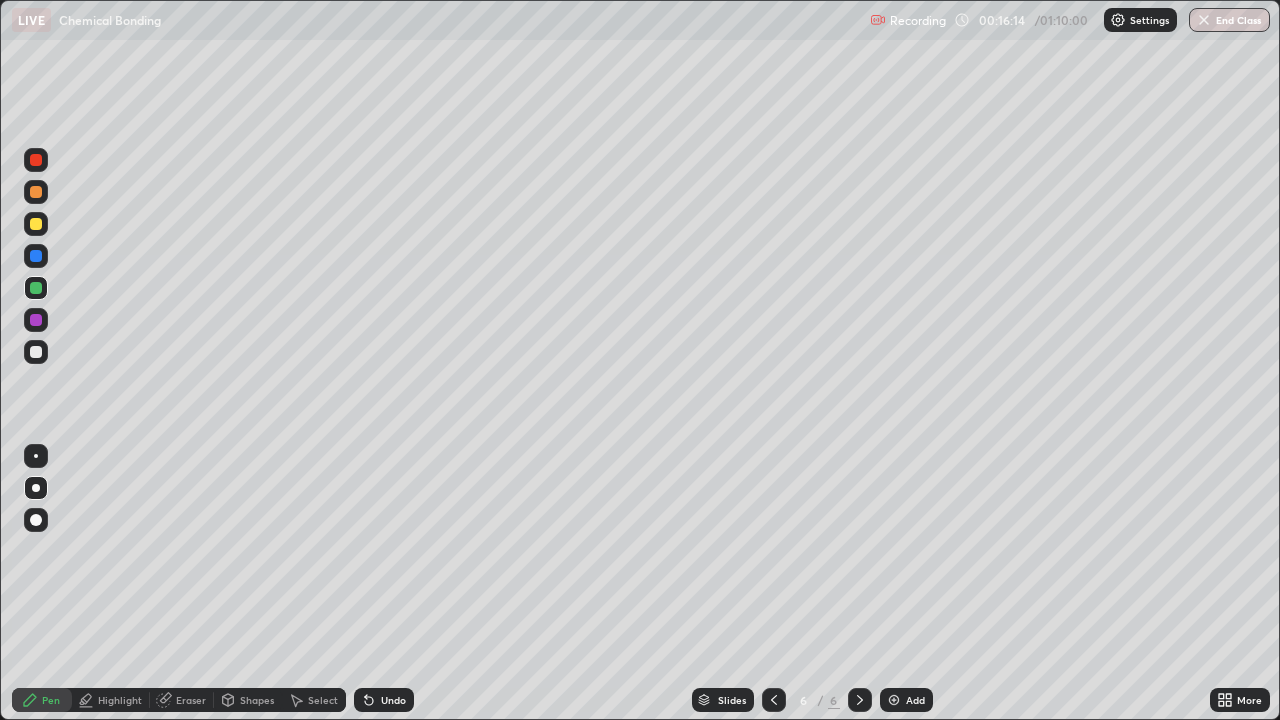 click at bounding box center (36, 352) 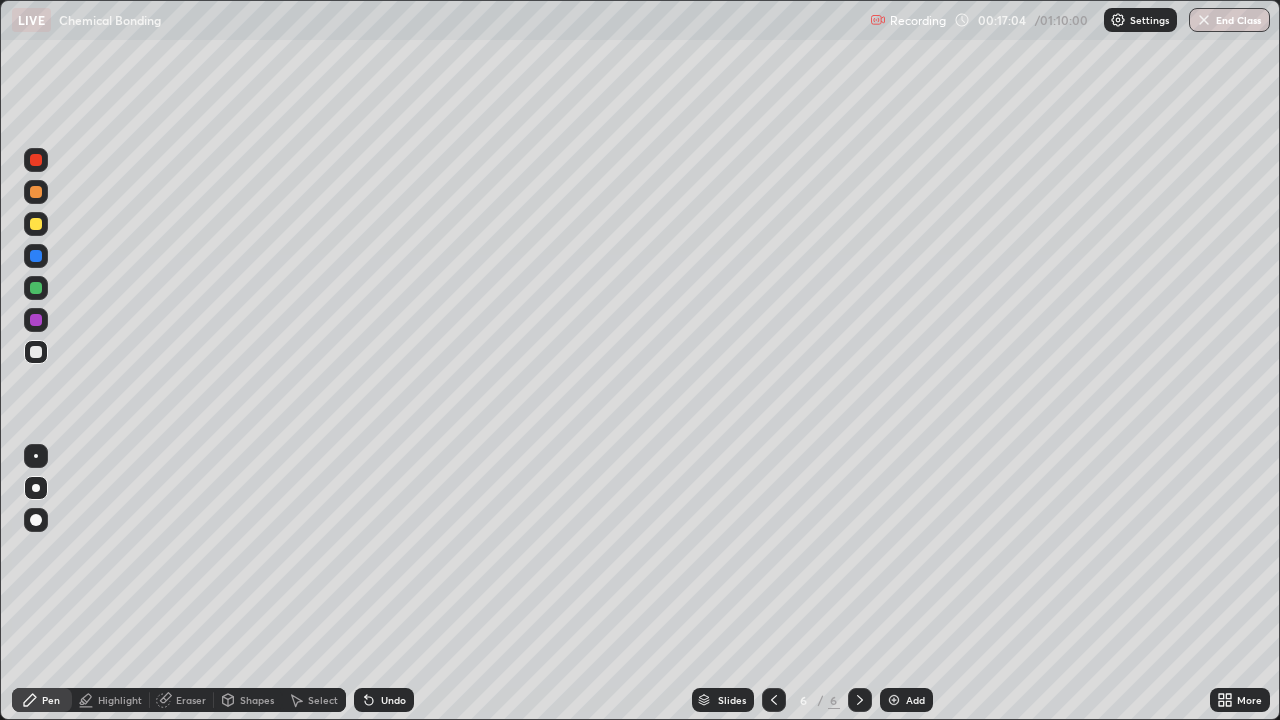 click at bounding box center (36, 256) 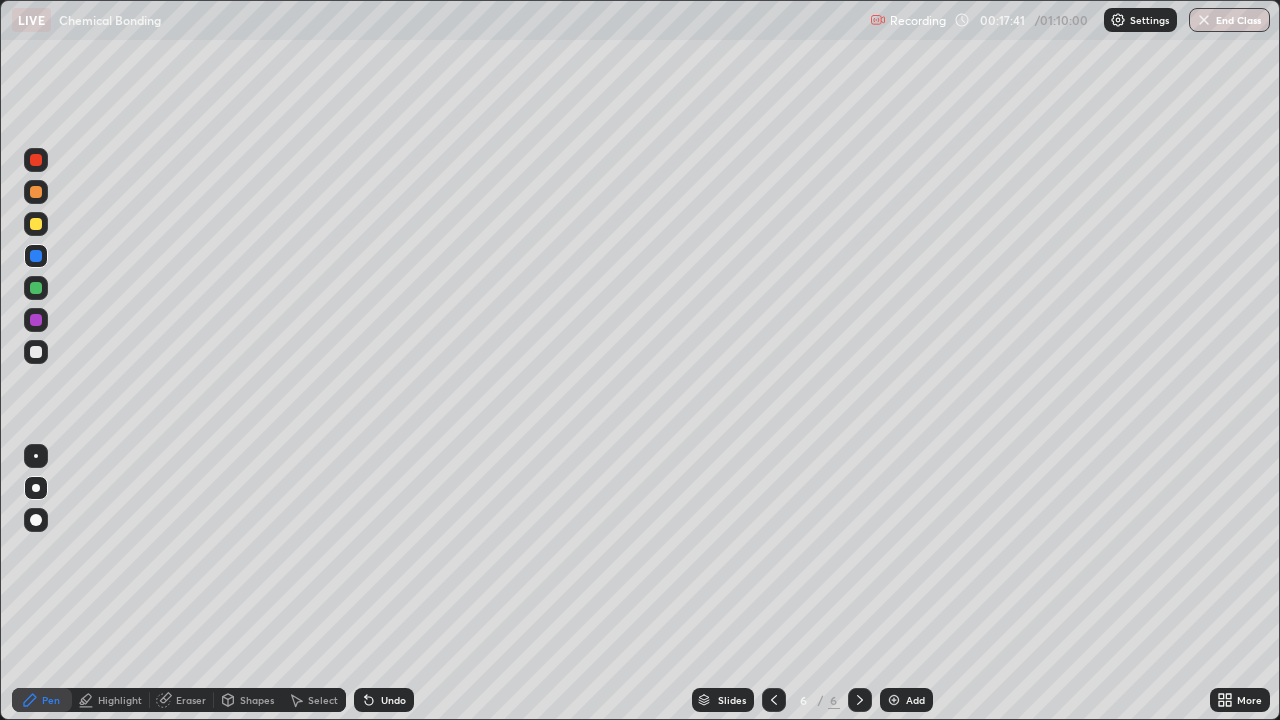 click at bounding box center [36, 352] 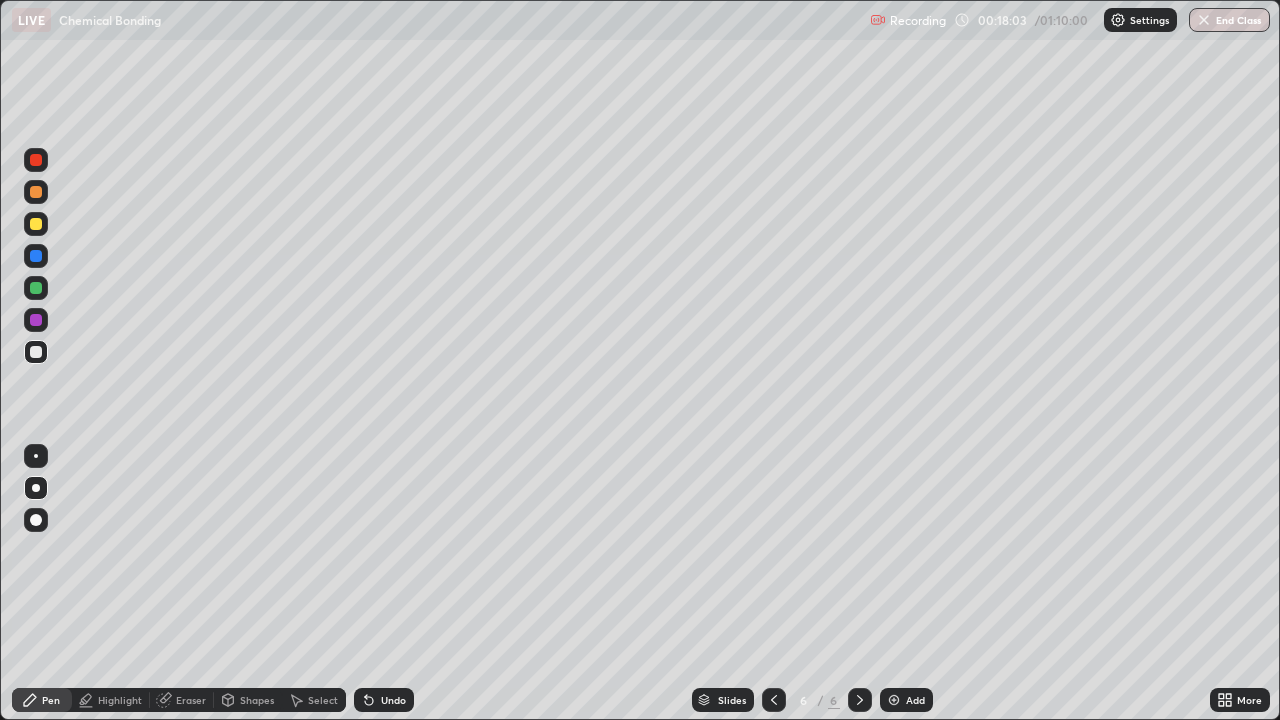 click at bounding box center (36, 352) 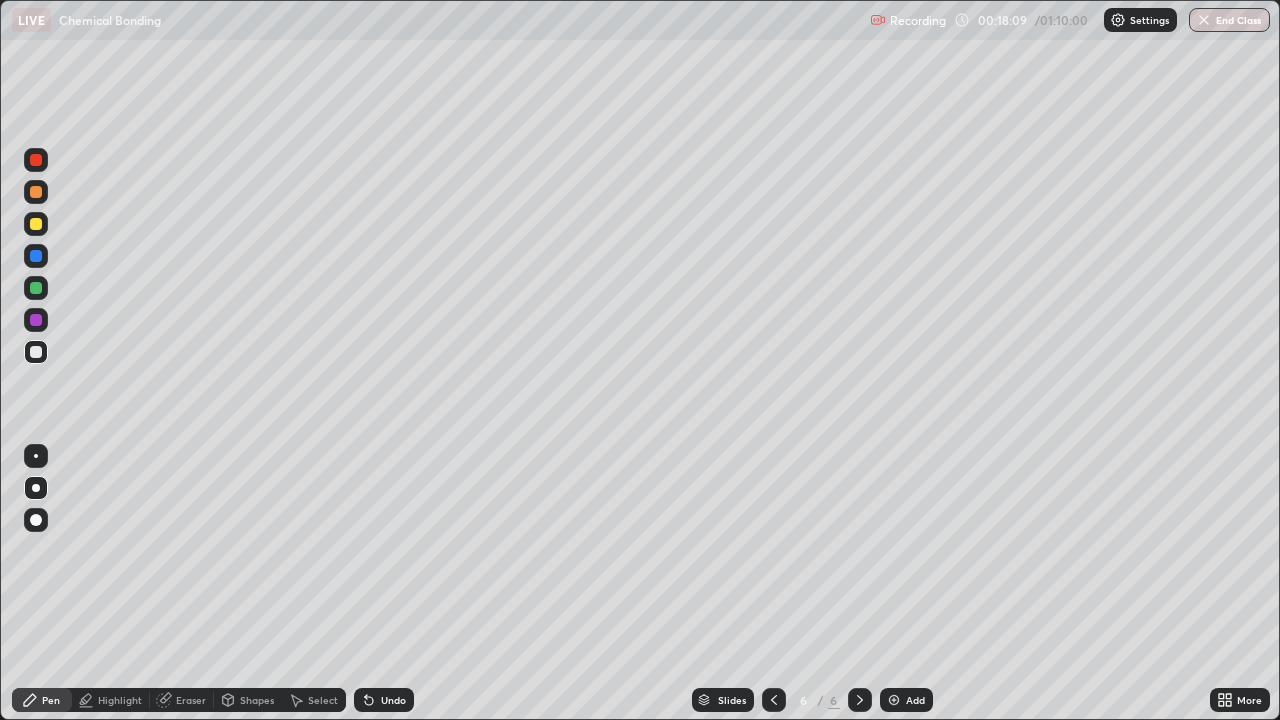 click at bounding box center [36, 224] 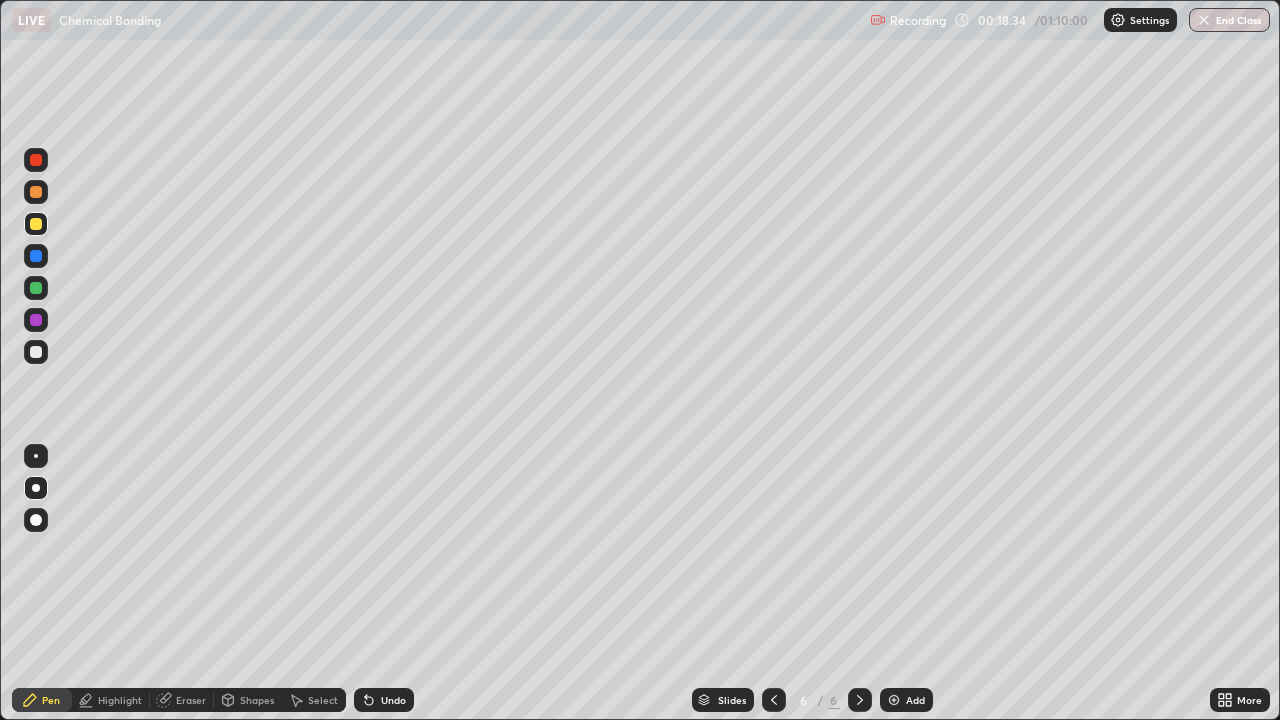 click at bounding box center [36, 352] 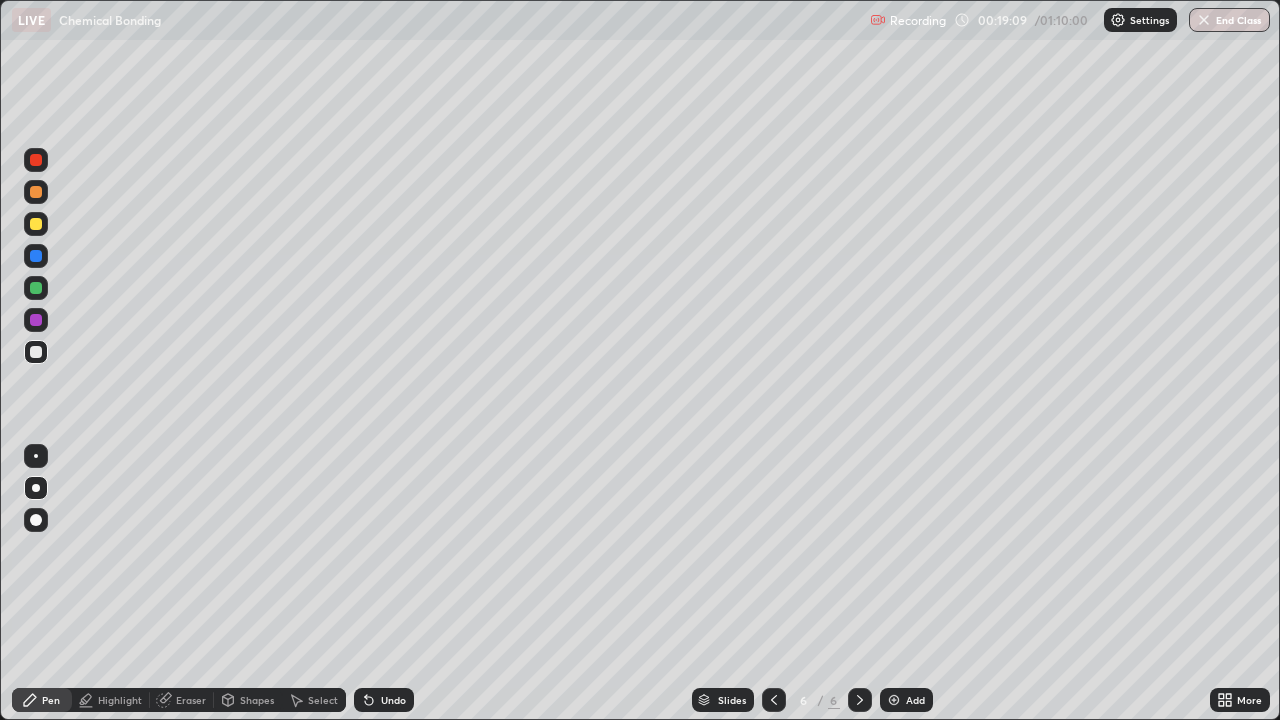 click at bounding box center (36, 288) 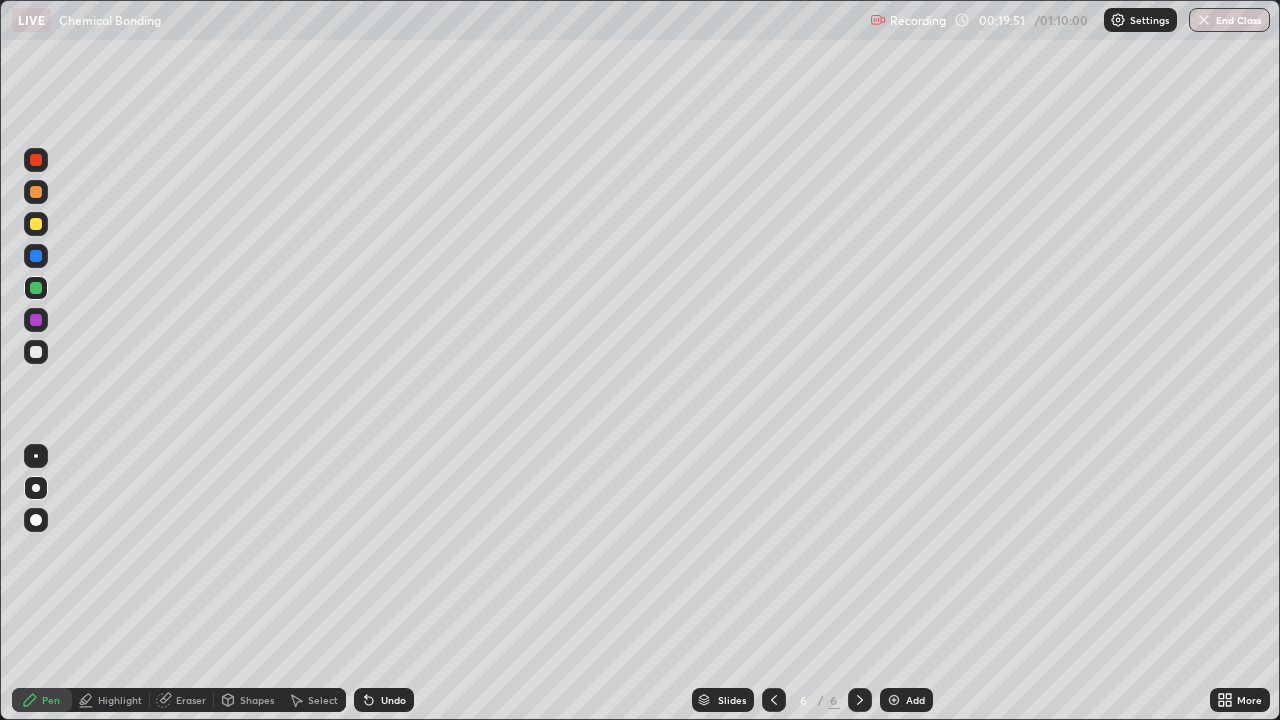 click at bounding box center [36, 352] 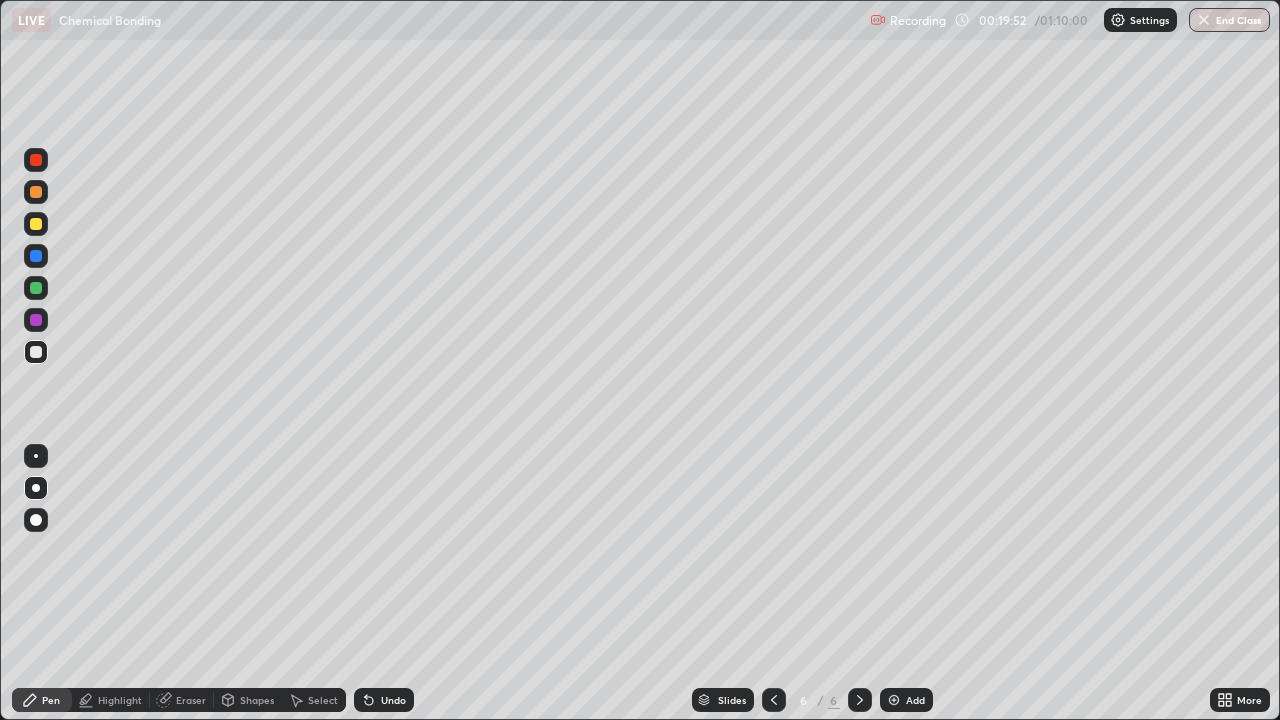 click at bounding box center [36, 288] 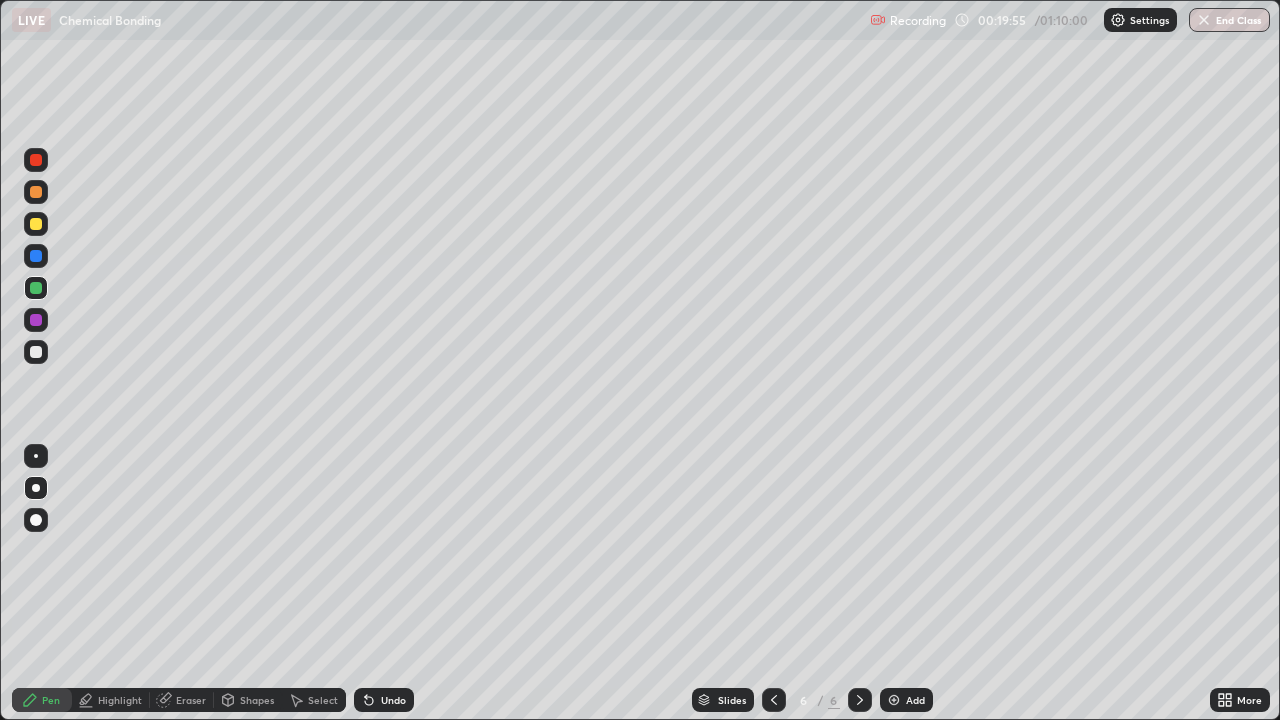 click on "Undo" at bounding box center [384, 700] 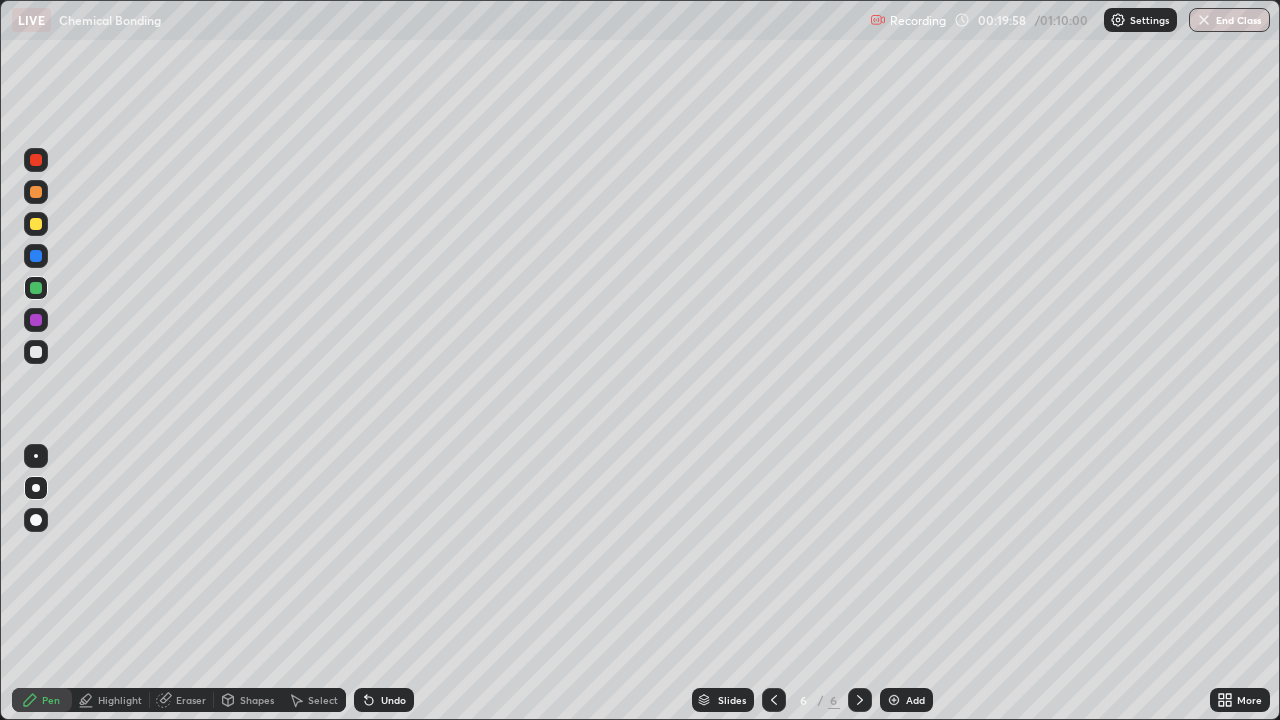 click 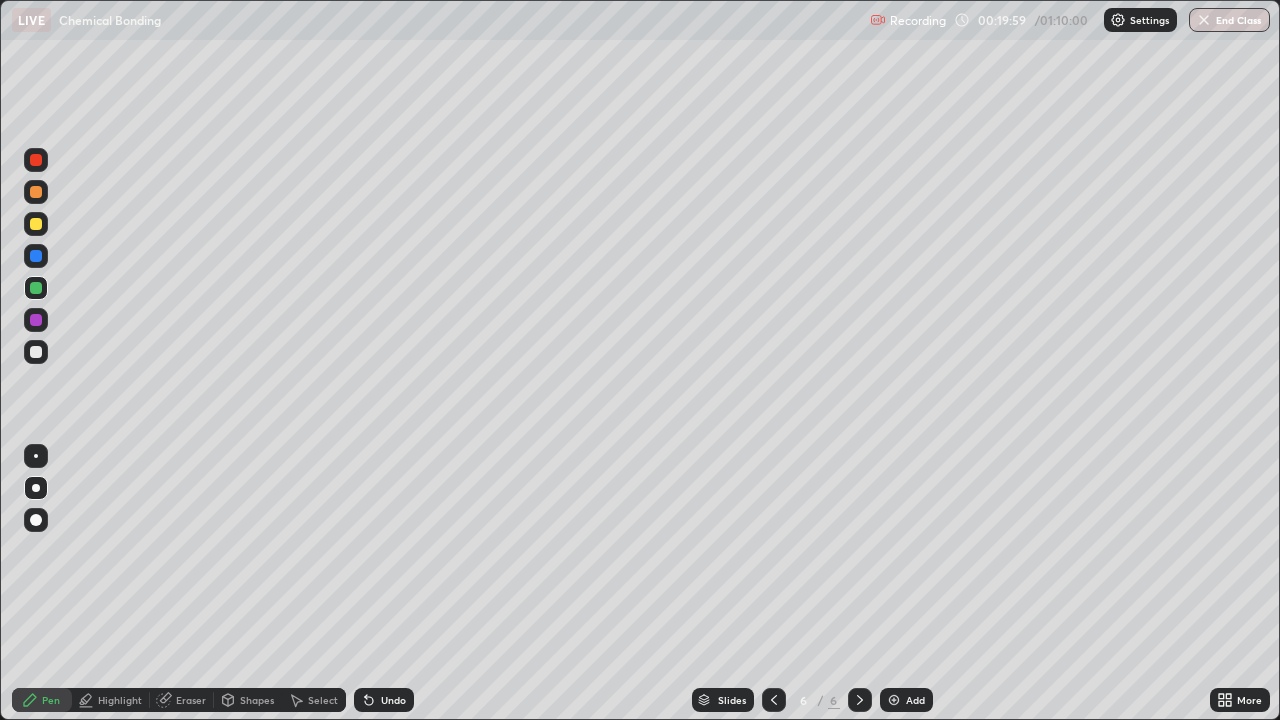 click on "Undo" at bounding box center [384, 700] 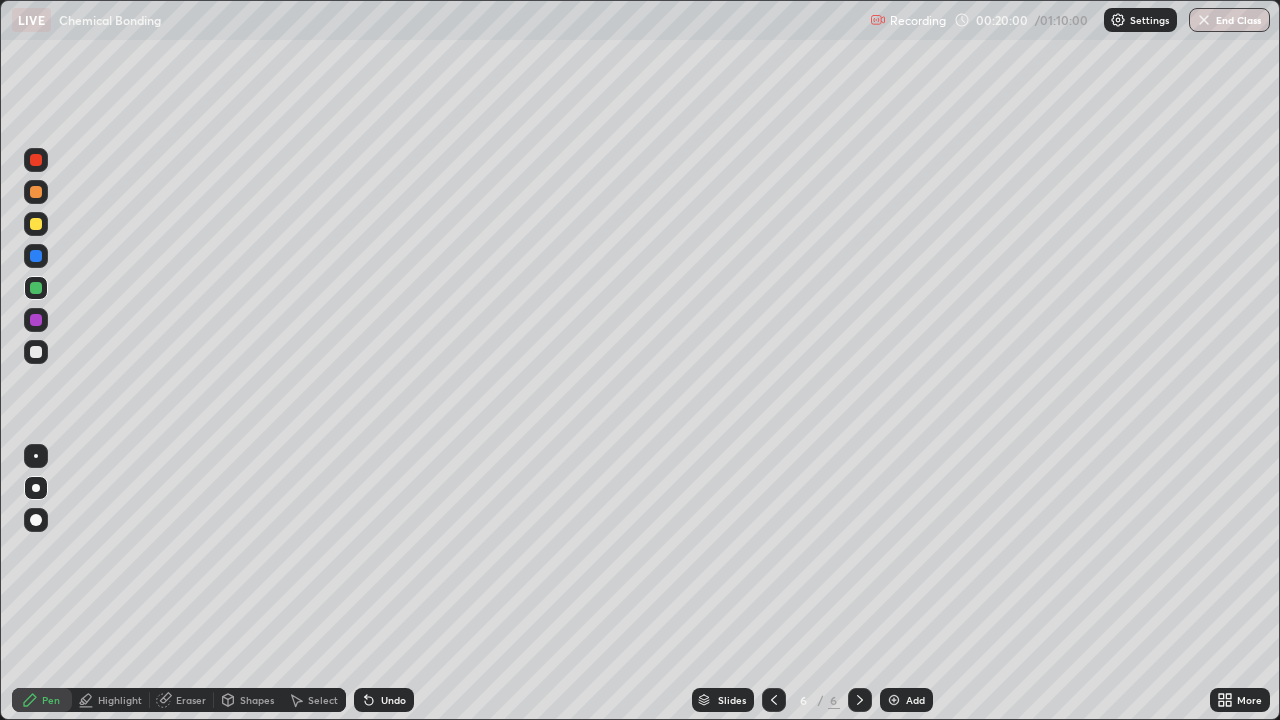 click on "Undo" at bounding box center (384, 700) 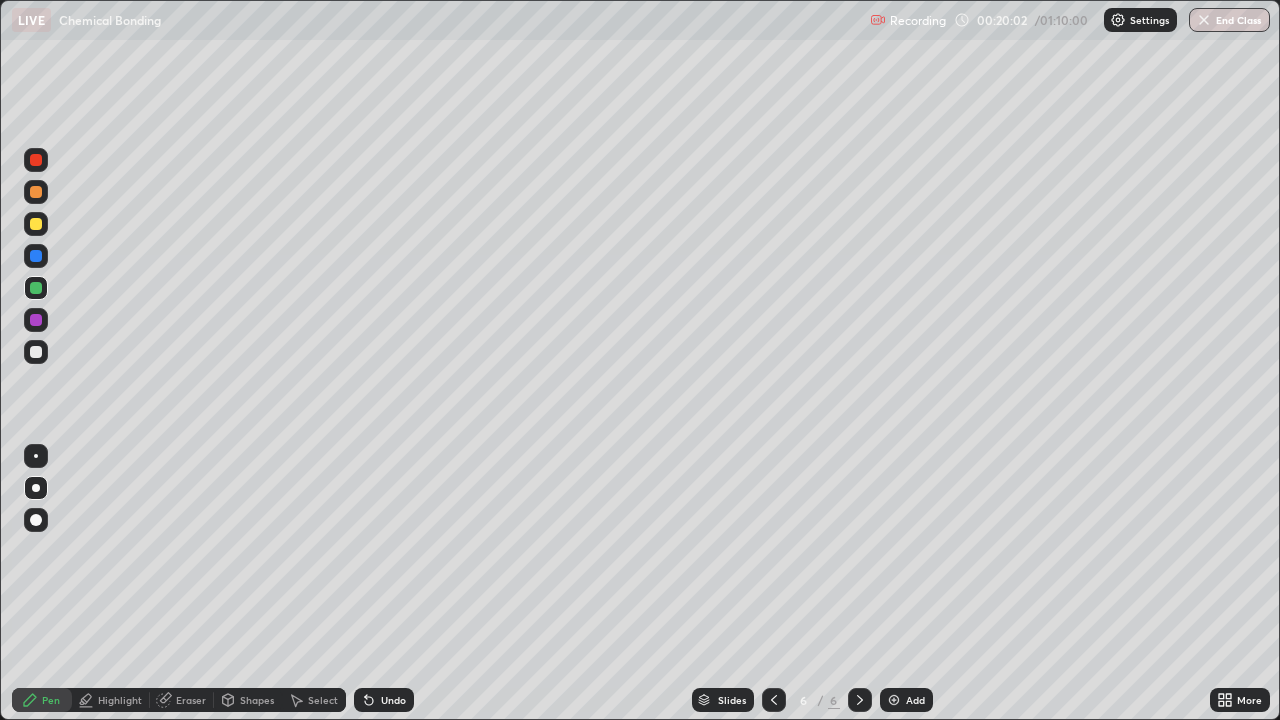 click at bounding box center (36, 320) 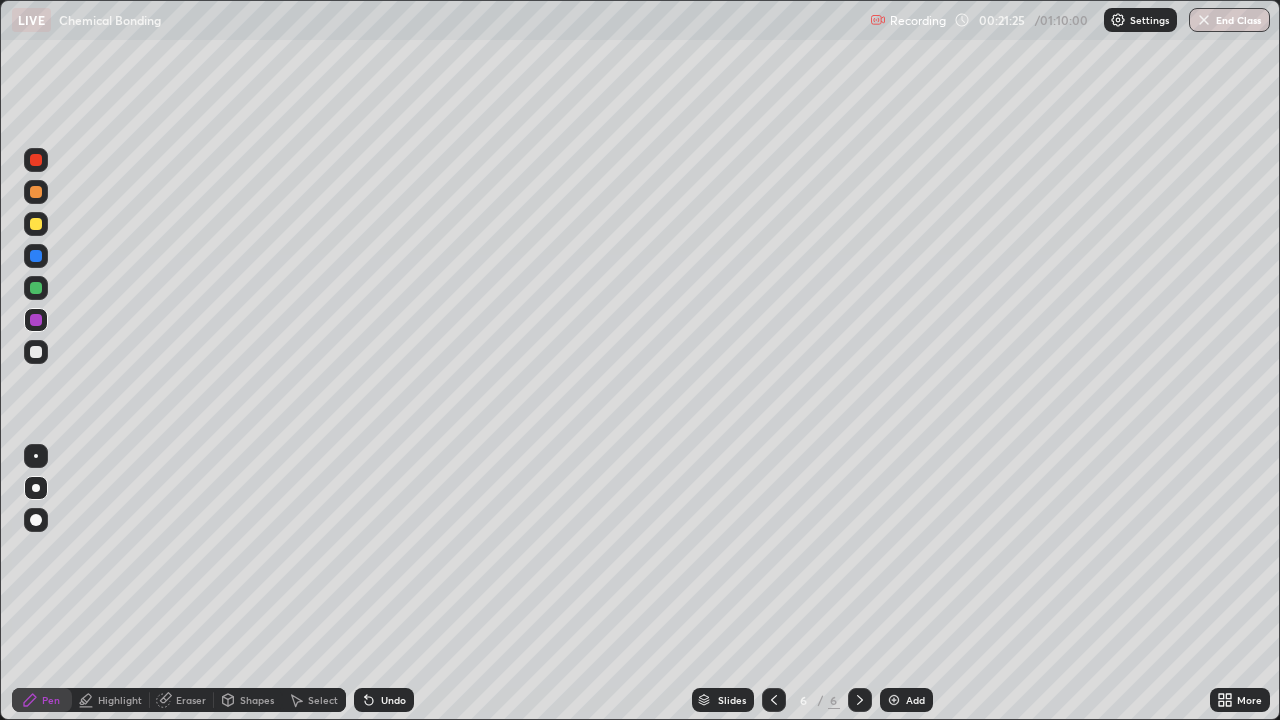 click at bounding box center [36, 352] 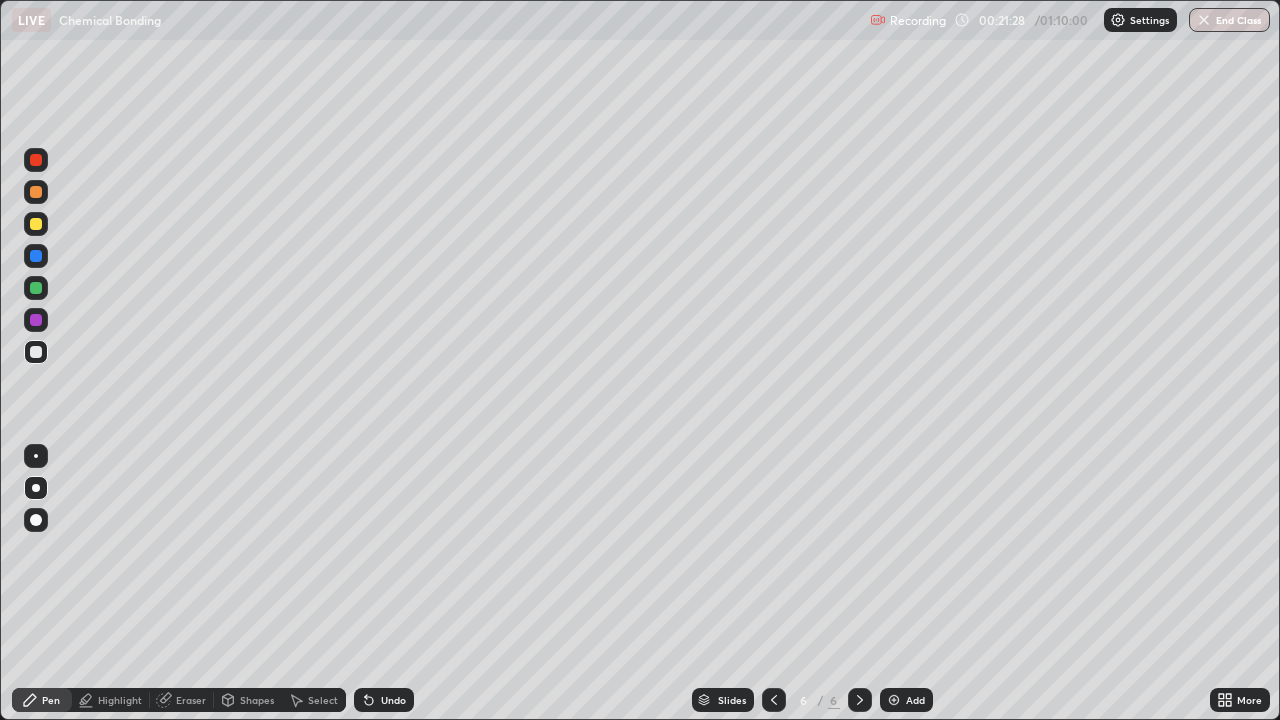 click at bounding box center (36, 320) 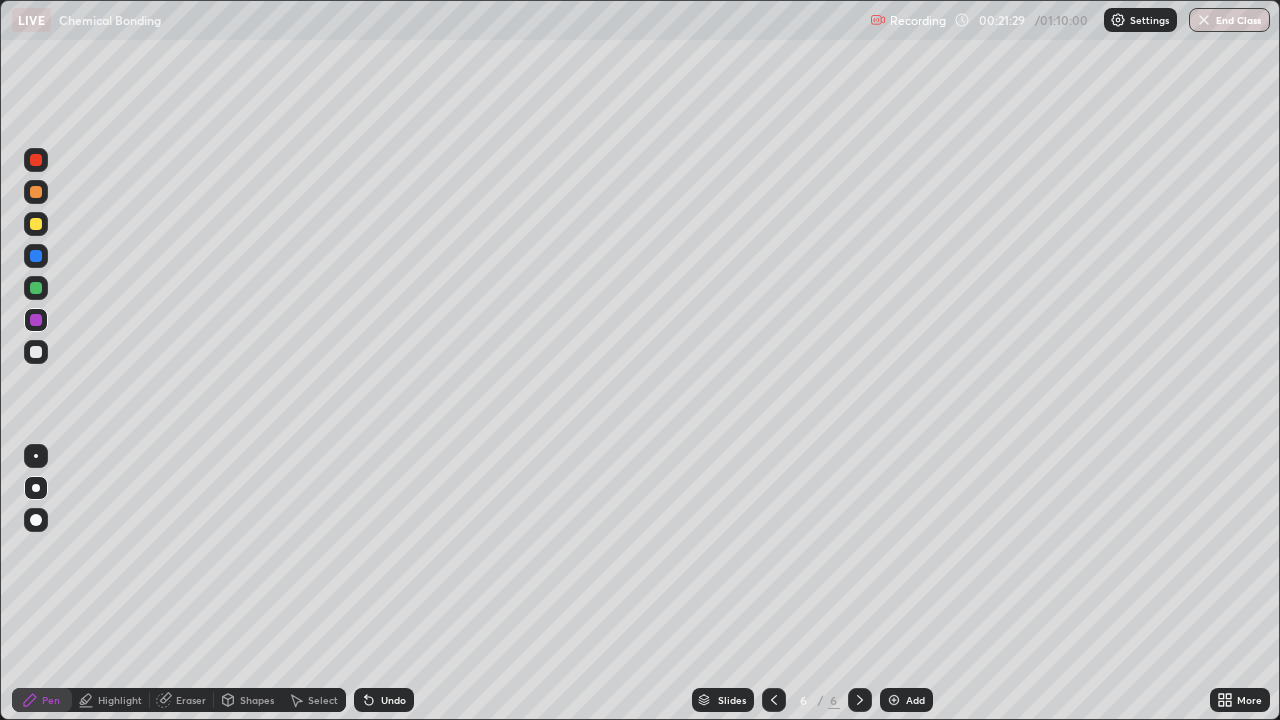 click at bounding box center (36, 288) 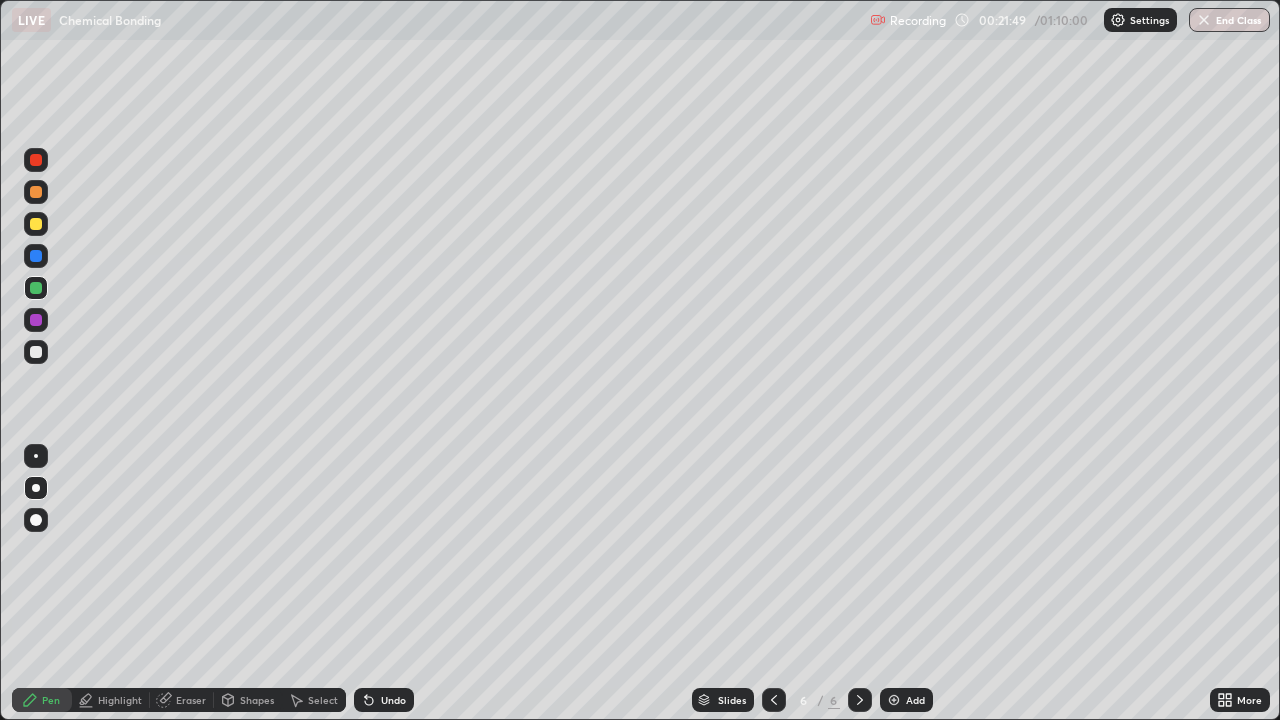 click on "Undo" at bounding box center (393, 700) 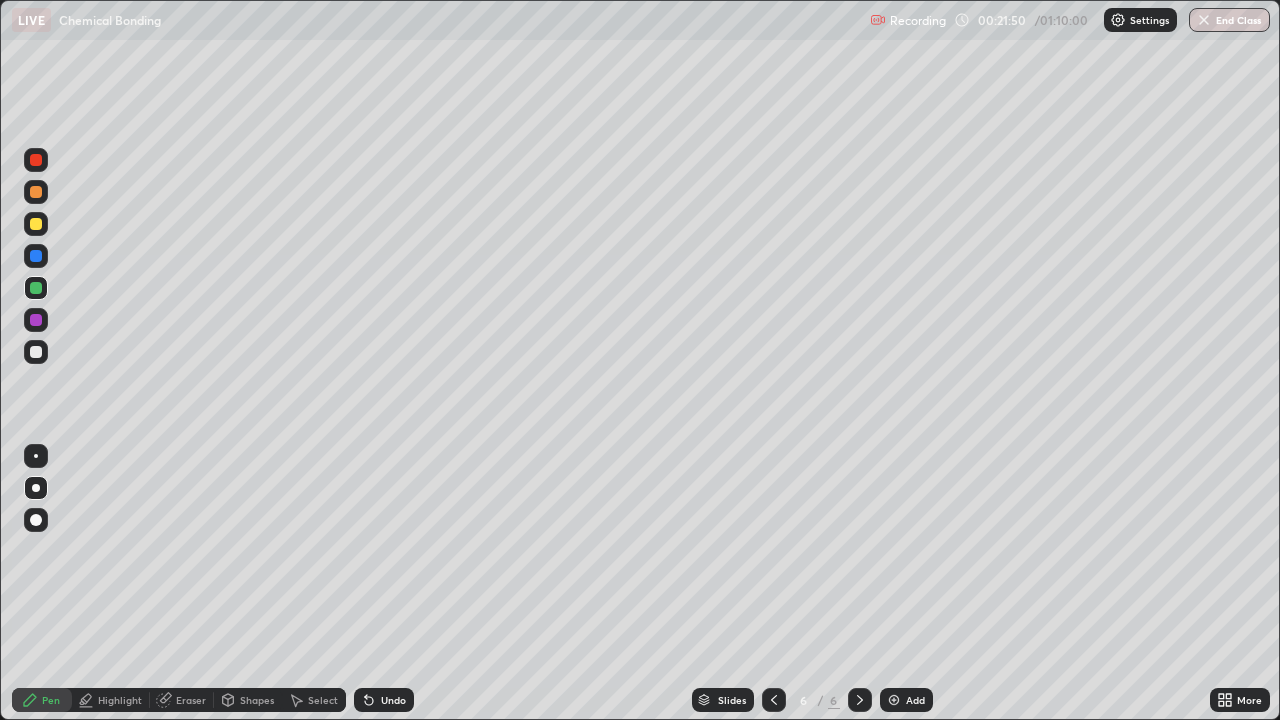 click at bounding box center [36, 224] 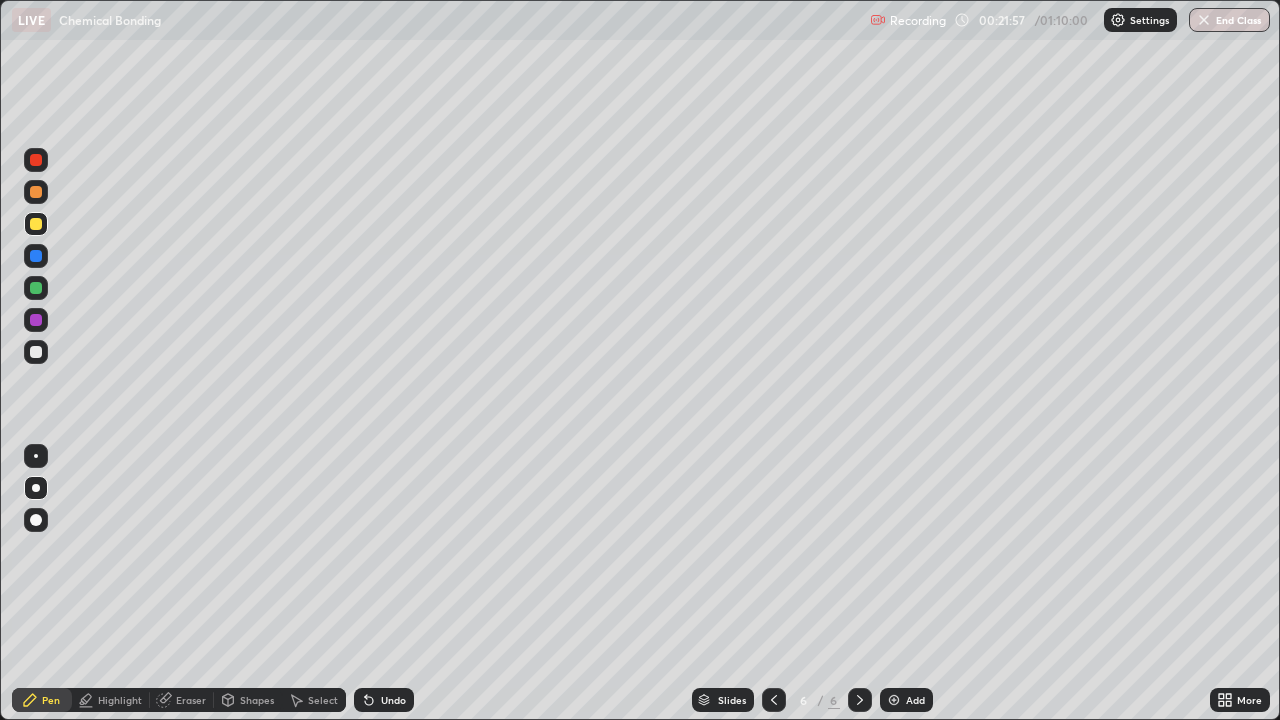 click at bounding box center (36, 352) 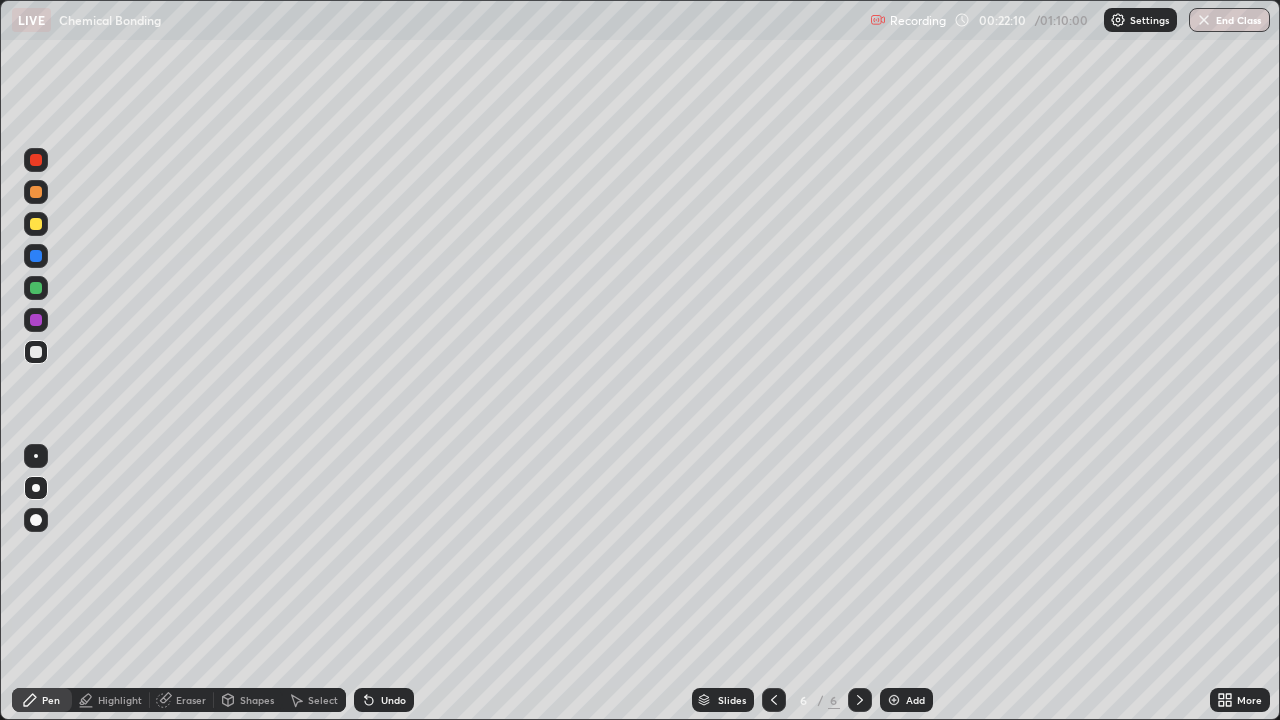 click at bounding box center (36, 320) 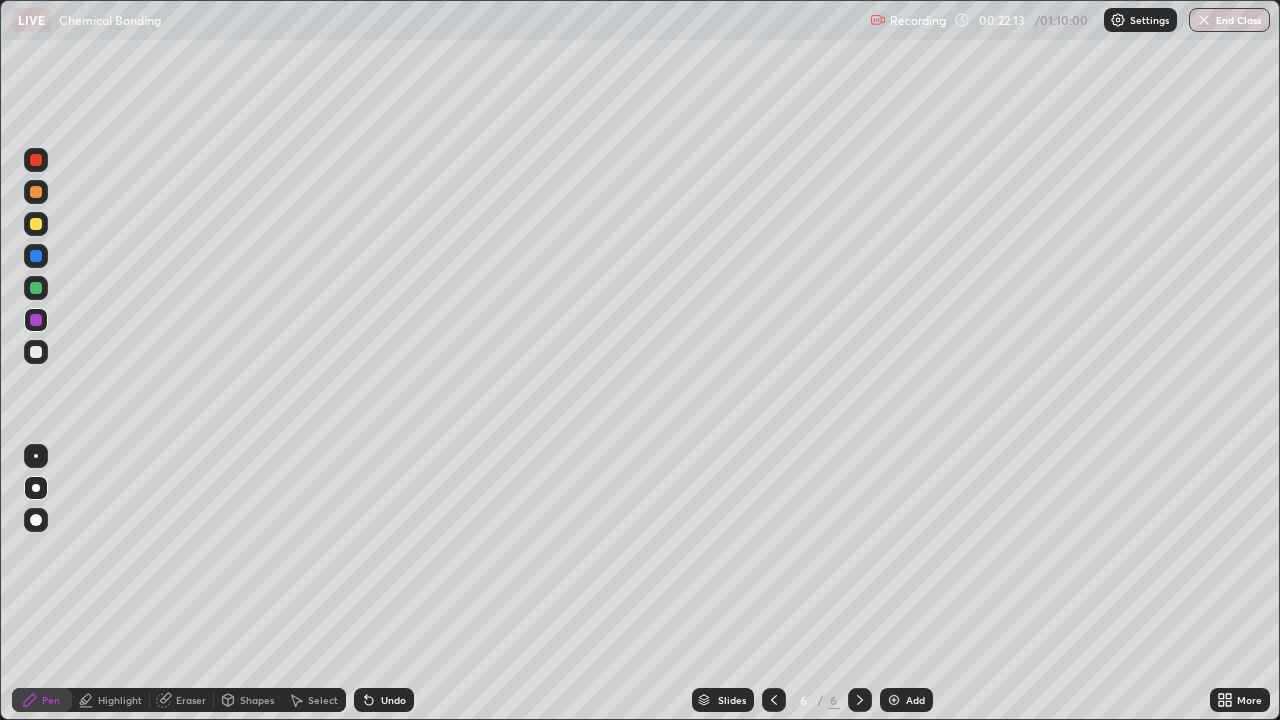 click at bounding box center [36, 160] 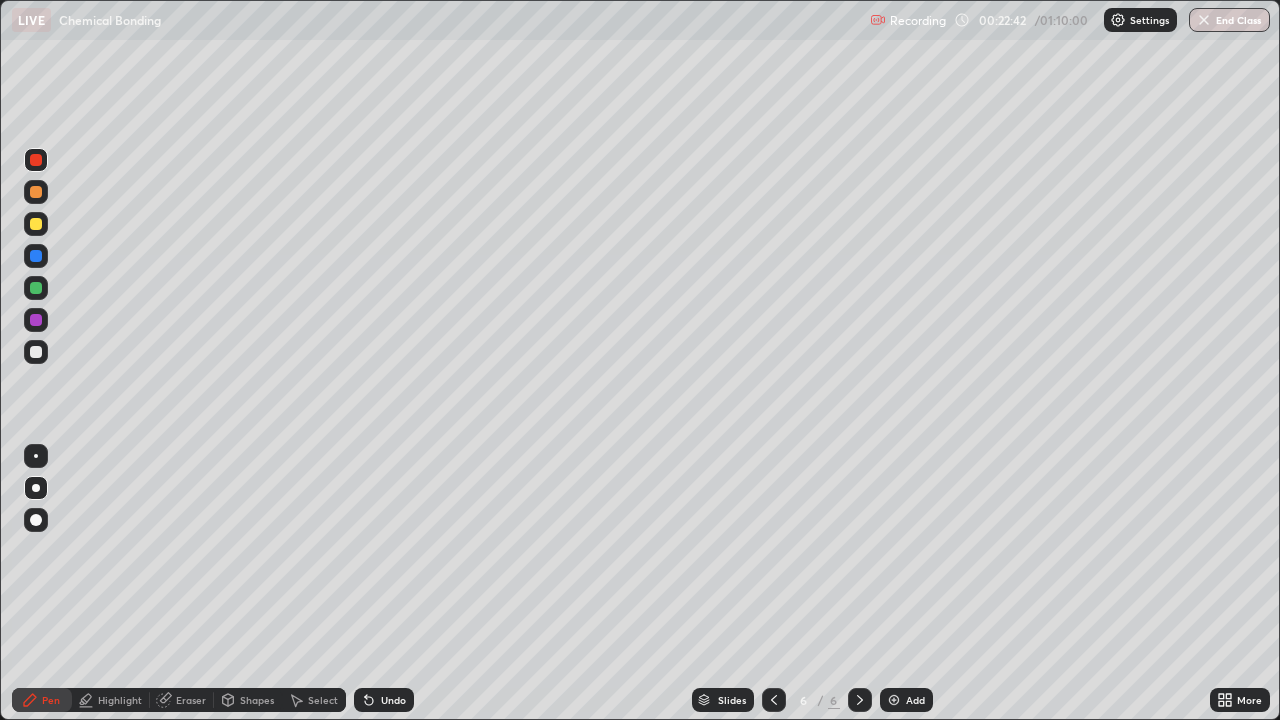 click at bounding box center (36, 288) 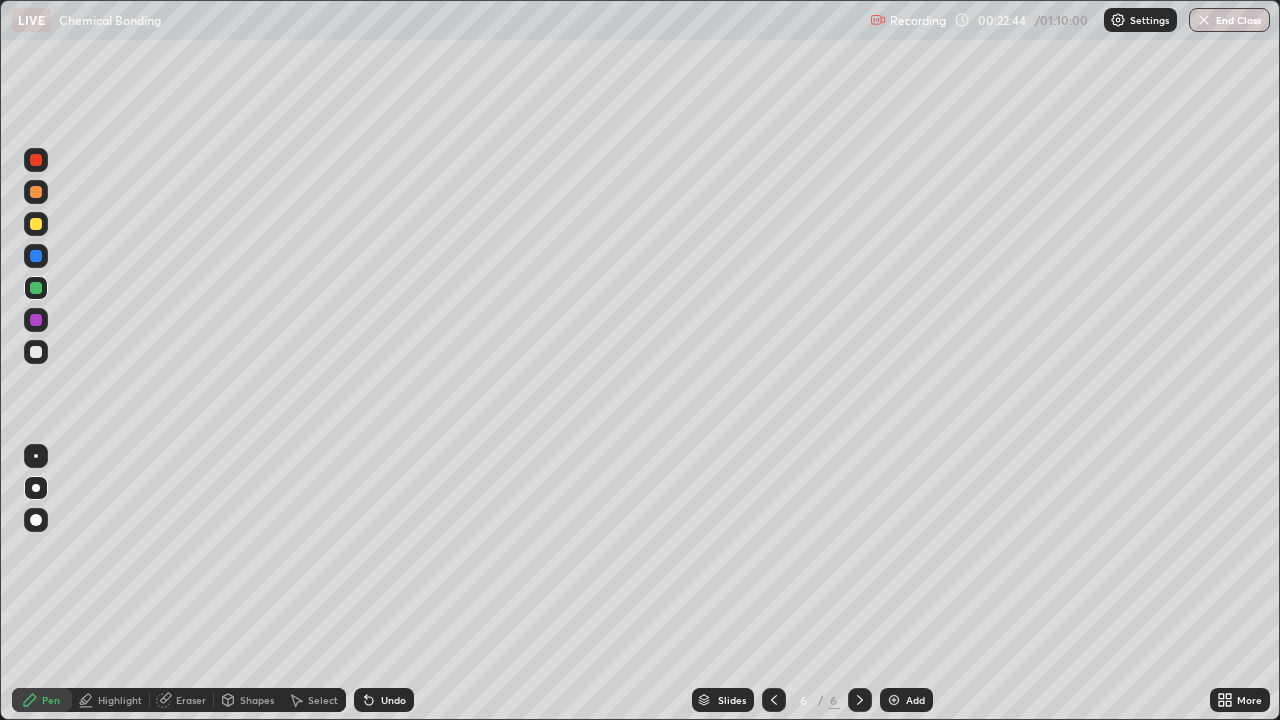 click at bounding box center (36, 192) 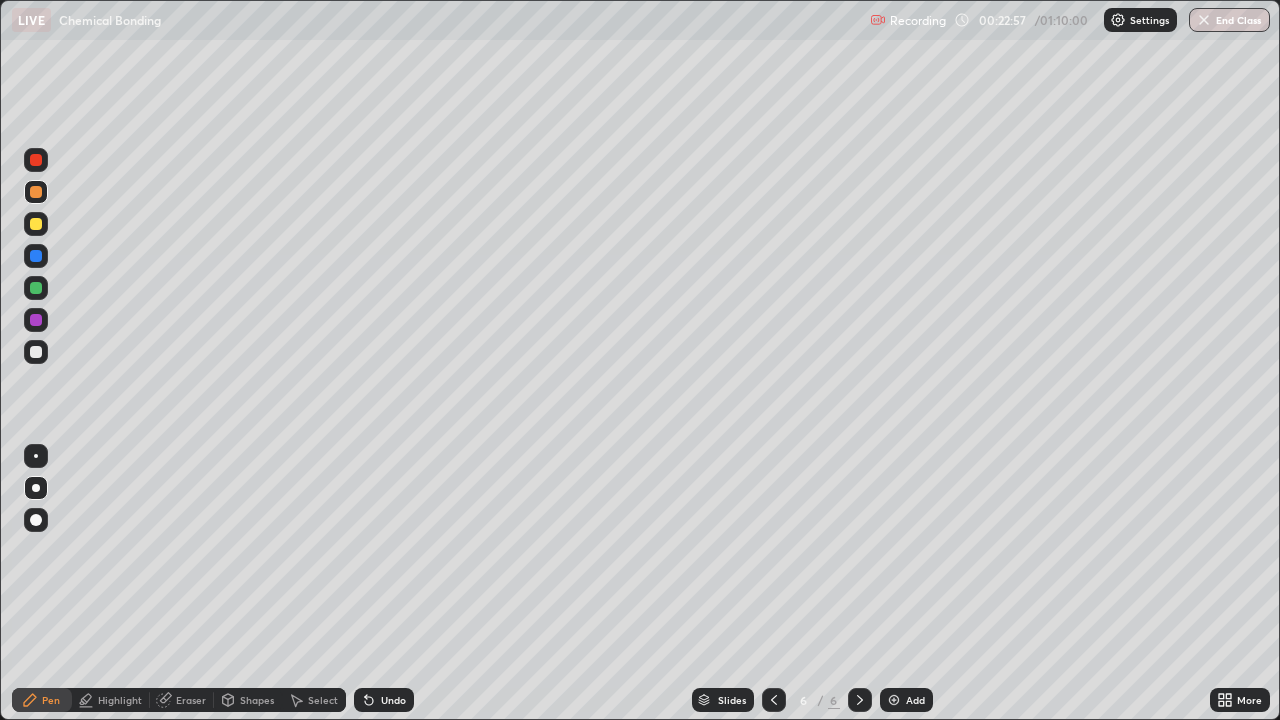 click on "Eraser" at bounding box center (191, 700) 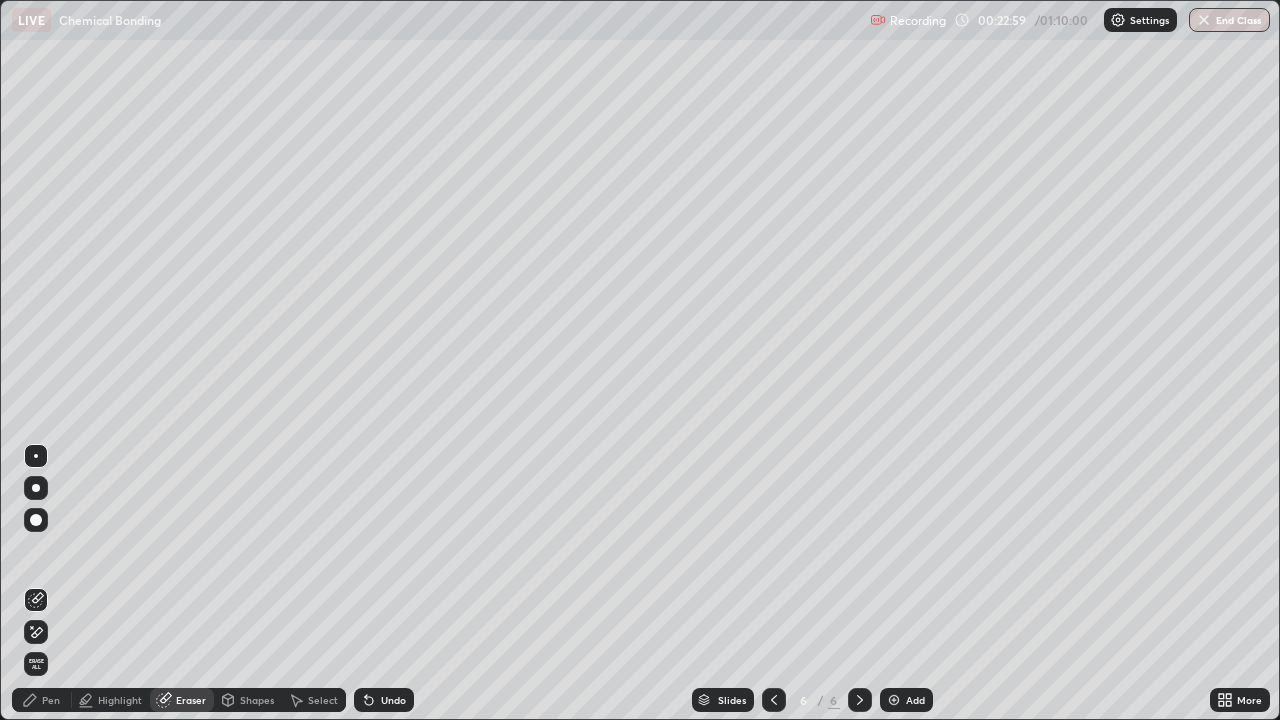 click 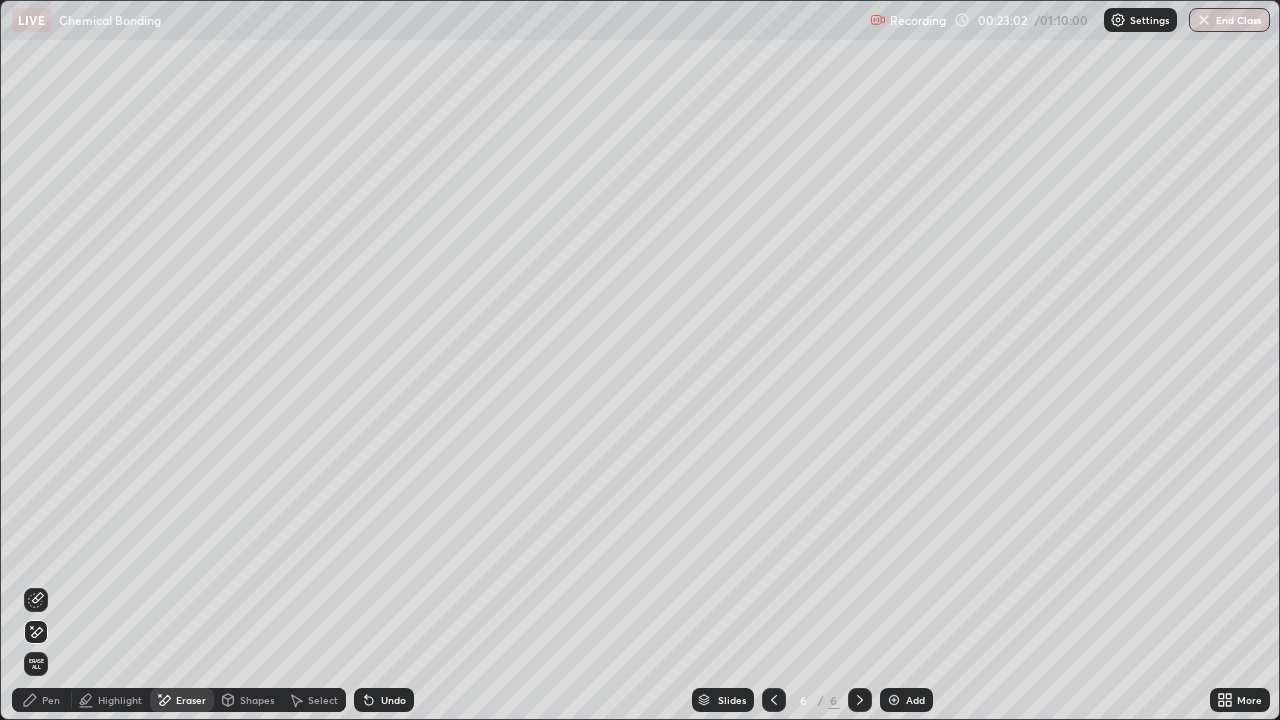 click on "Pen" at bounding box center (51, 700) 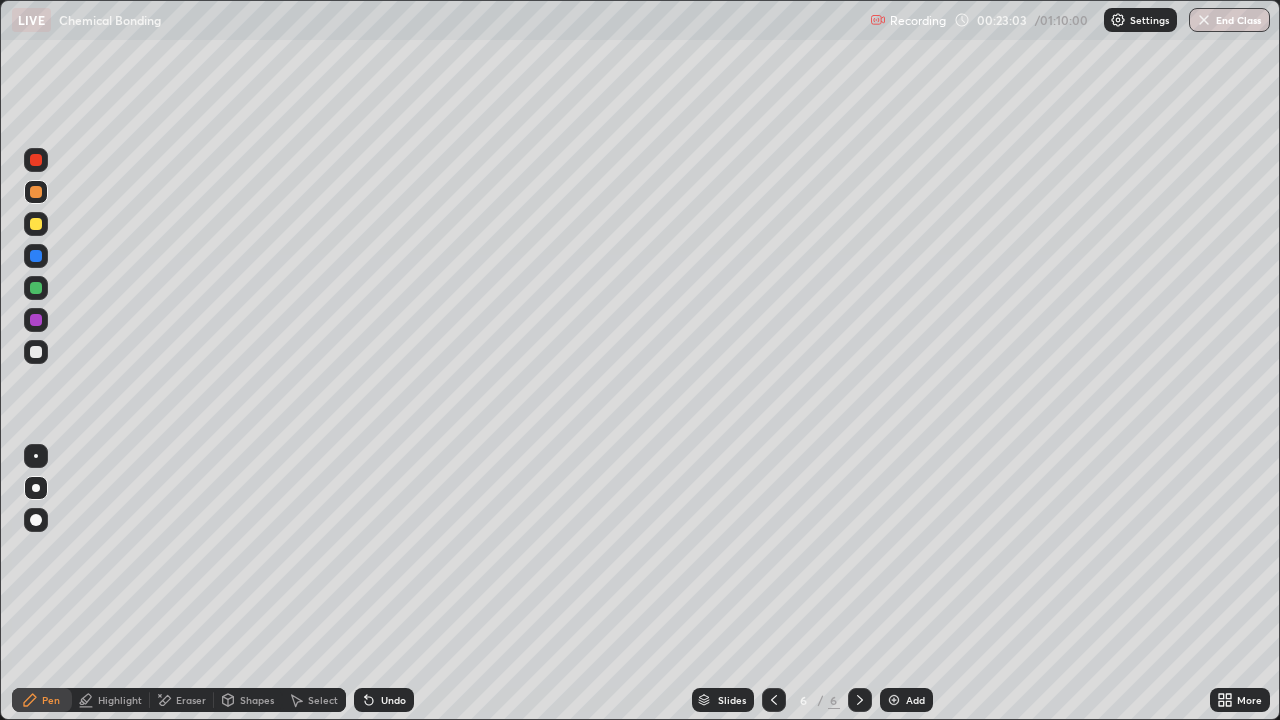 click at bounding box center [36, 352] 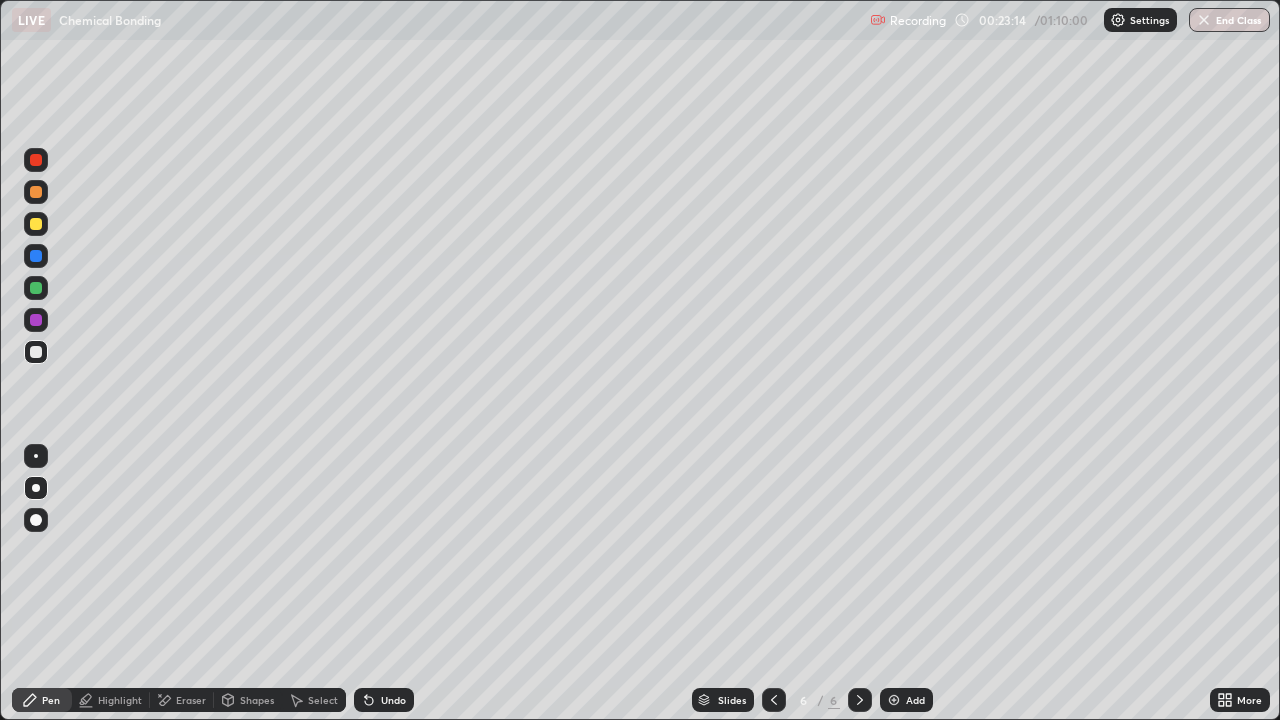 click at bounding box center (36, 288) 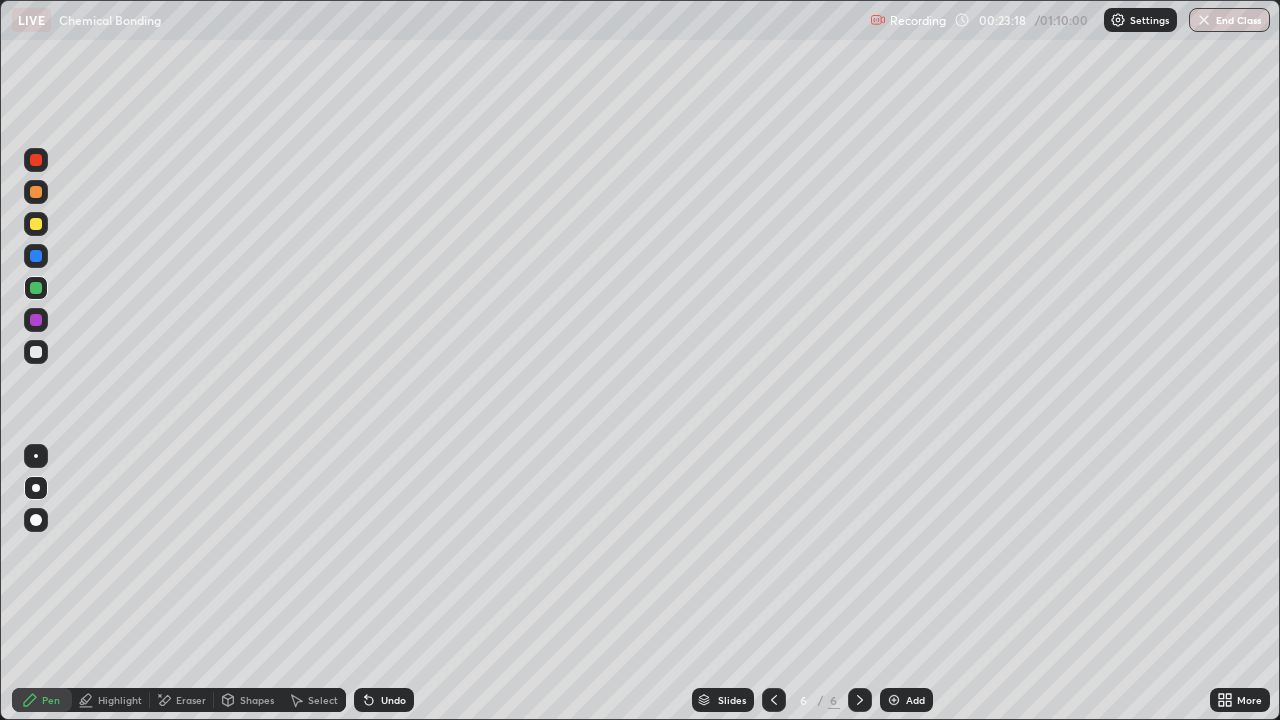 click at bounding box center (36, 192) 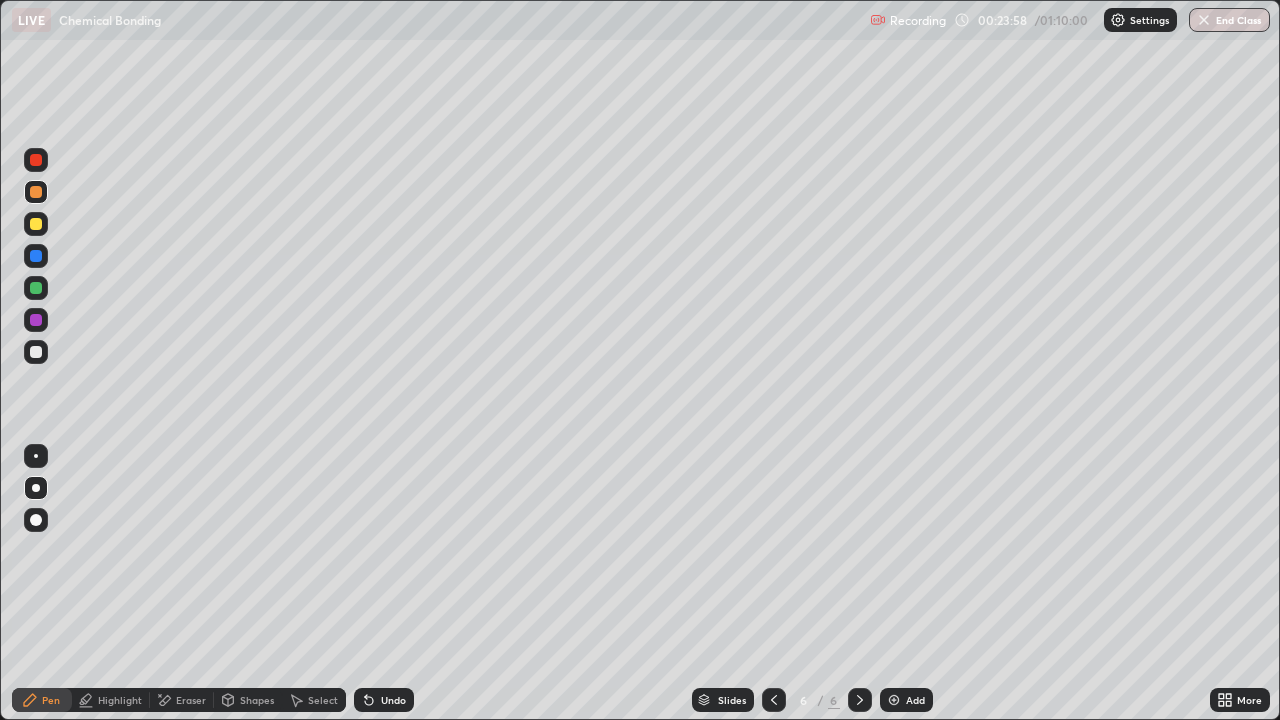 click at bounding box center (36, 352) 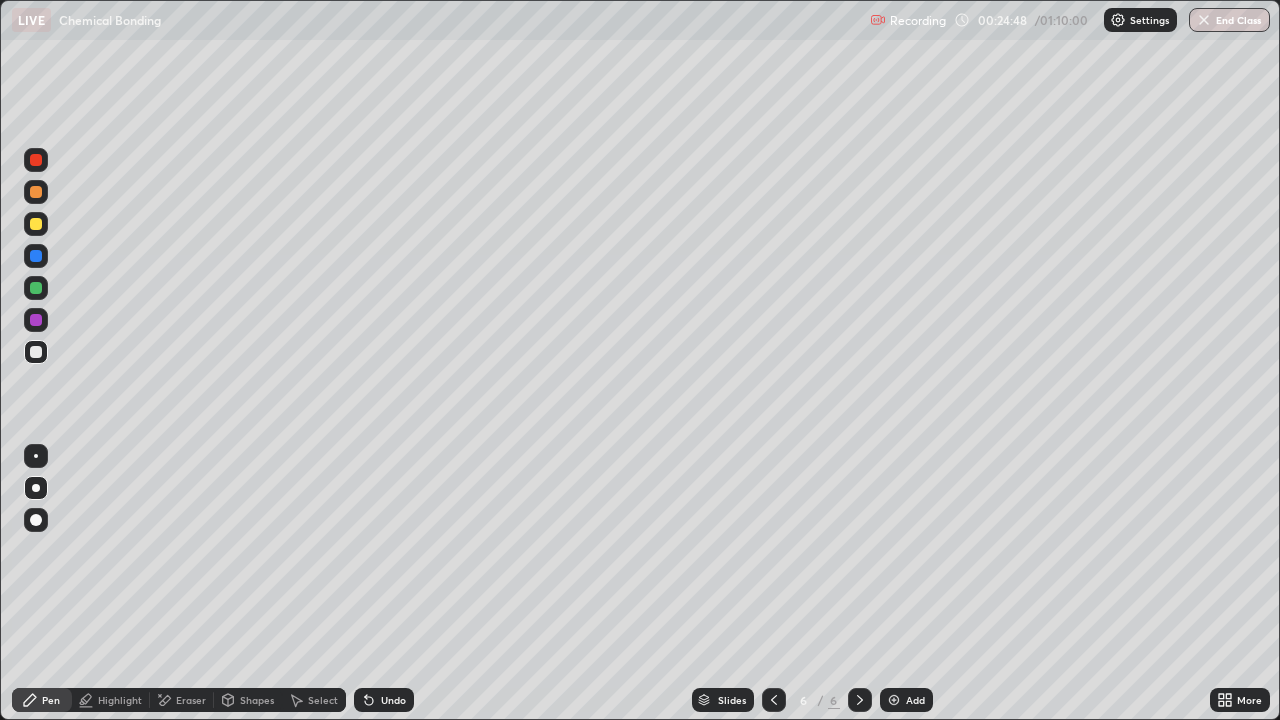 click at bounding box center (36, 256) 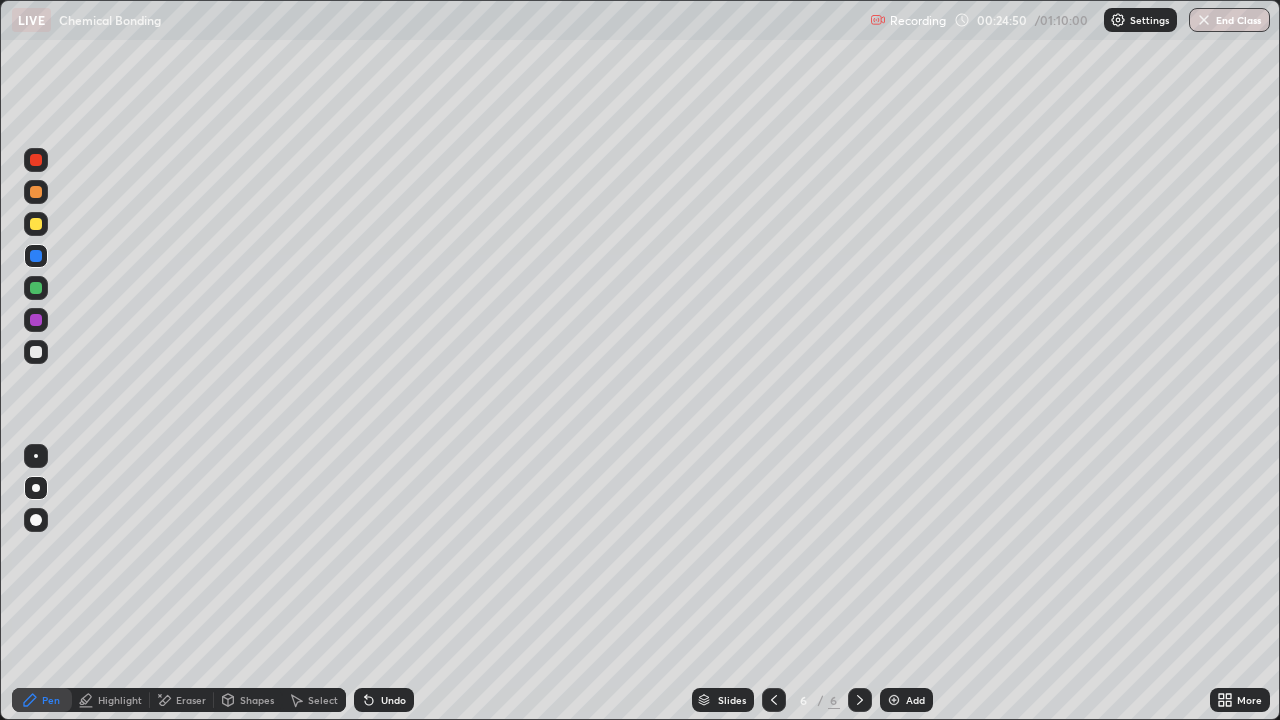 click at bounding box center (36, 160) 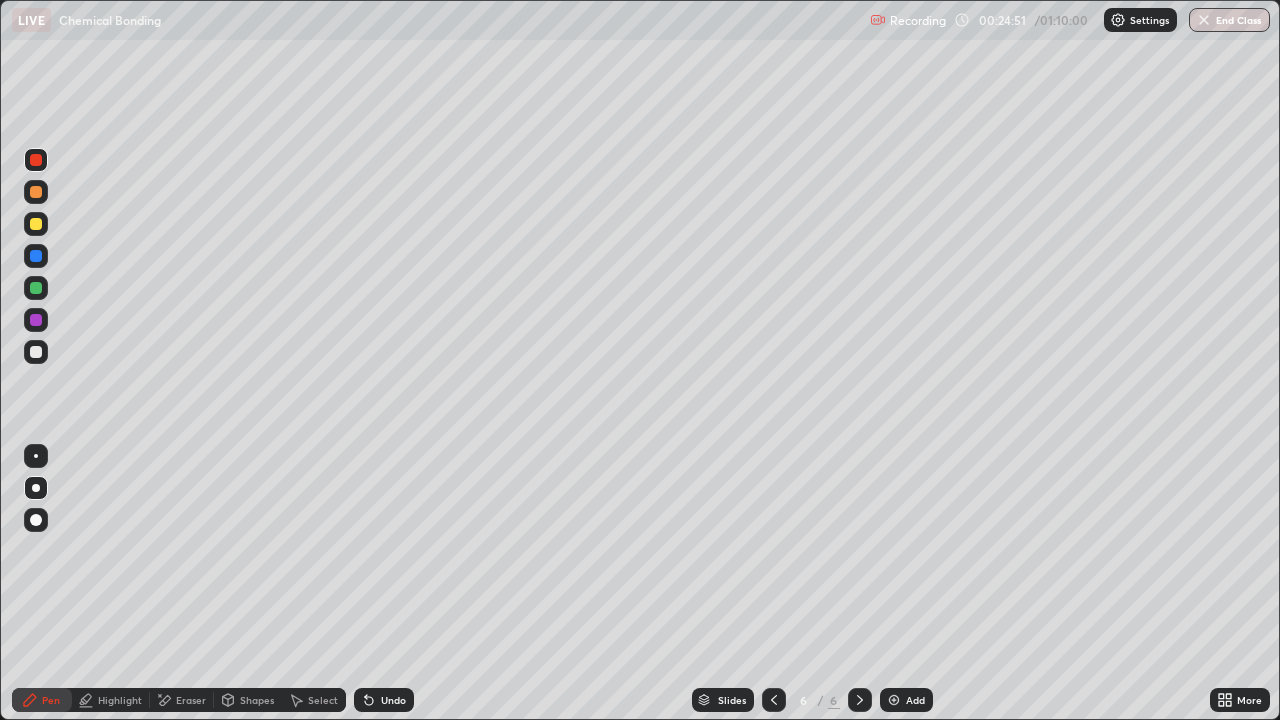 click at bounding box center [36, 352] 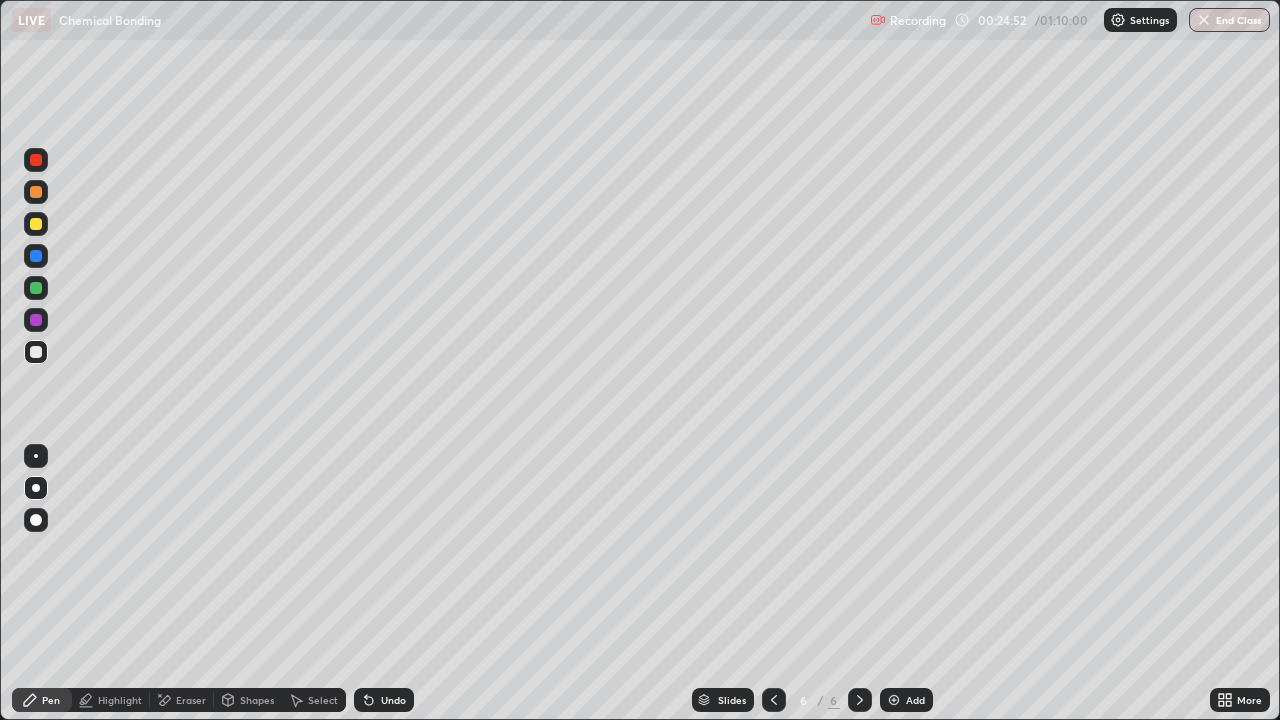click at bounding box center (36, 288) 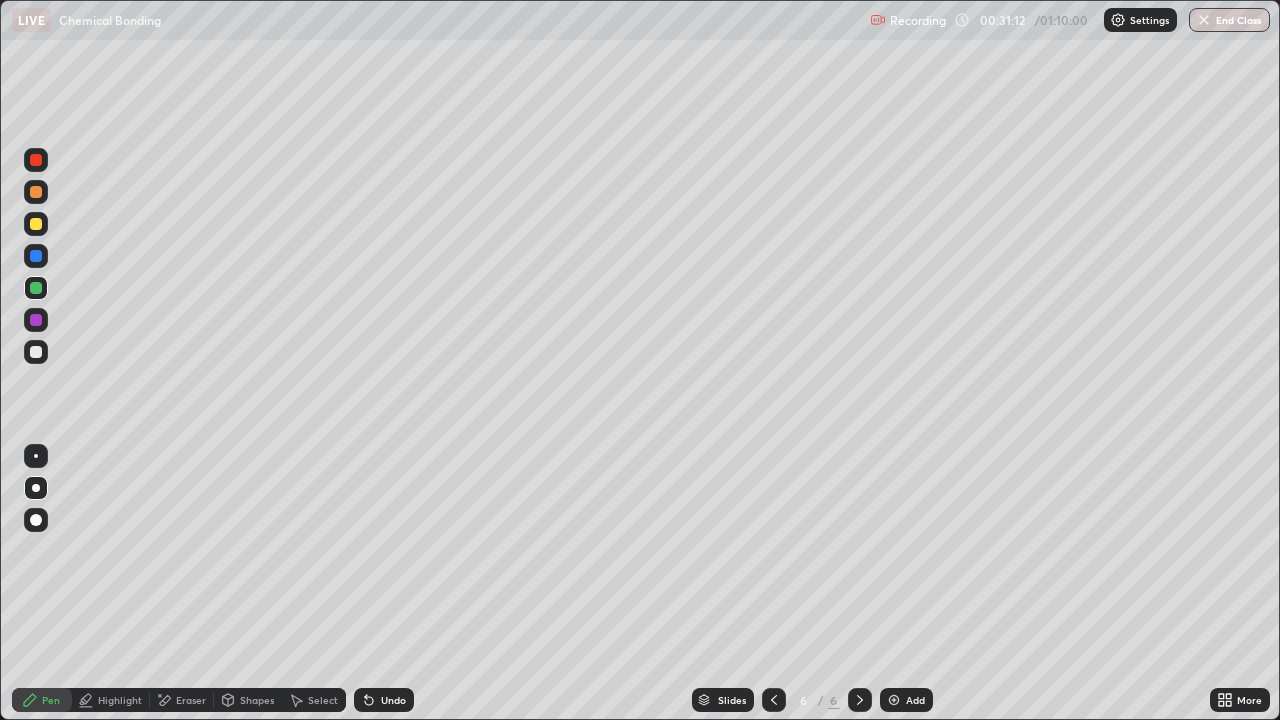 click at bounding box center [894, 700] 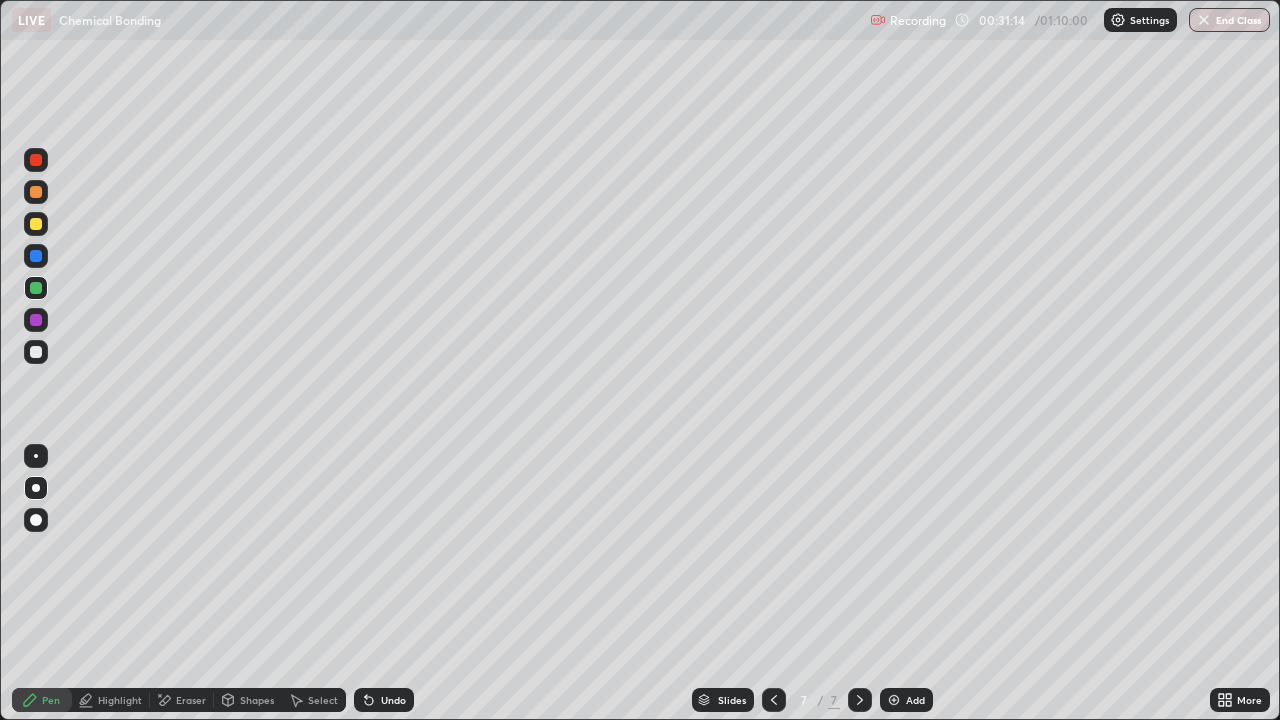 click at bounding box center [36, 352] 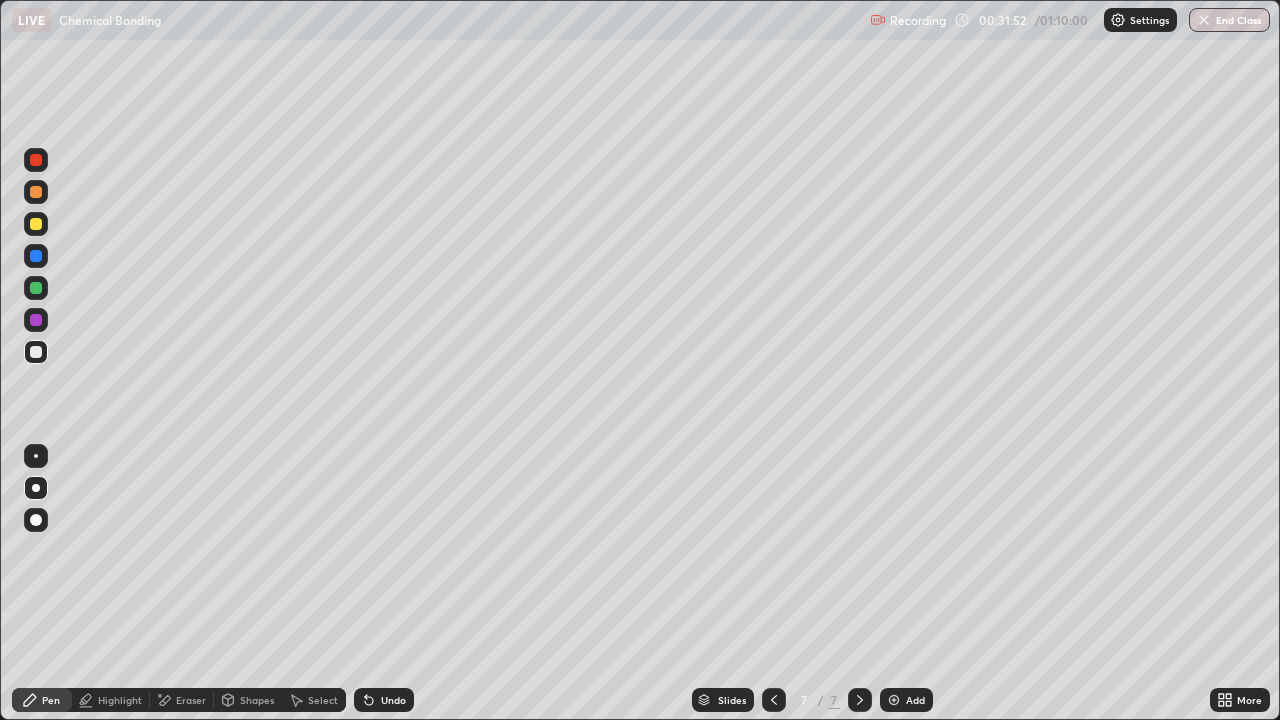 click at bounding box center [36, 224] 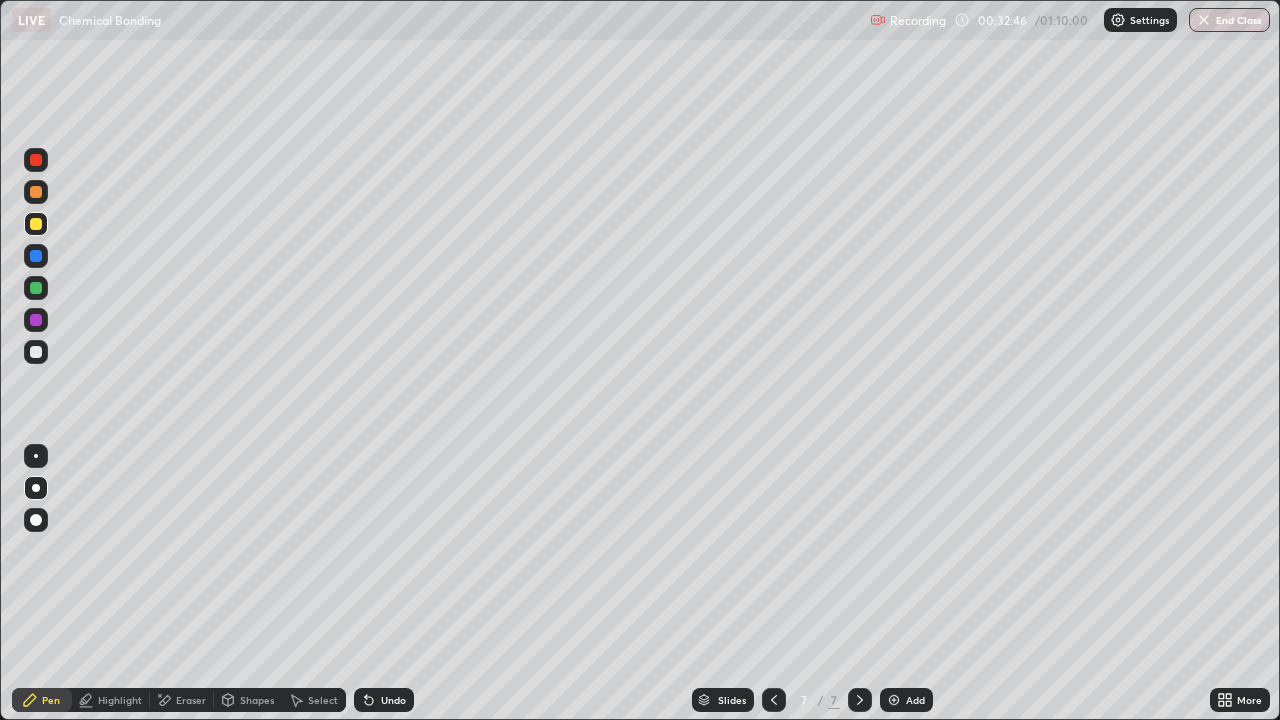 click at bounding box center (36, 288) 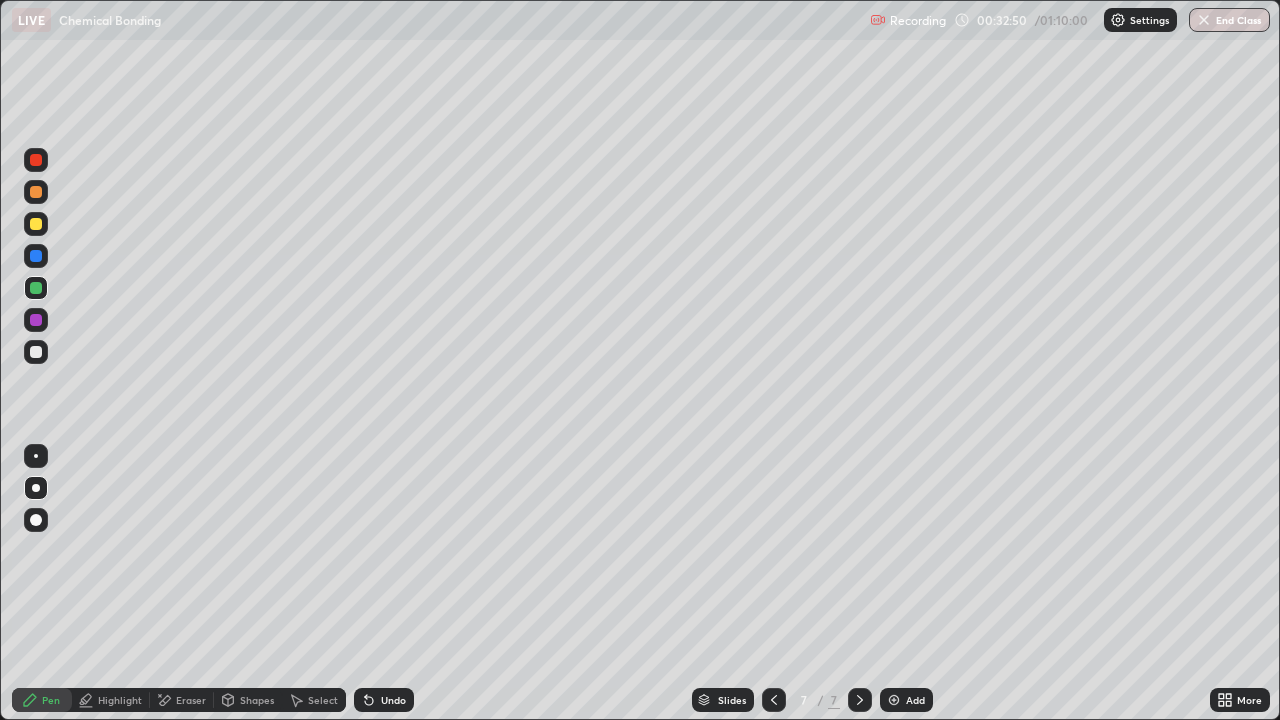 click at bounding box center [36, 256] 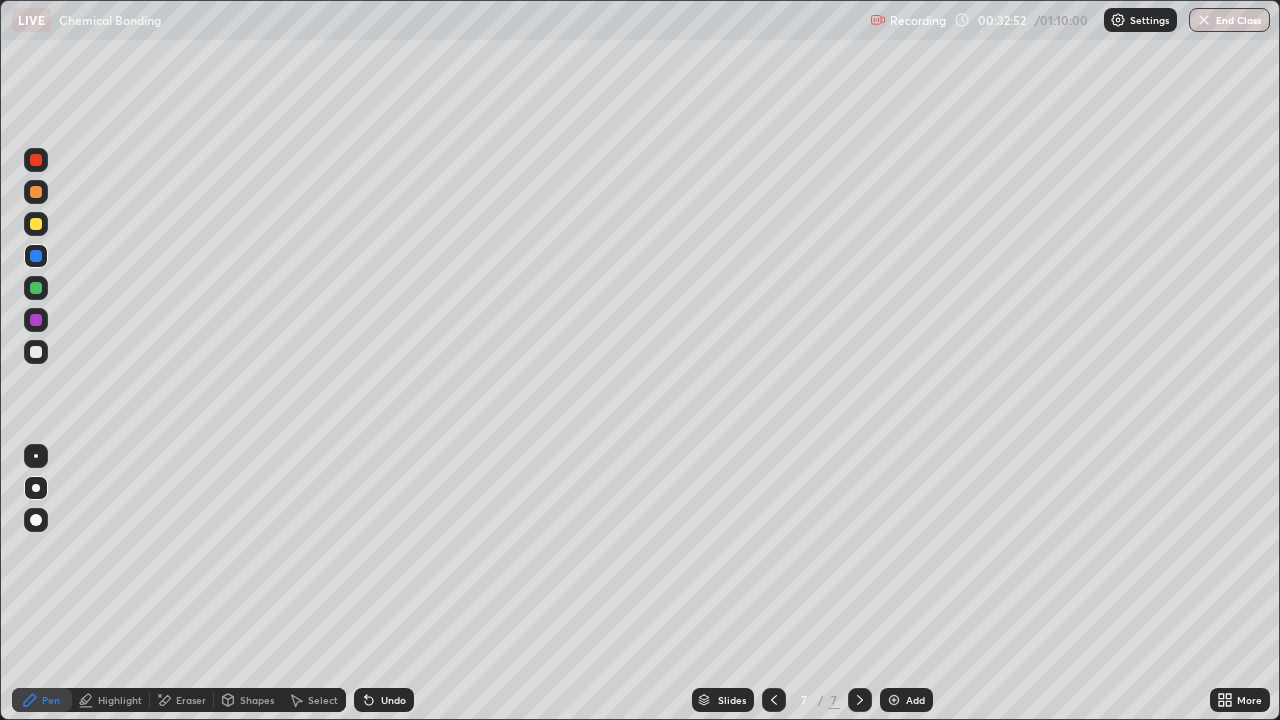click on "Pen" at bounding box center [51, 700] 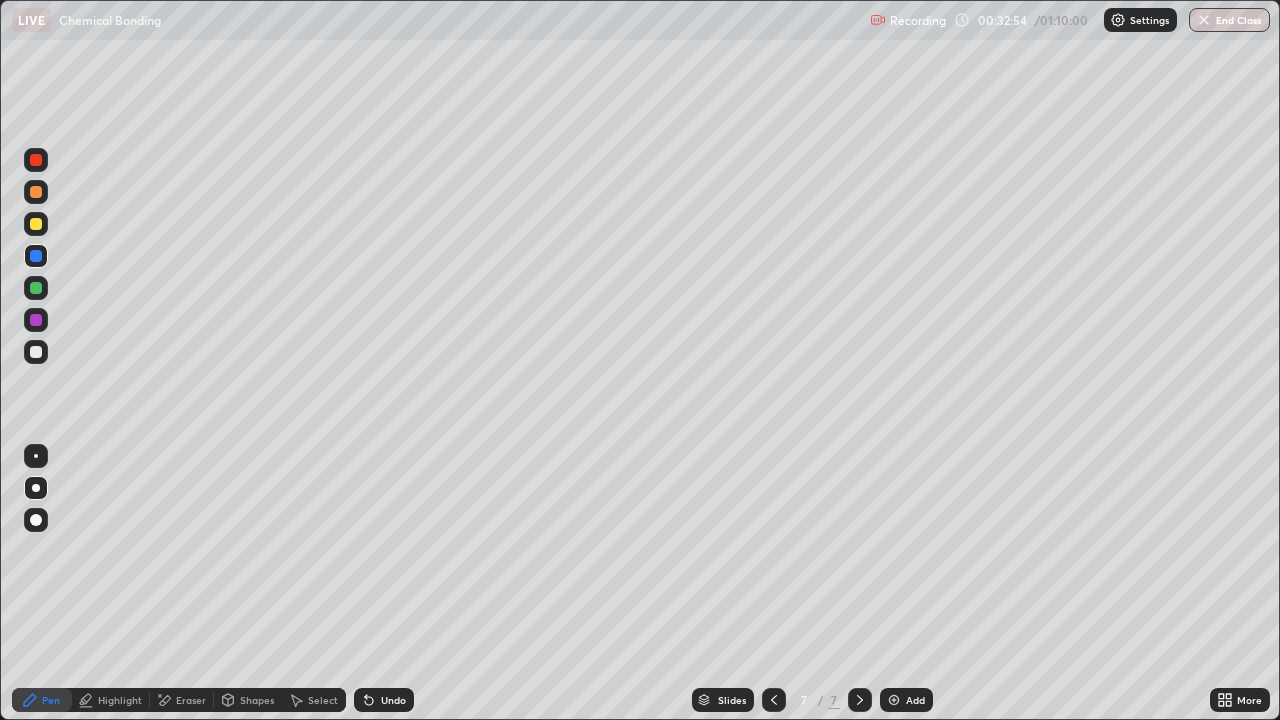 click on "Highlight" at bounding box center (120, 700) 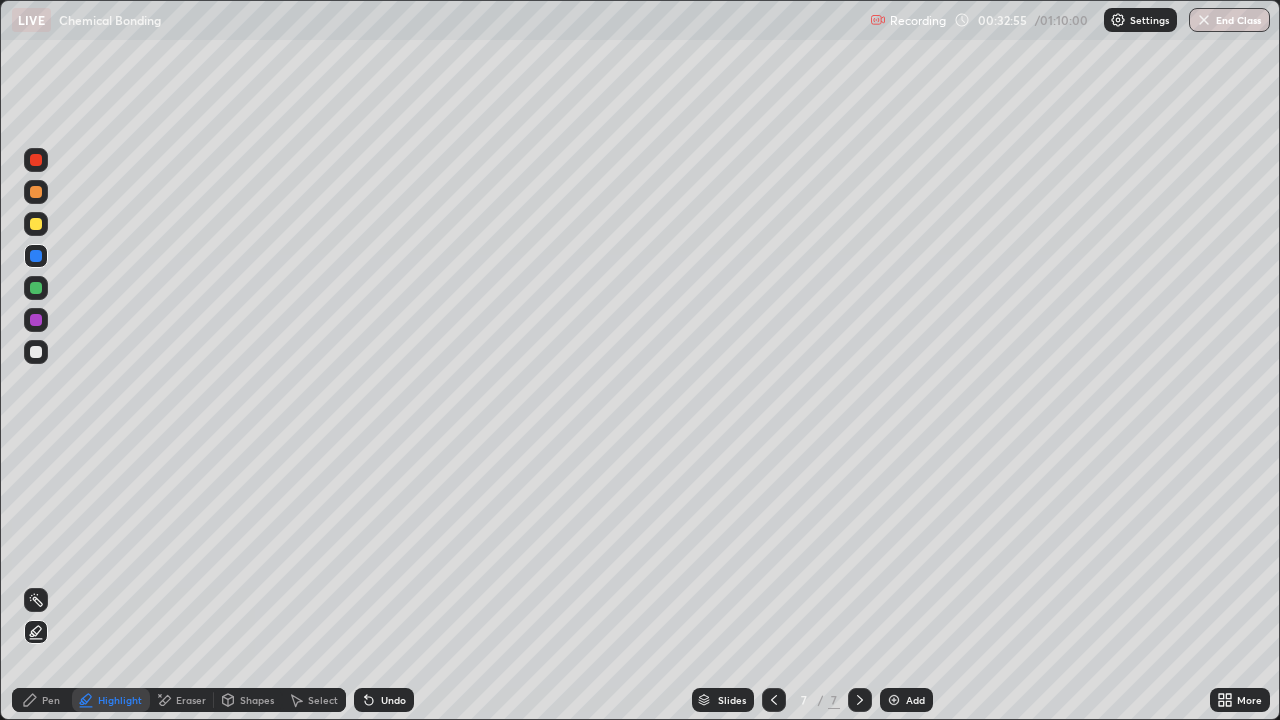 click 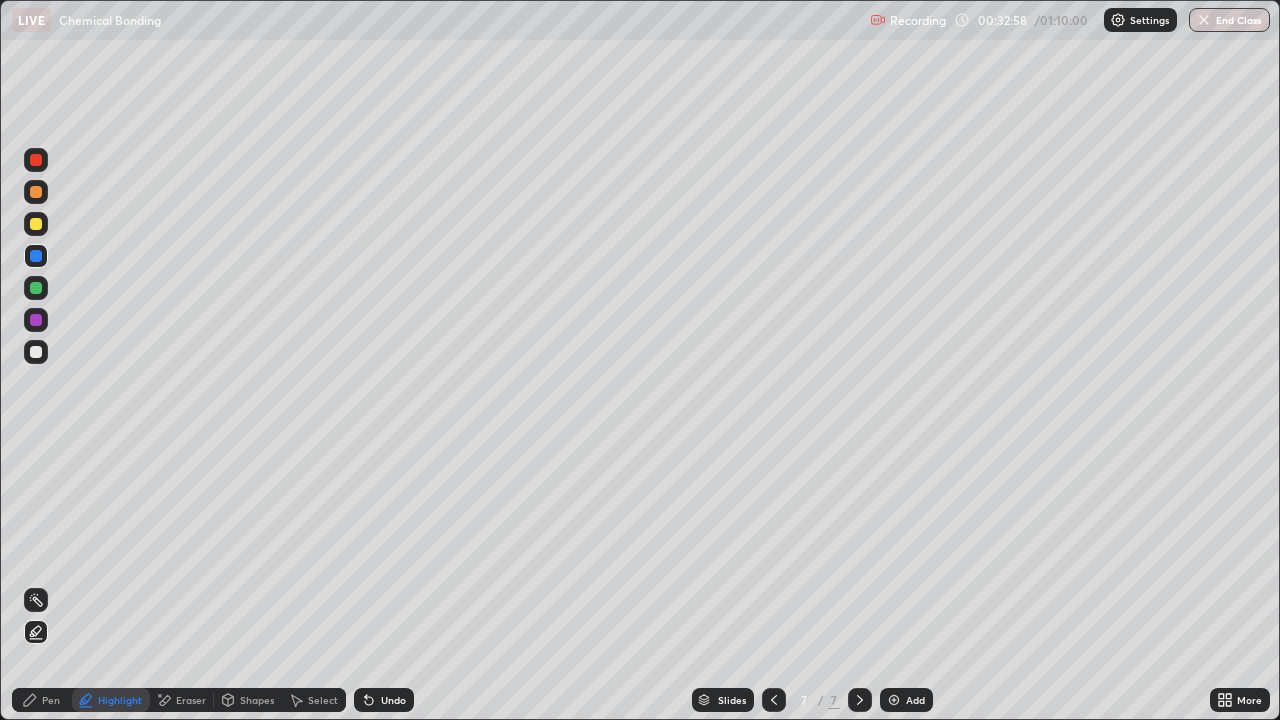click 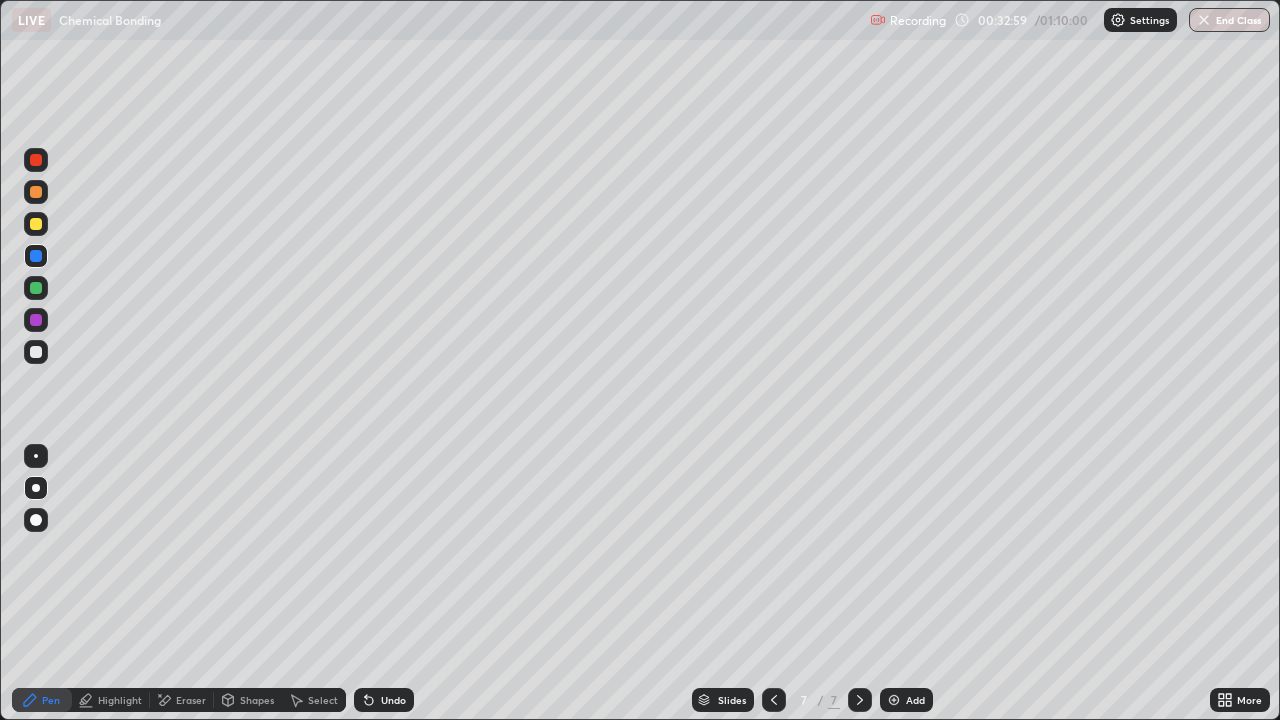 click at bounding box center [36, 352] 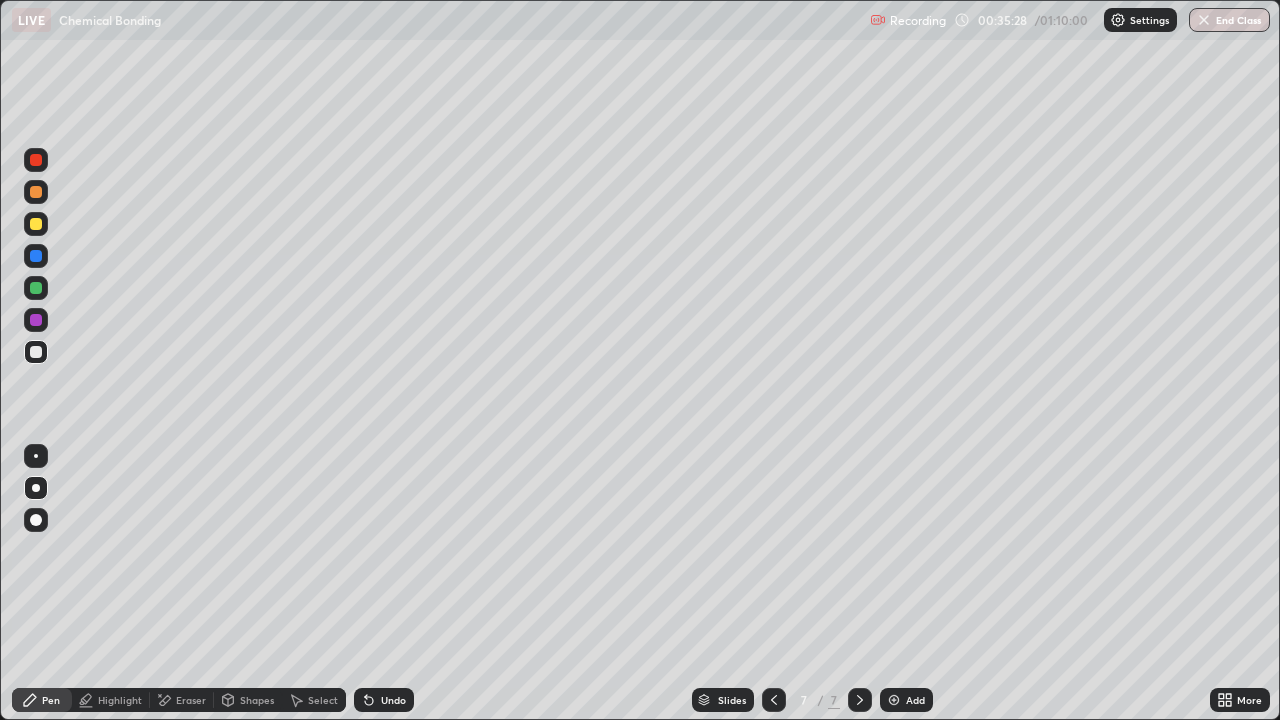 click 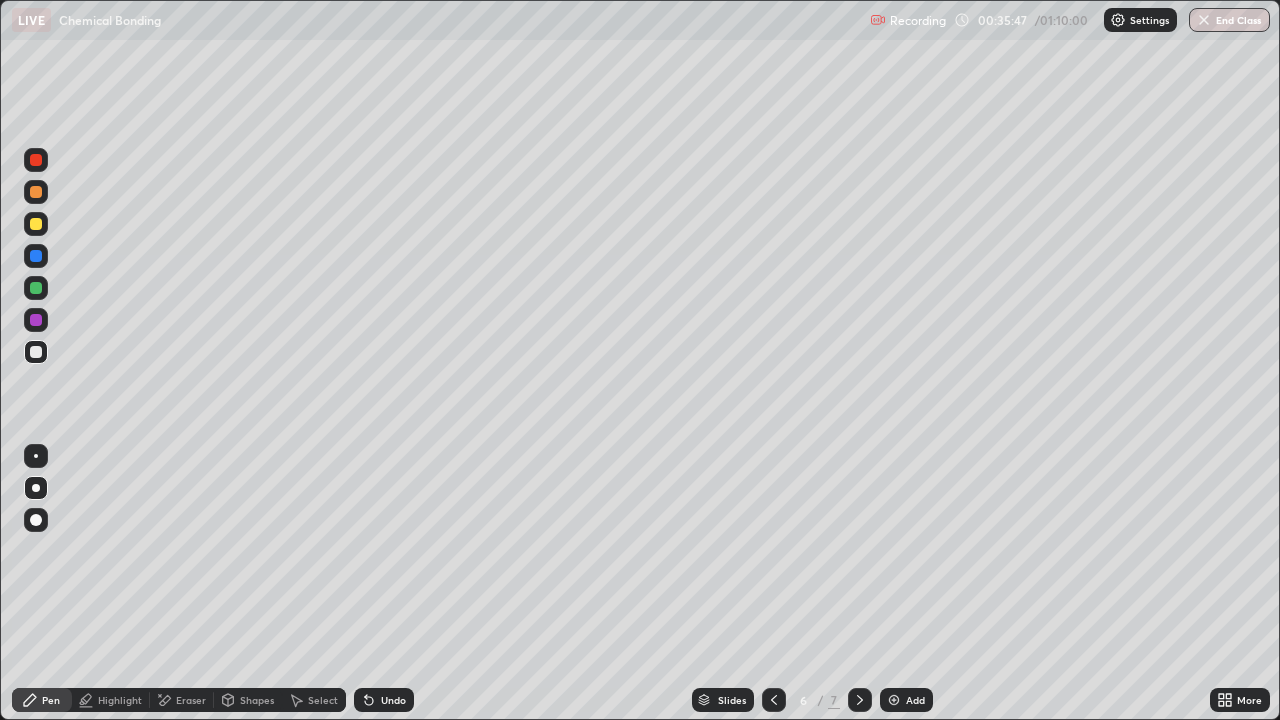 click at bounding box center (36, 224) 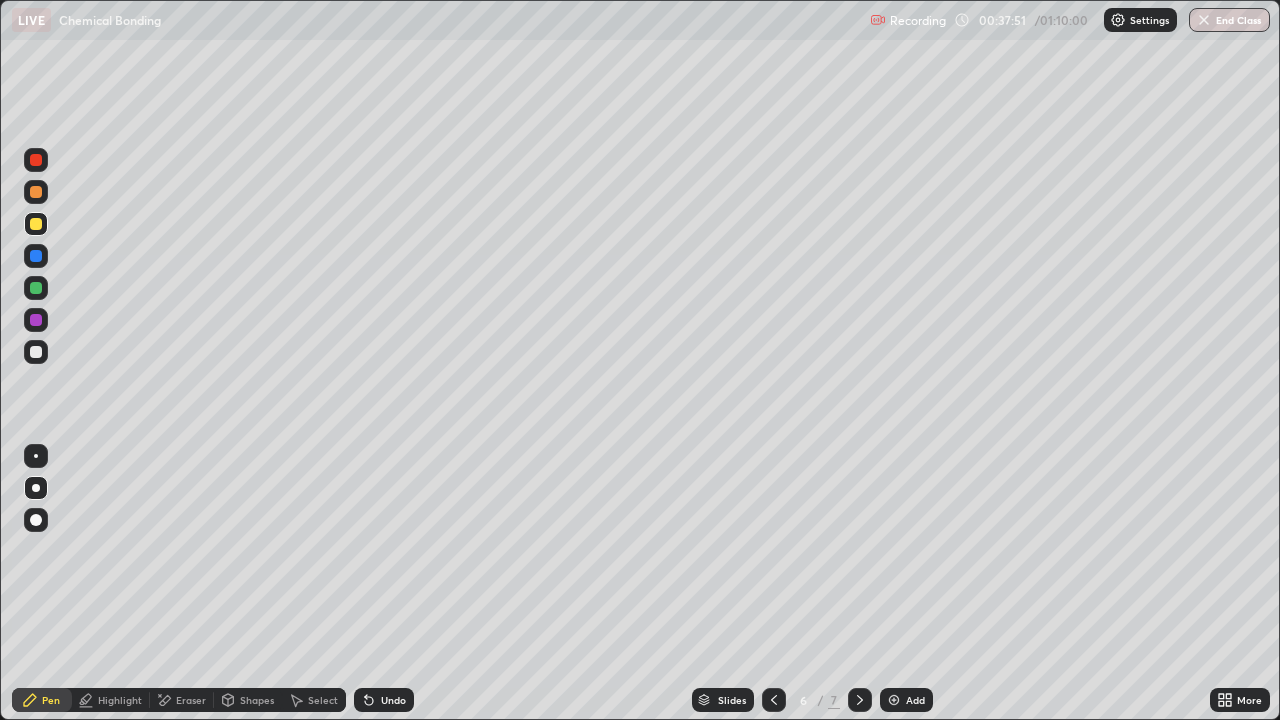 click 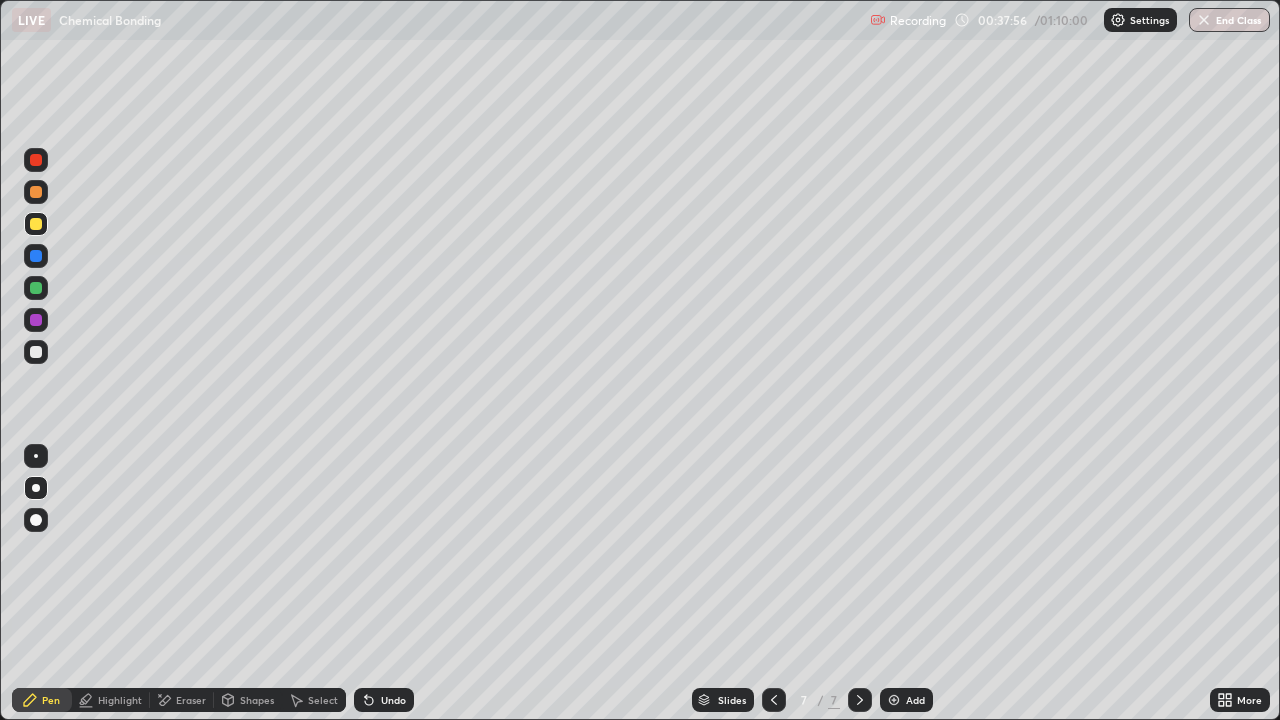 click on "Add" at bounding box center (906, 700) 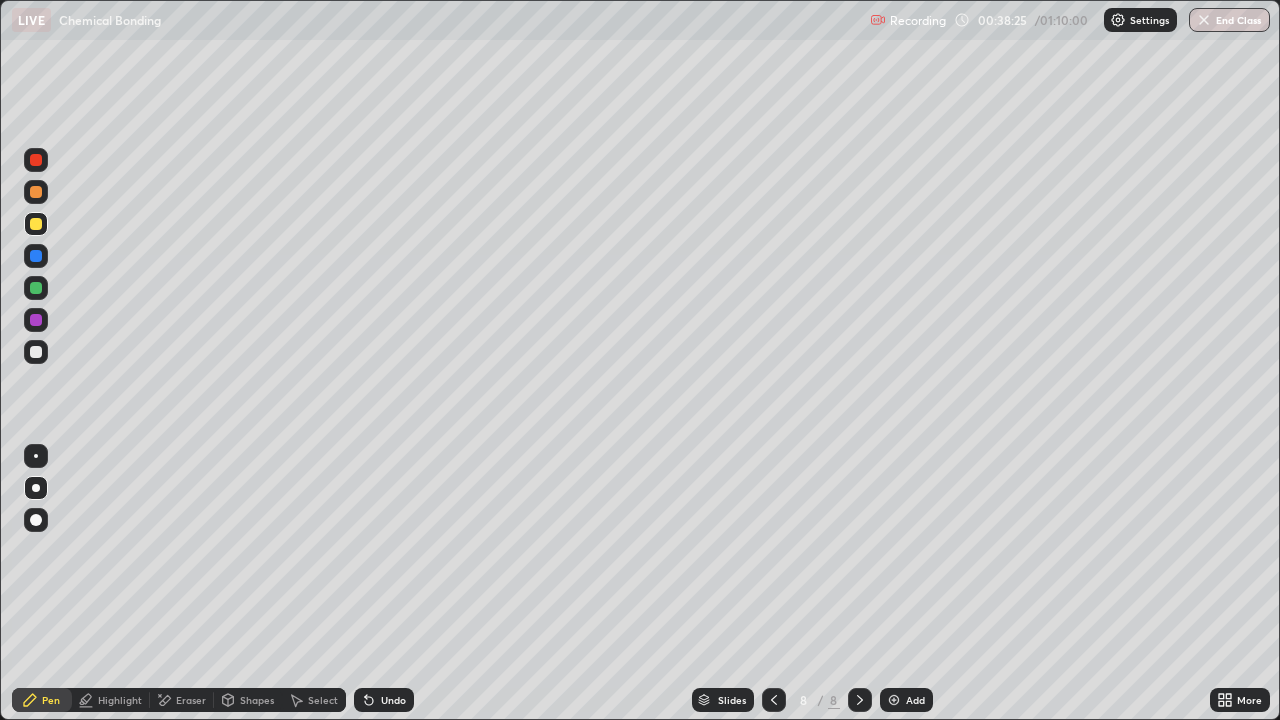 click at bounding box center [36, 352] 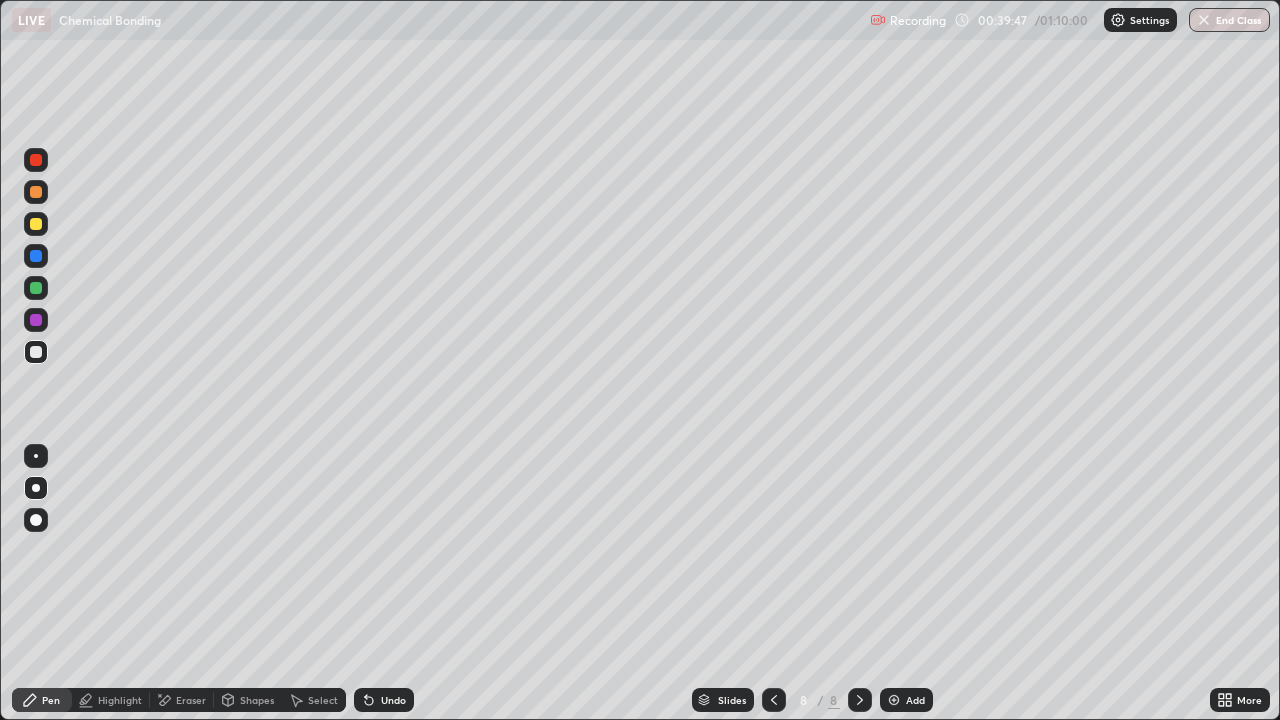 click at bounding box center [36, 160] 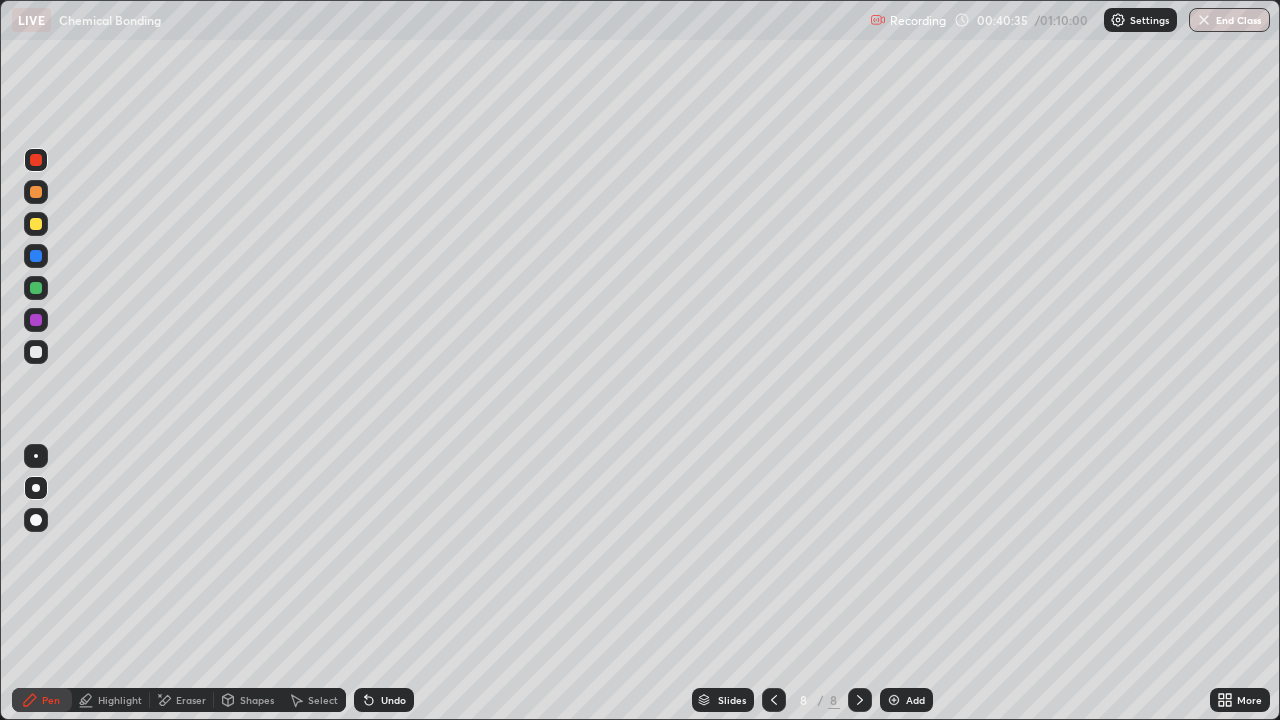click on "Highlight" at bounding box center [120, 700] 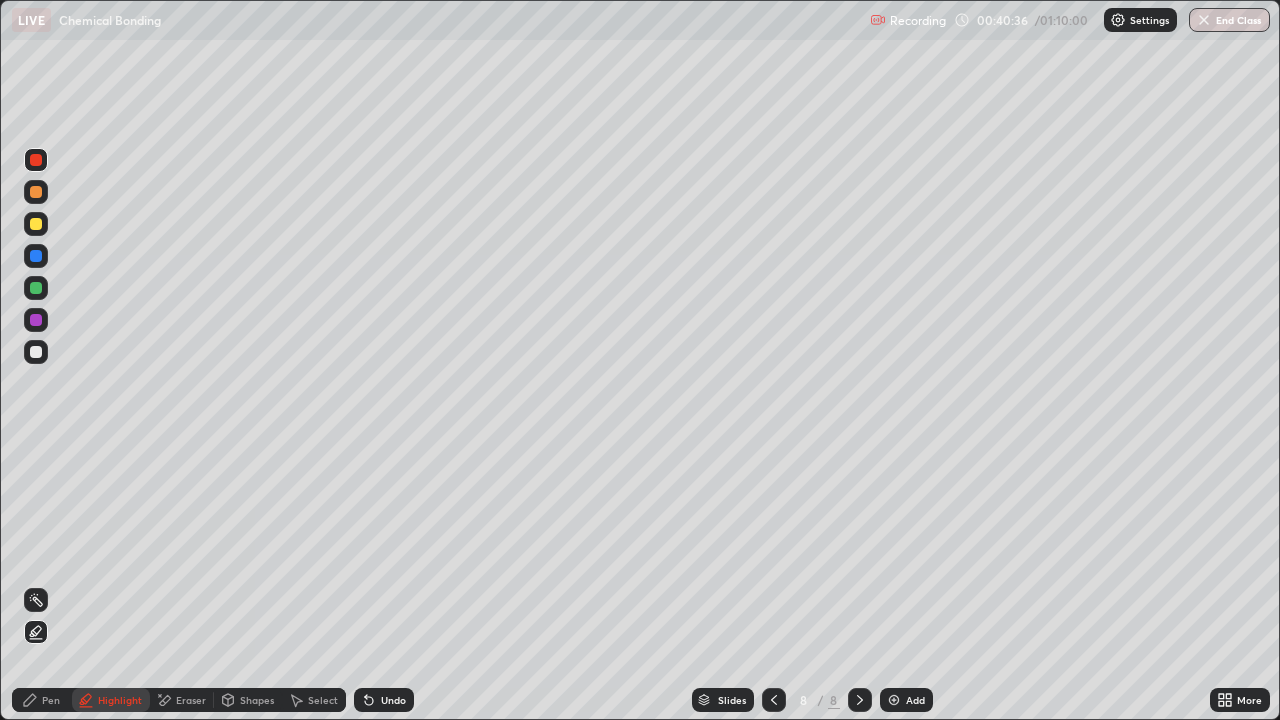click on "Pen" at bounding box center [42, 700] 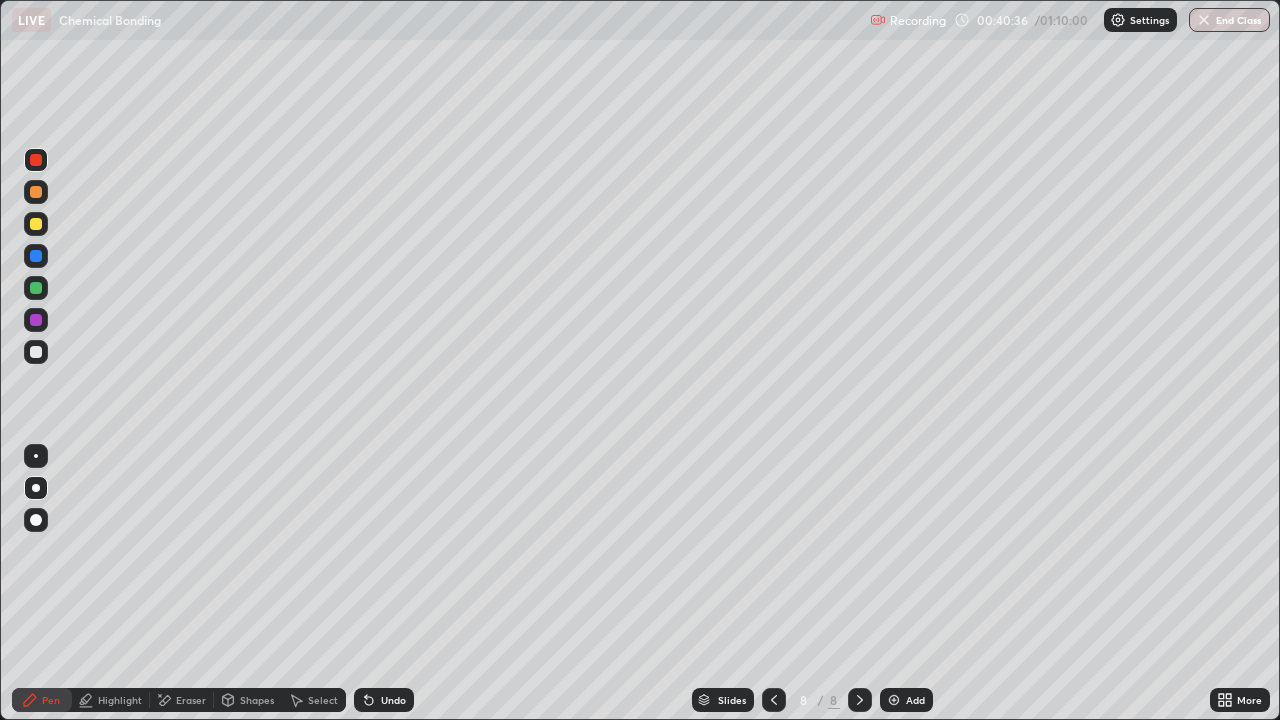 click at bounding box center [36, 352] 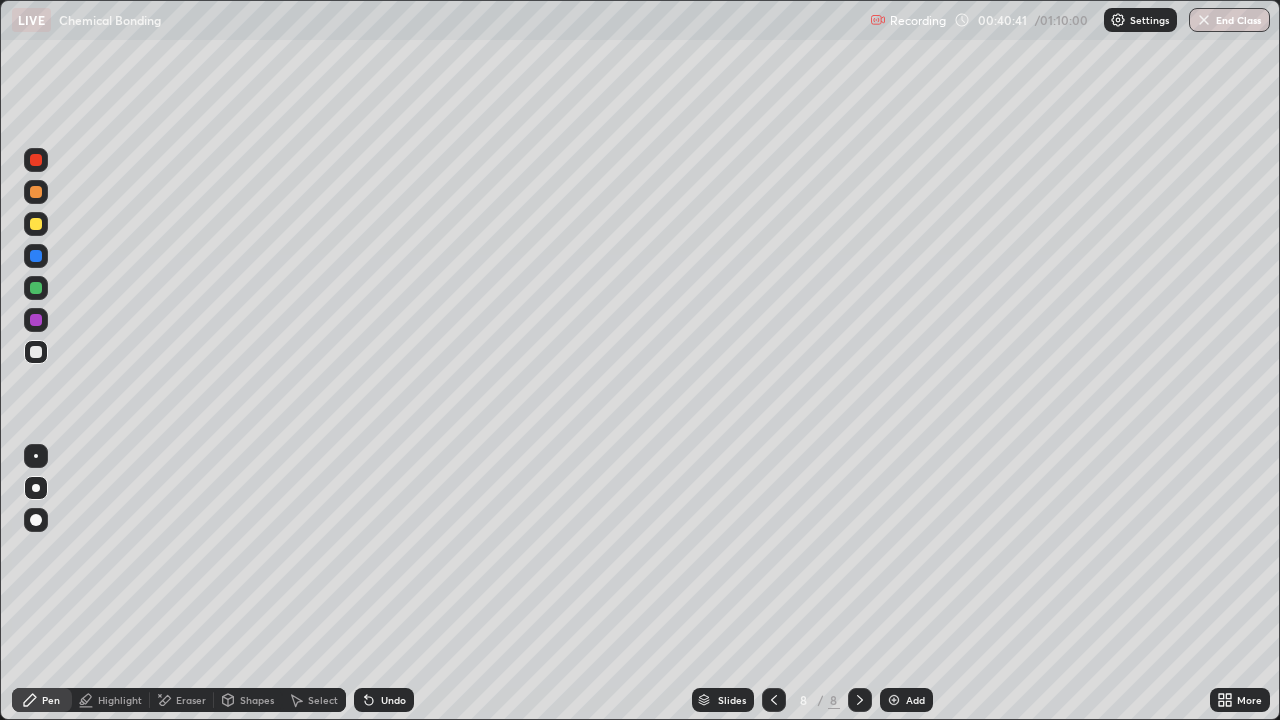 click at bounding box center (36, 224) 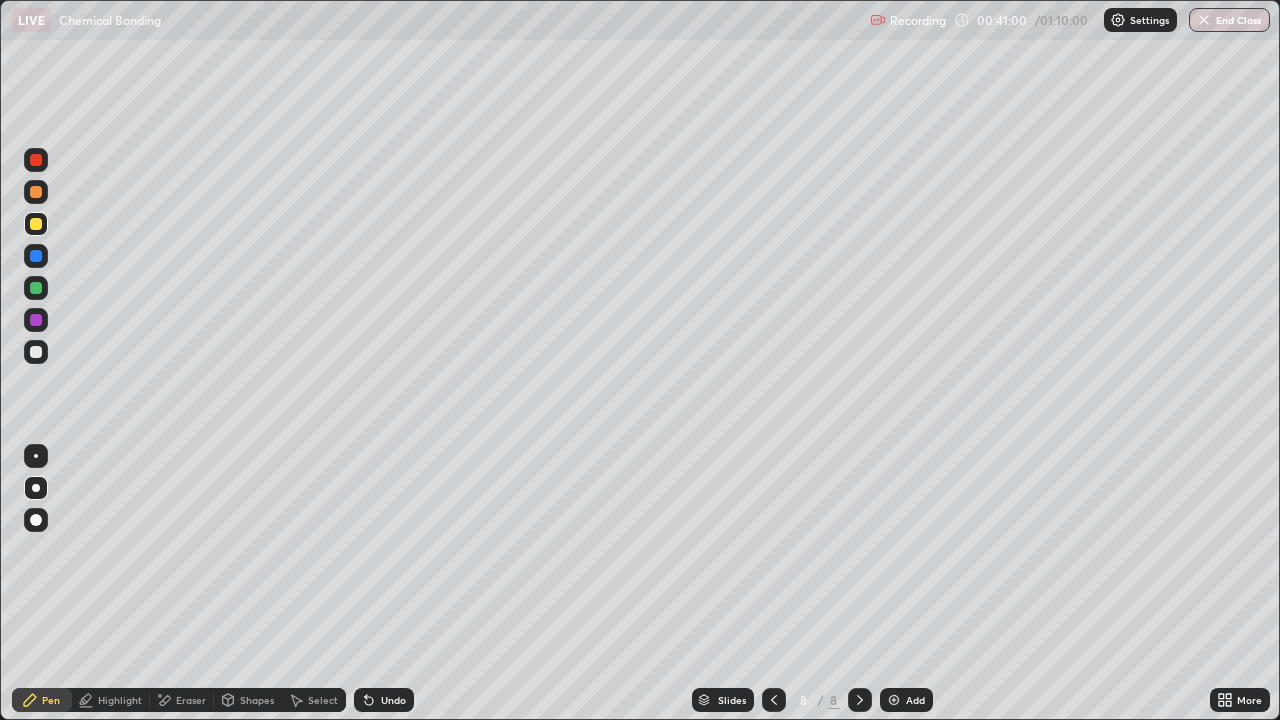 click at bounding box center [36, 256] 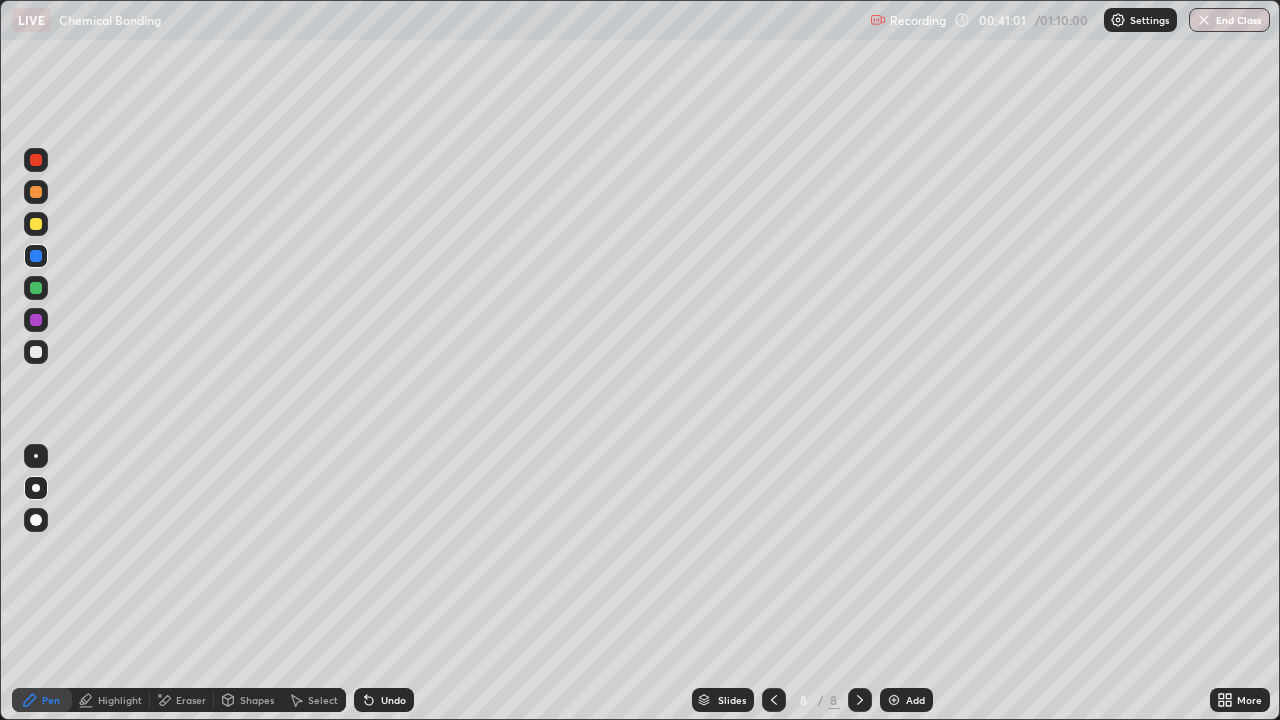 click at bounding box center [36, 288] 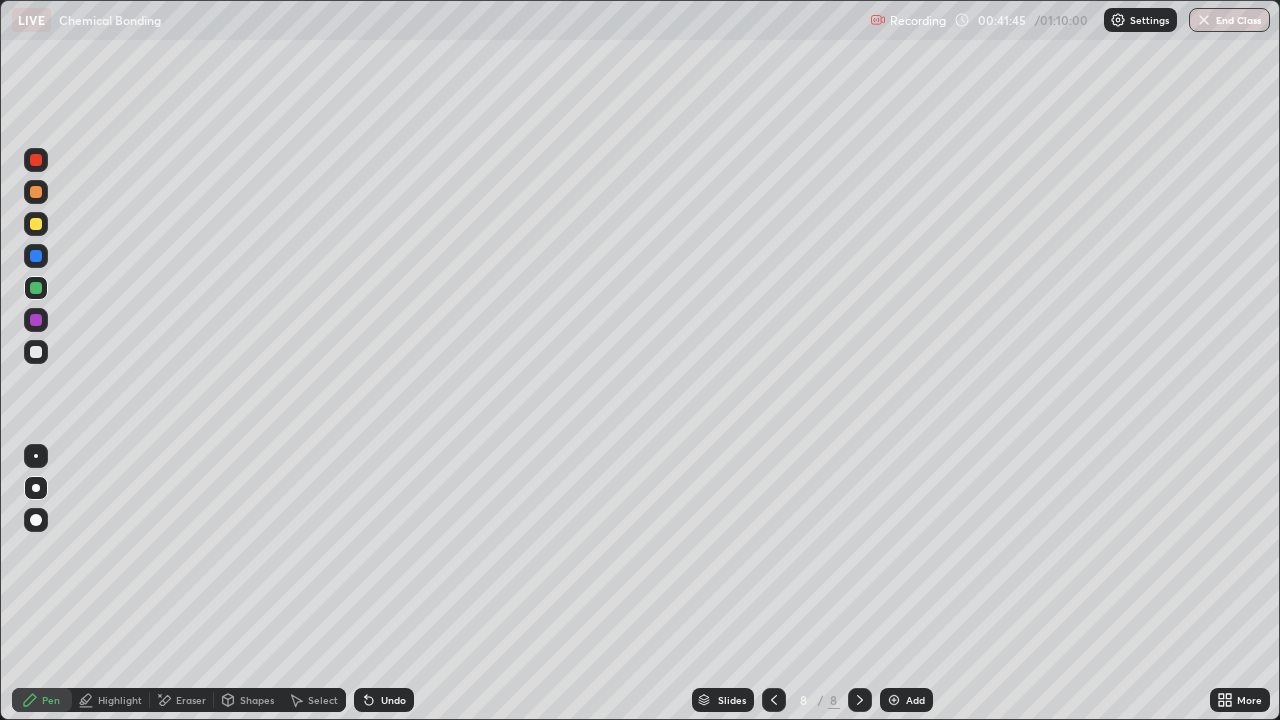 click at bounding box center (36, 352) 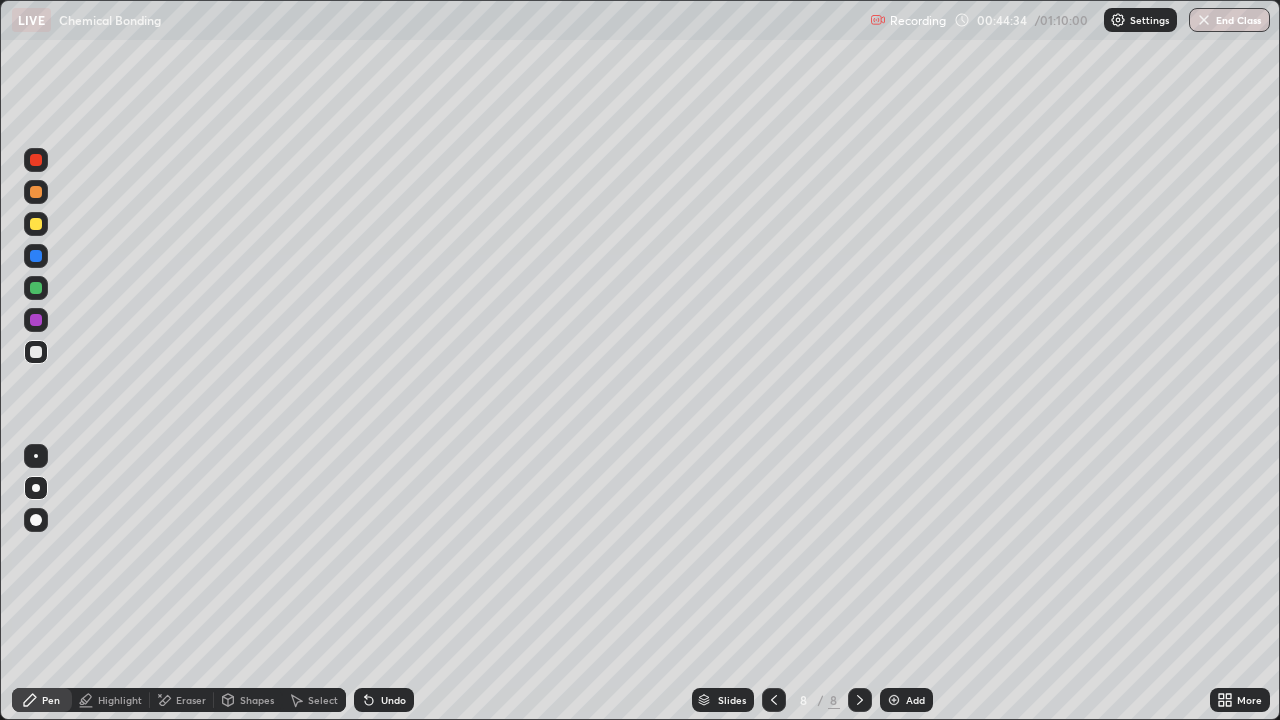 click on "Undo" at bounding box center (393, 700) 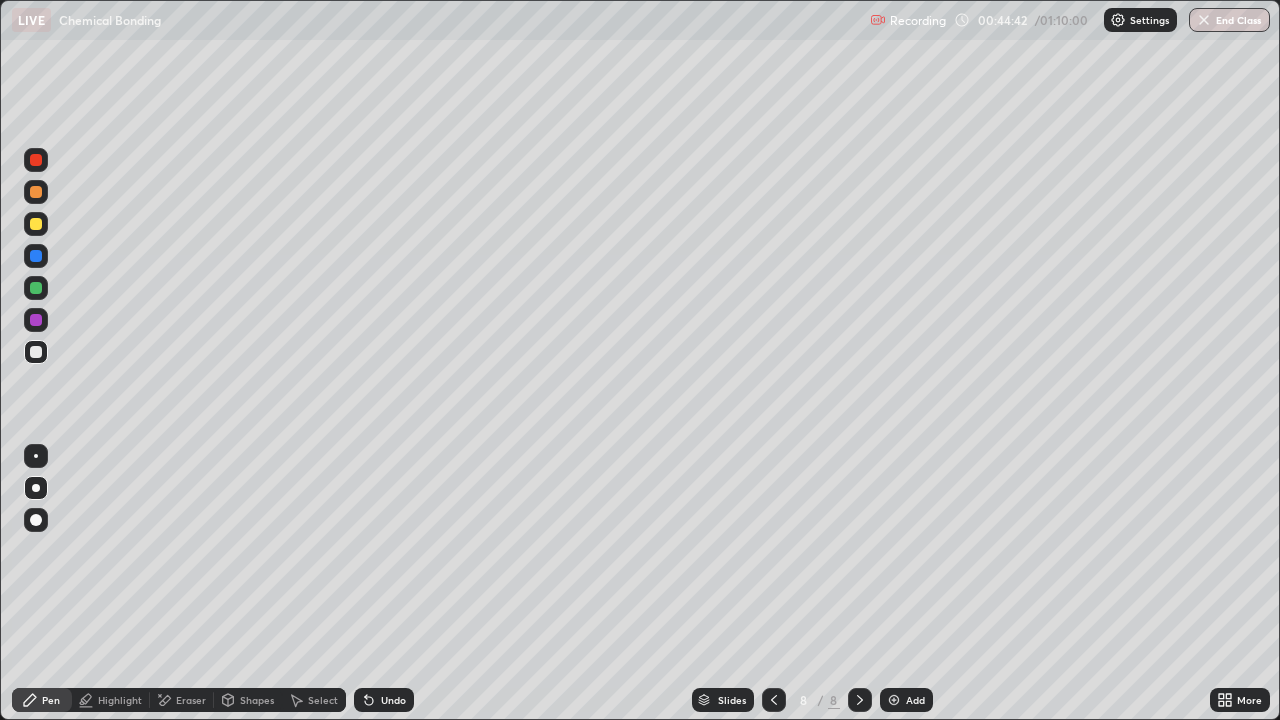 click at bounding box center [36, 288] 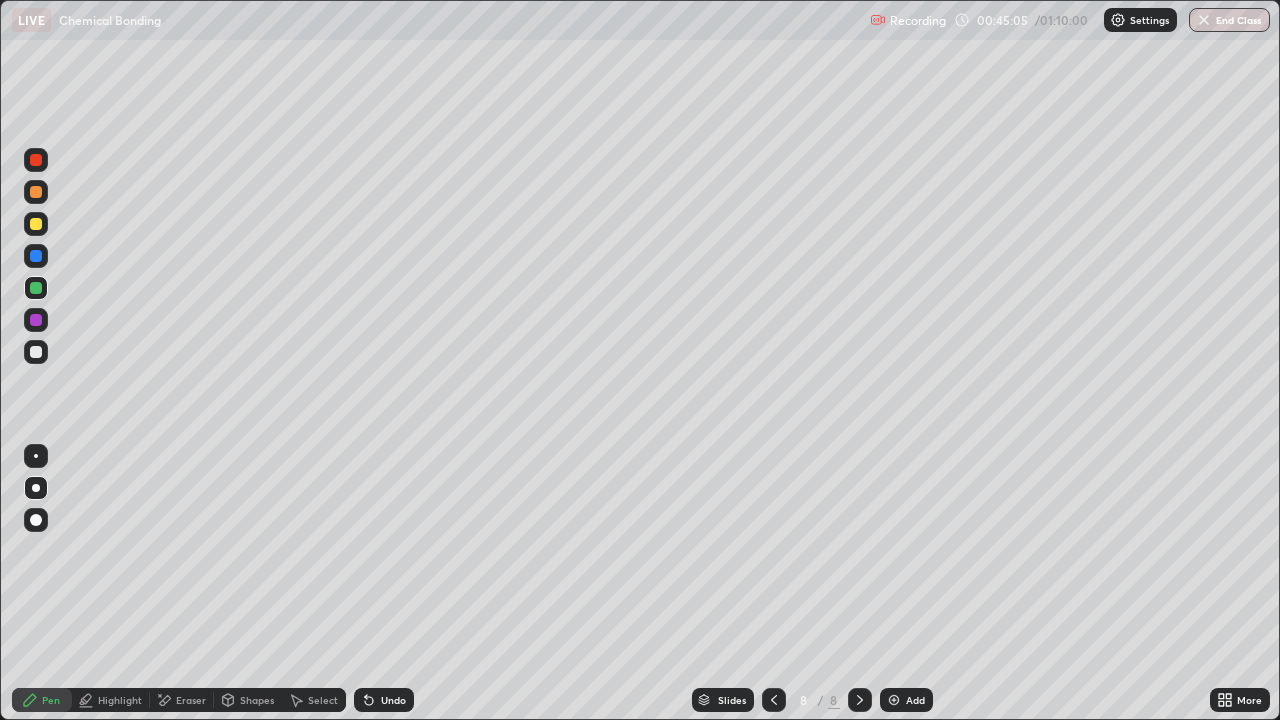 click on "Undo" at bounding box center [393, 700] 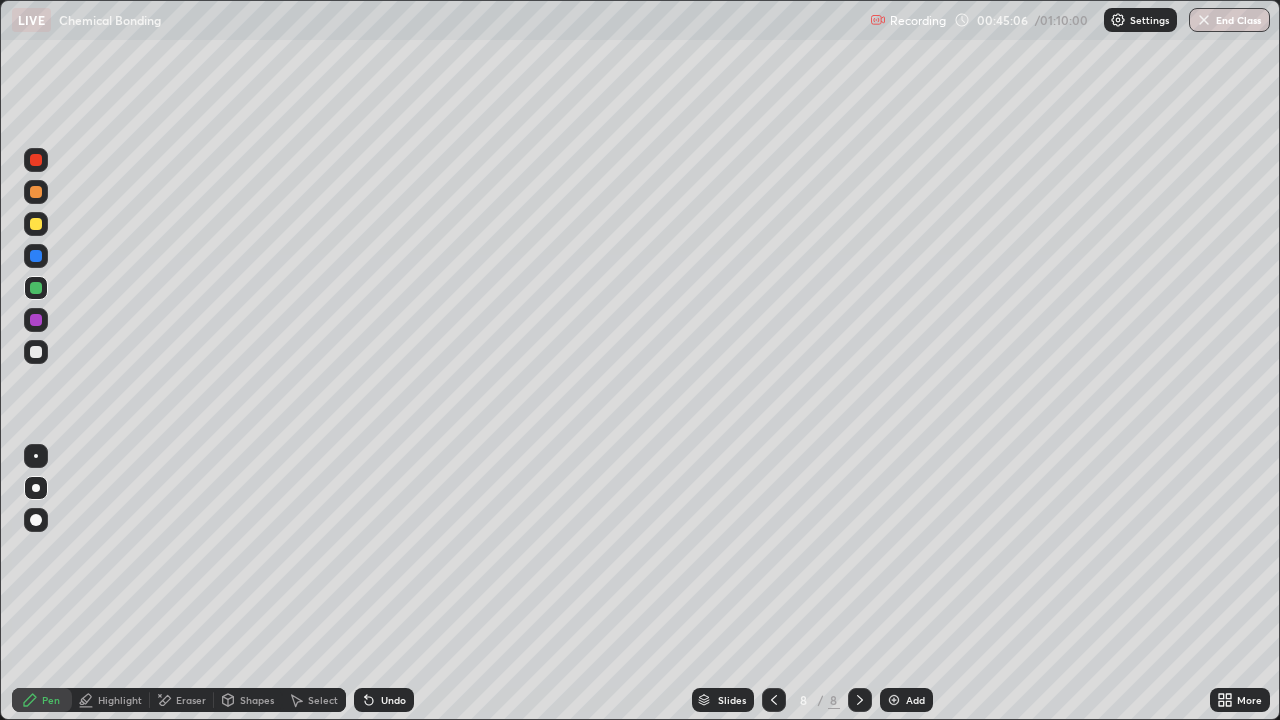 click on "Undo" at bounding box center [393, 700] 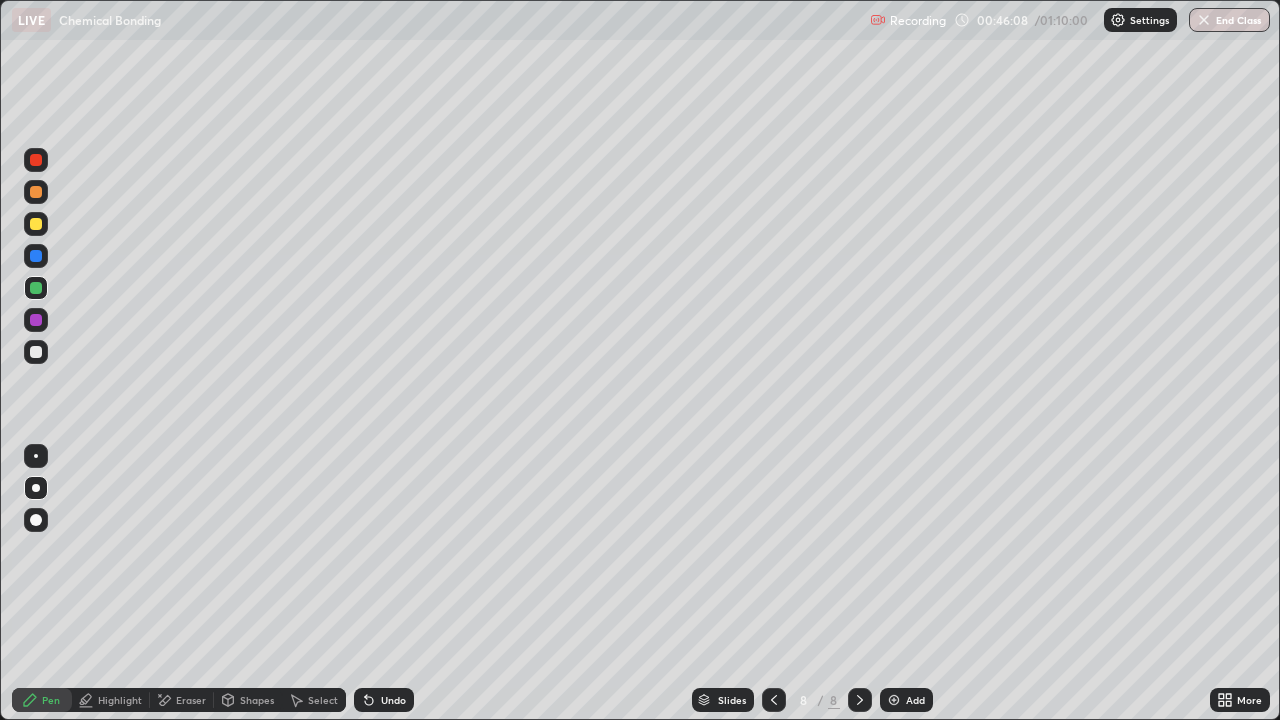click at bounding box center (36, 352) 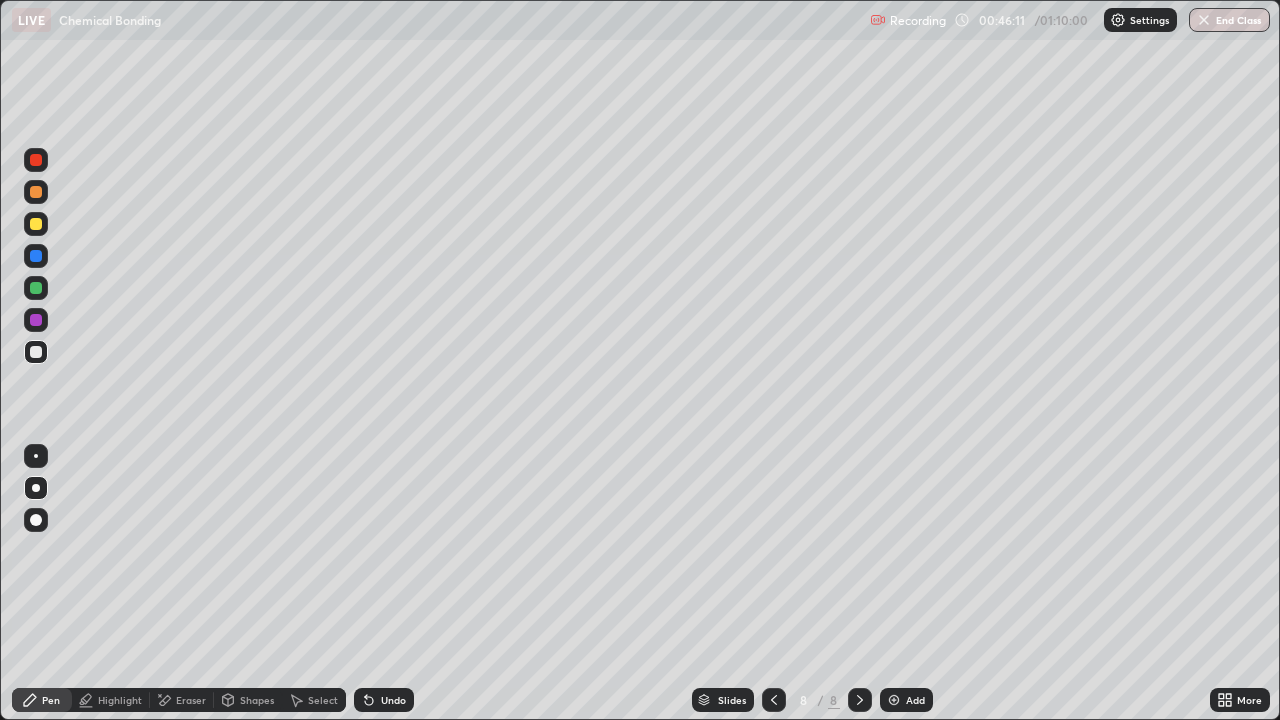 click at bounding box center [36, 288] 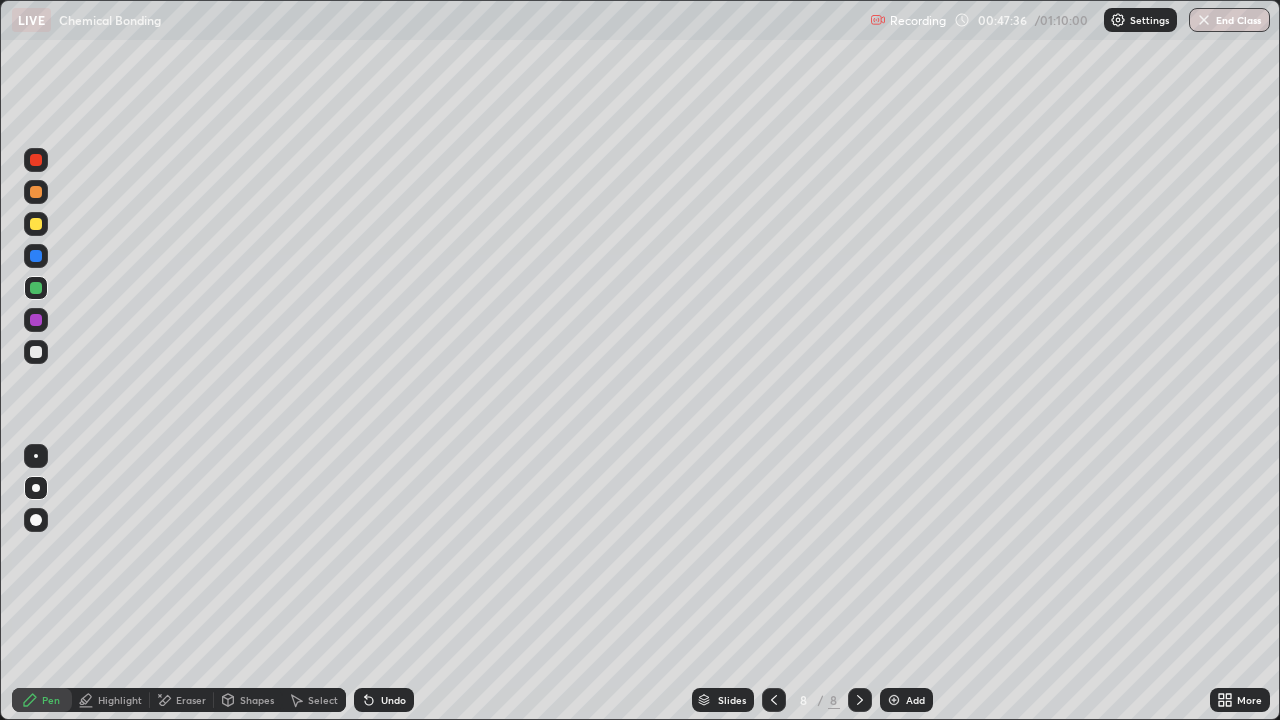 click on "Undo" at bounding box center (393, 700) 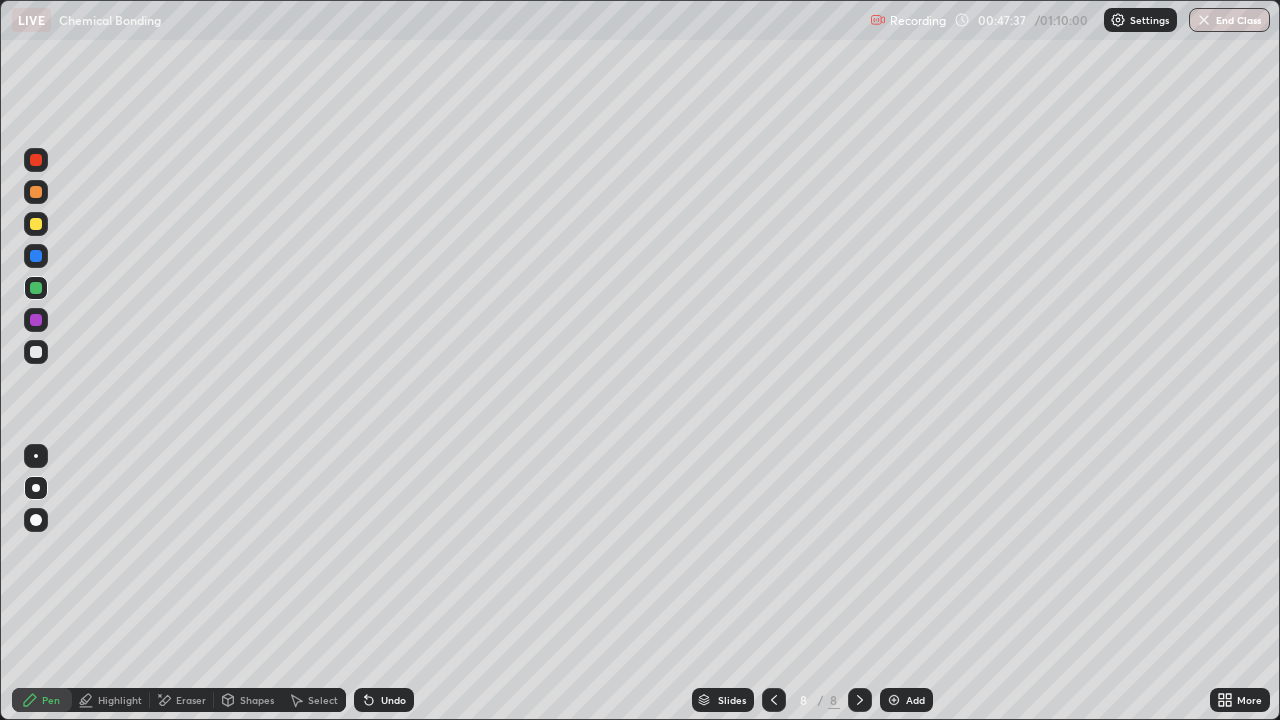 click on "Undo" at bounding box center (393, 700) 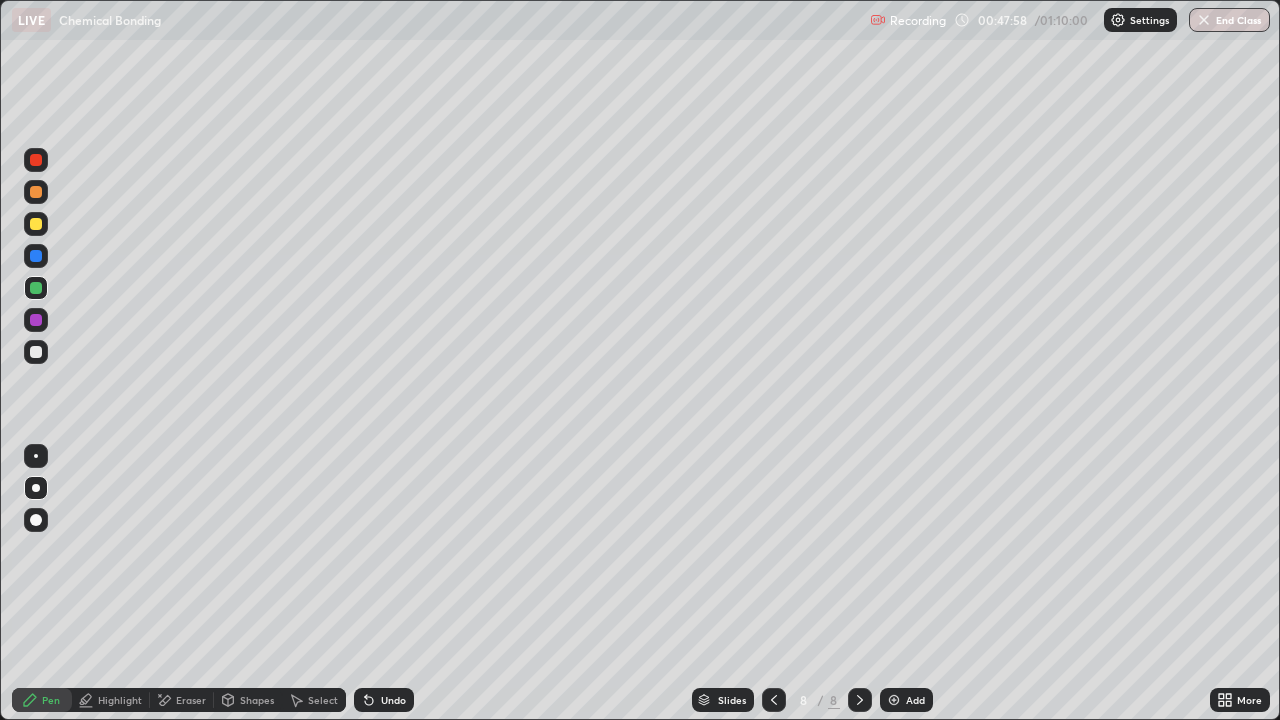 click at bounding box center [36, 224] 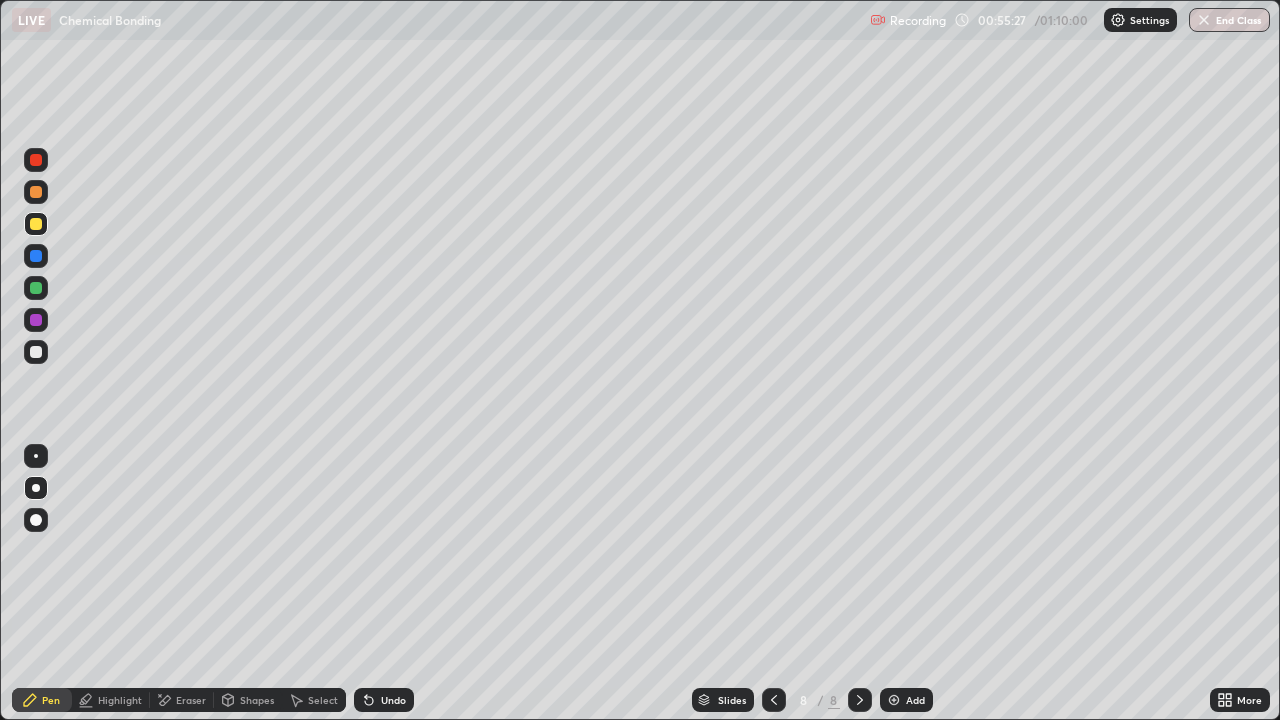click on "End Class" at bounding box center (1229, 20) 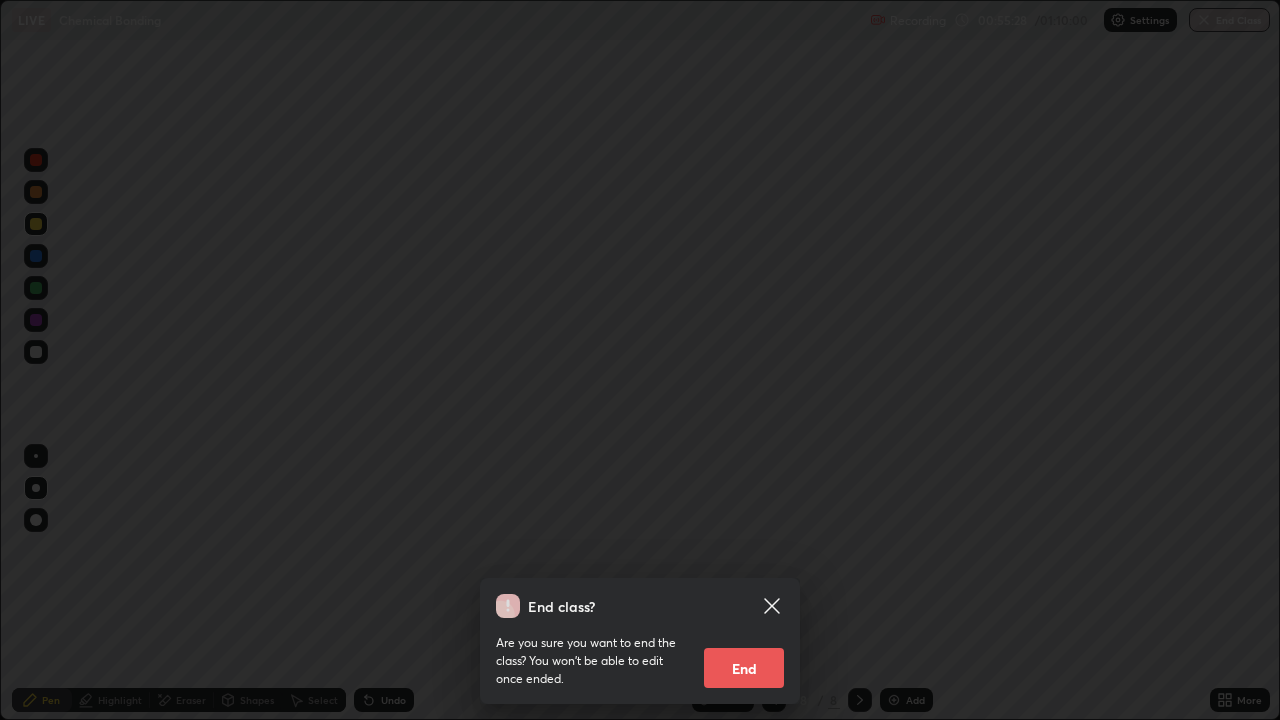 click on "End" at bounding box center (744, 668) 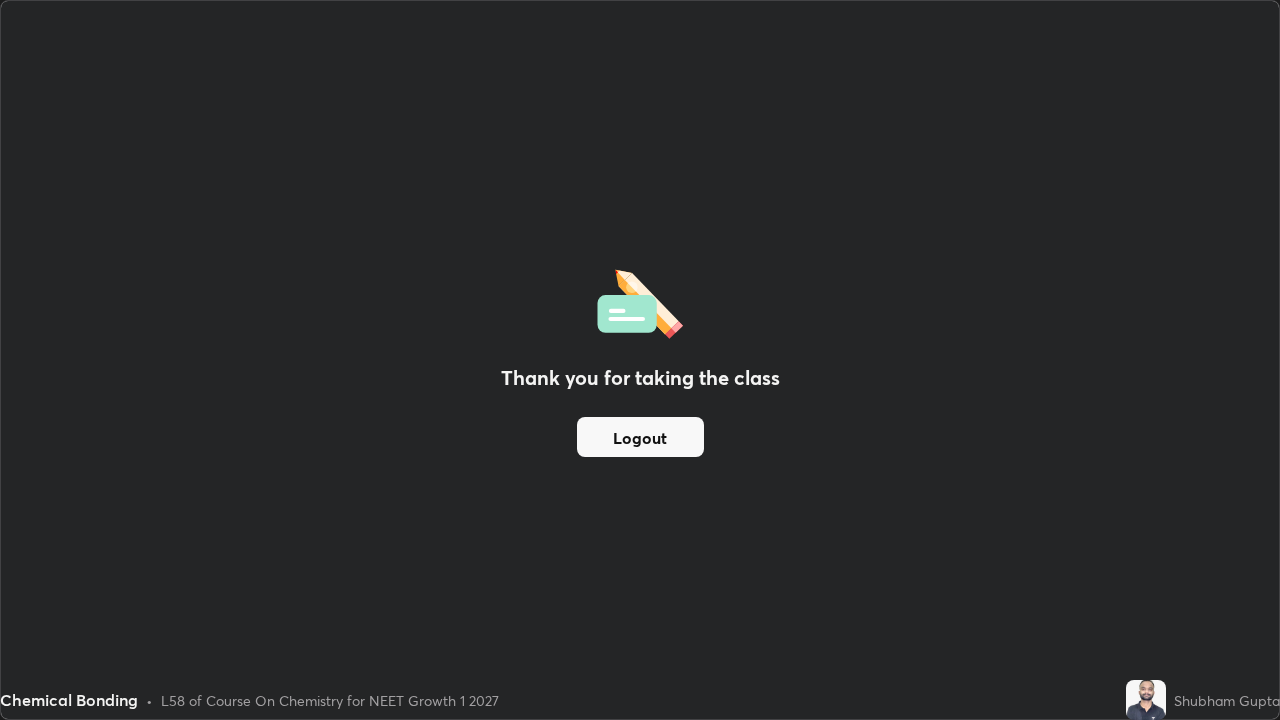 click on "Logout" at bounding box center [640, 437] 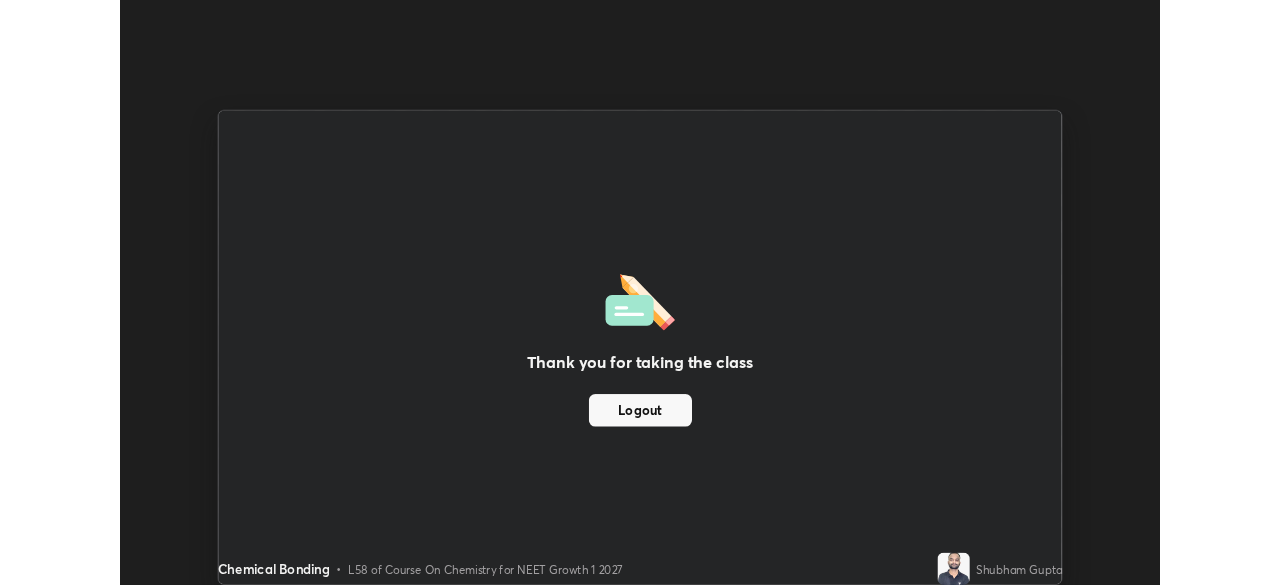 scroll, scrollTop: 585, scrollLeft: 1280, axis: both 